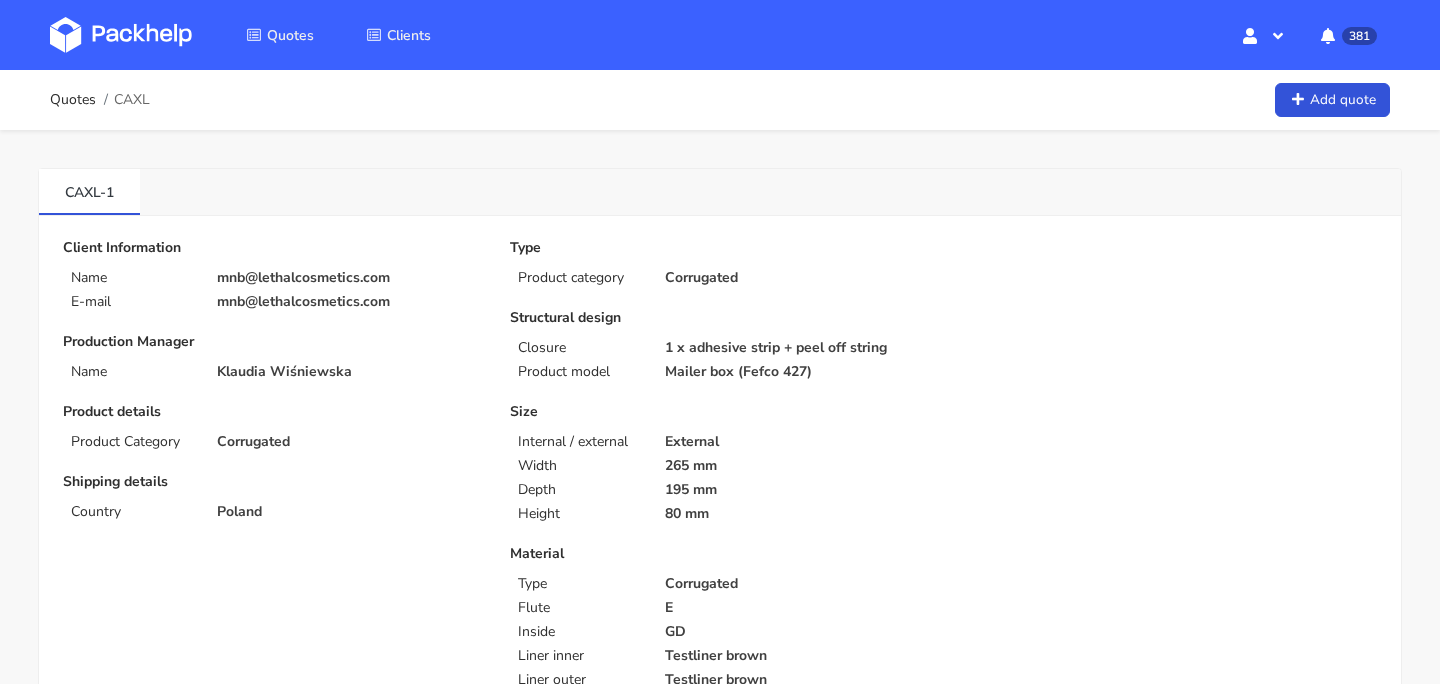 scroll, scrollTop: 0, scrollLeft: 0, axis: both 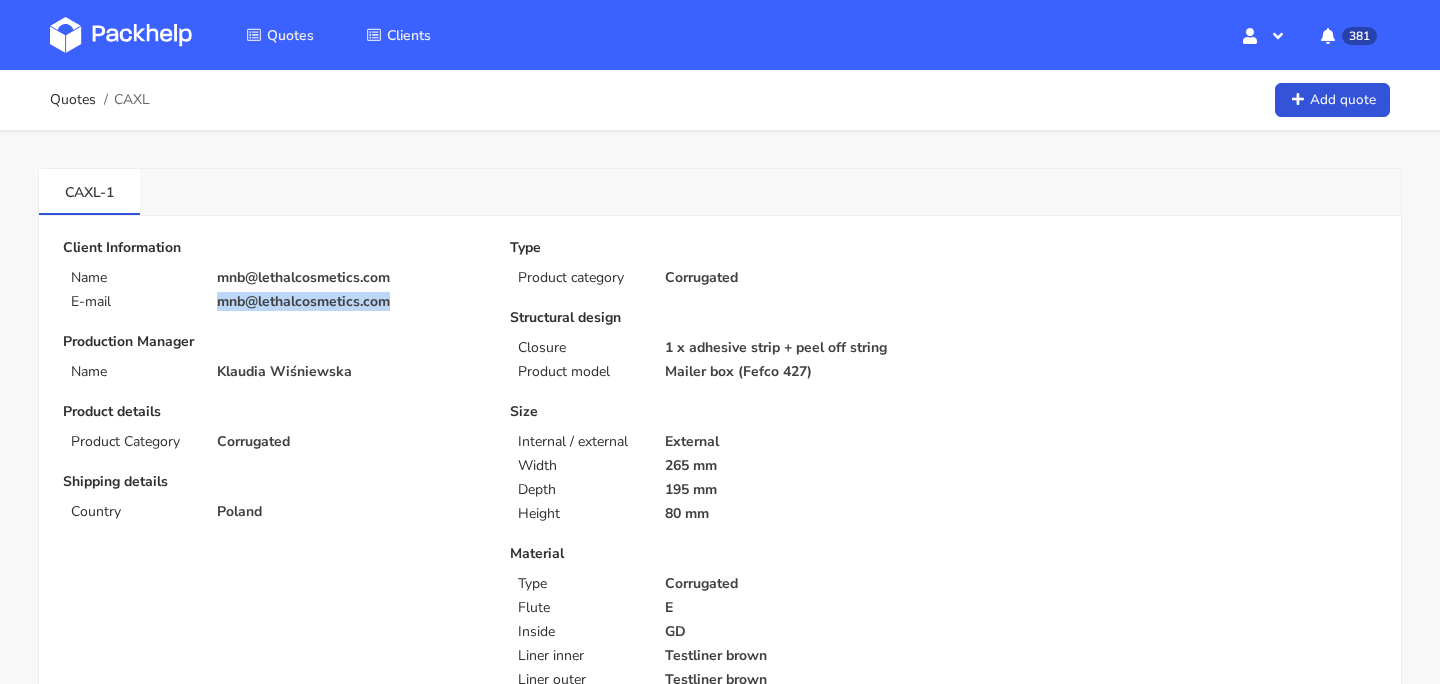 drag, startPoint x: 418, startPoint y: 304, endPoint x: 218, endPoint y: 305, distance: 200.0025 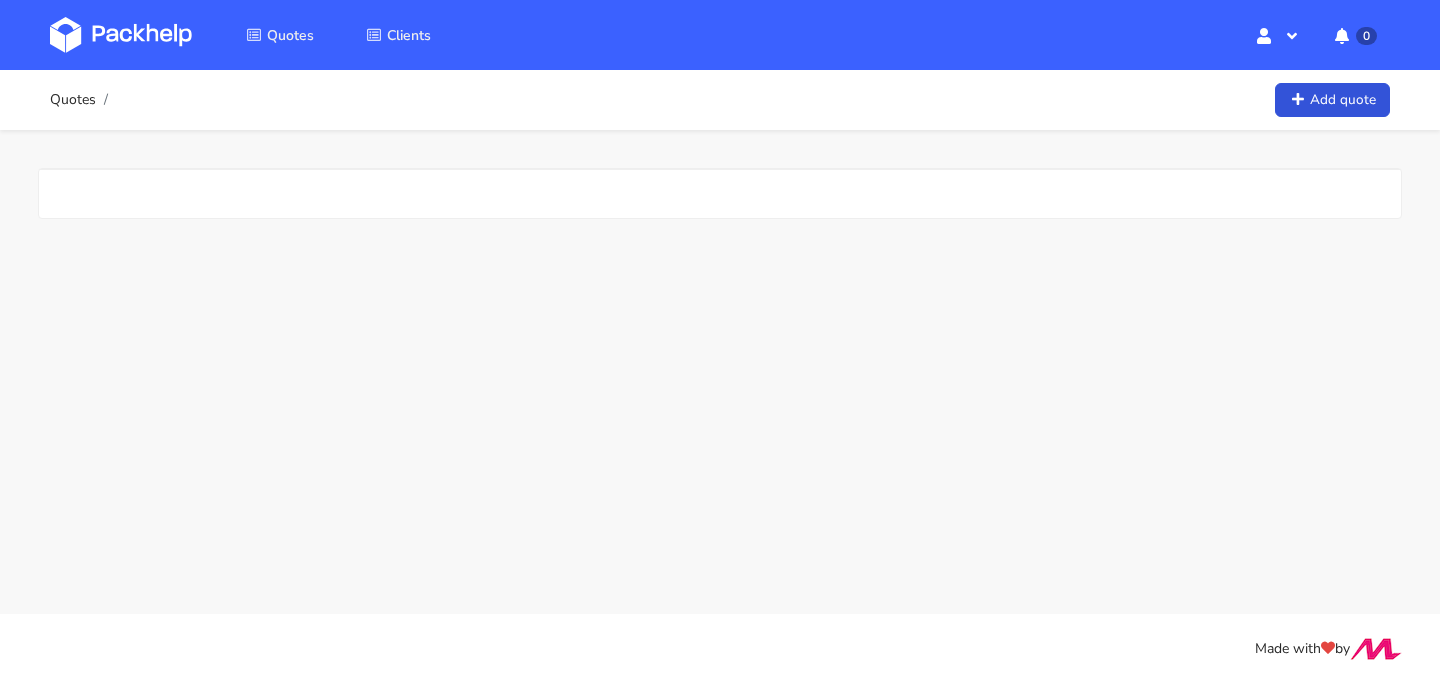 scroll, scrollTop: 0, scrollLeft: 0, axis: both 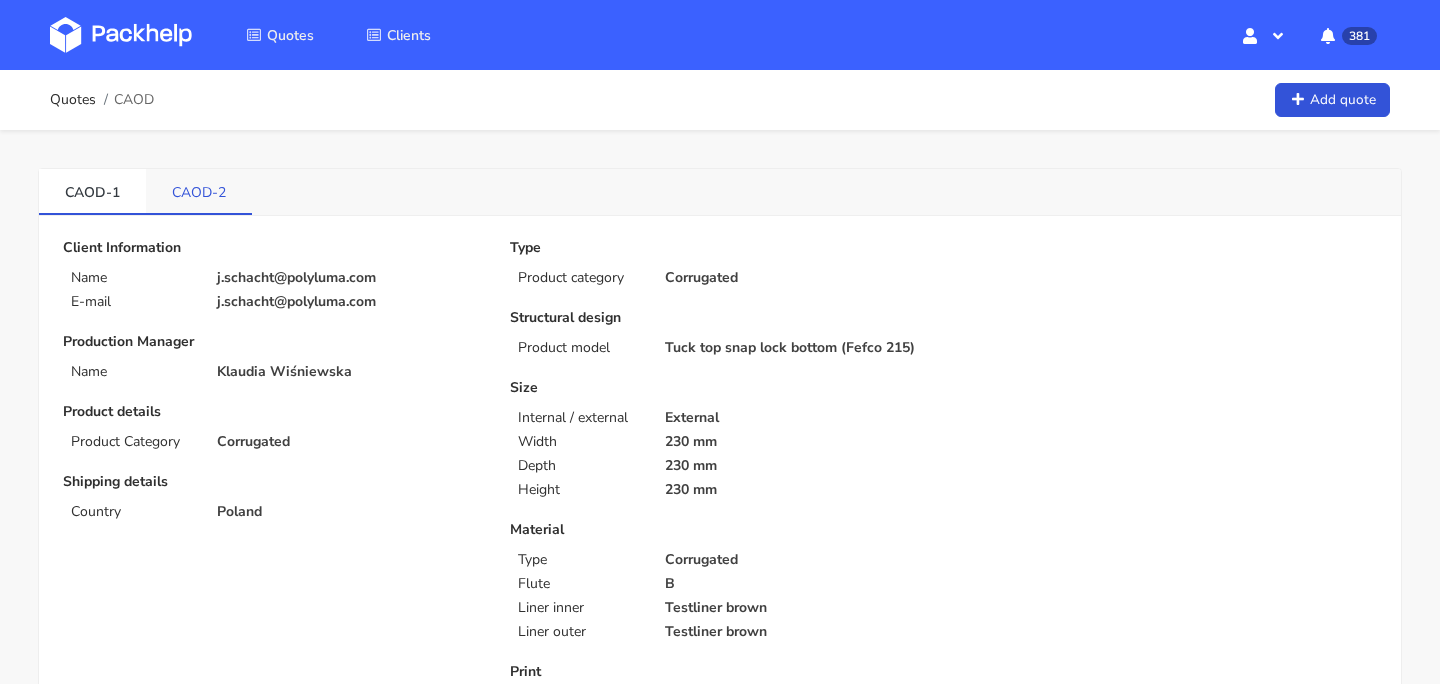 click on "CAOD-2" at bounding box center [199, 191] 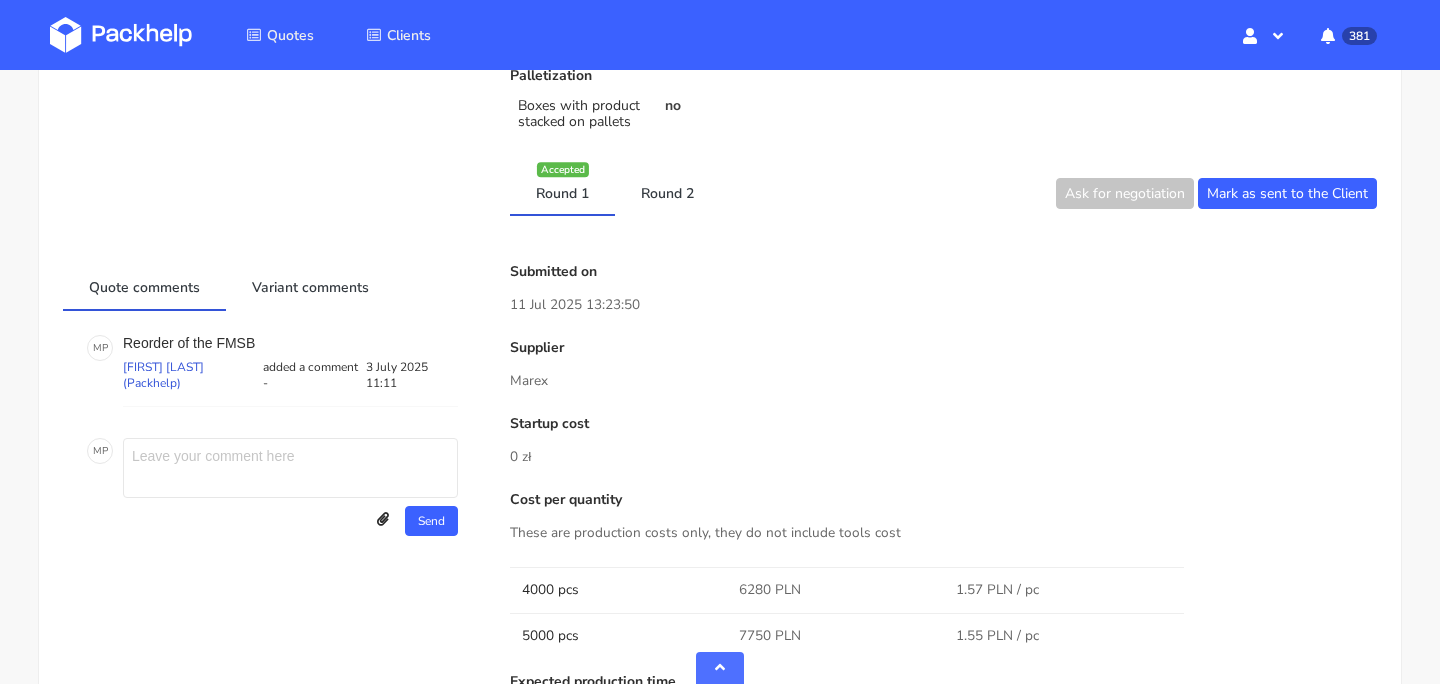 scroll, scrollTop: 845, scrollLeft: 0, axis: vertical 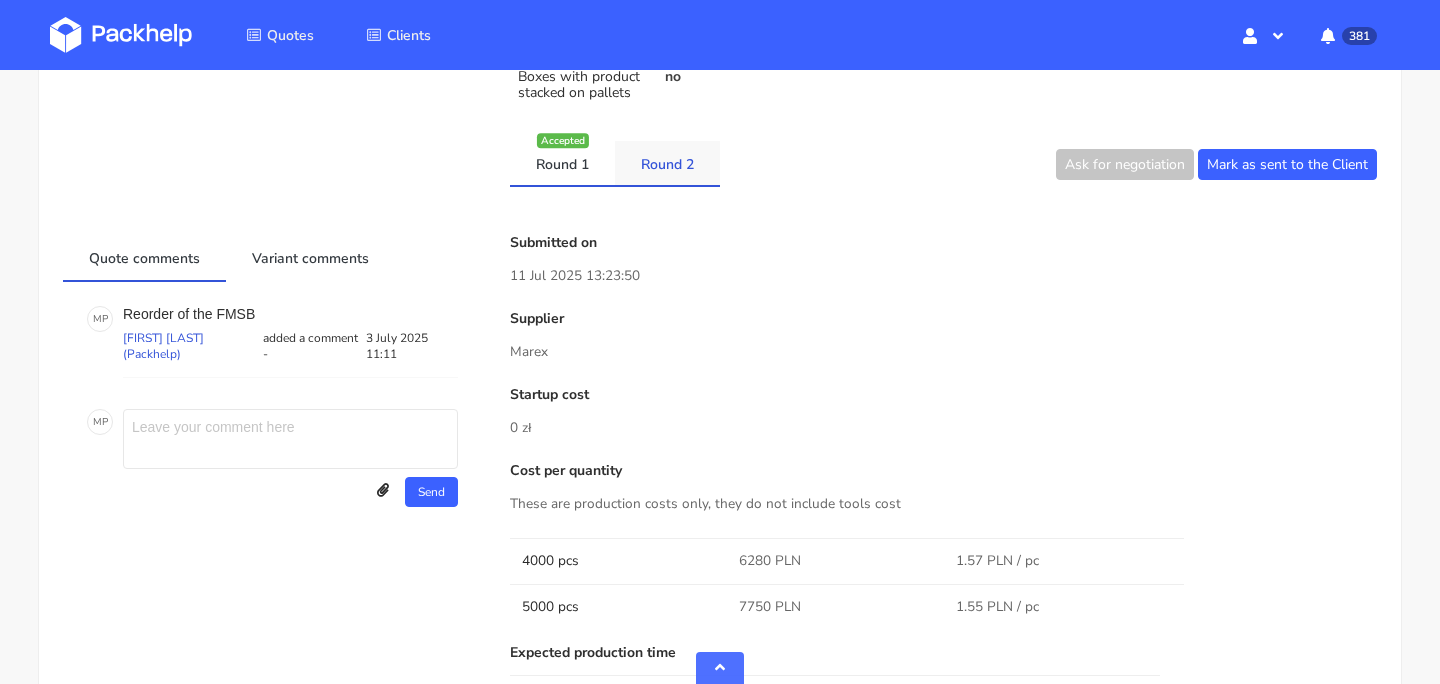 click on "Round 2" at bounding box center [667, 163] 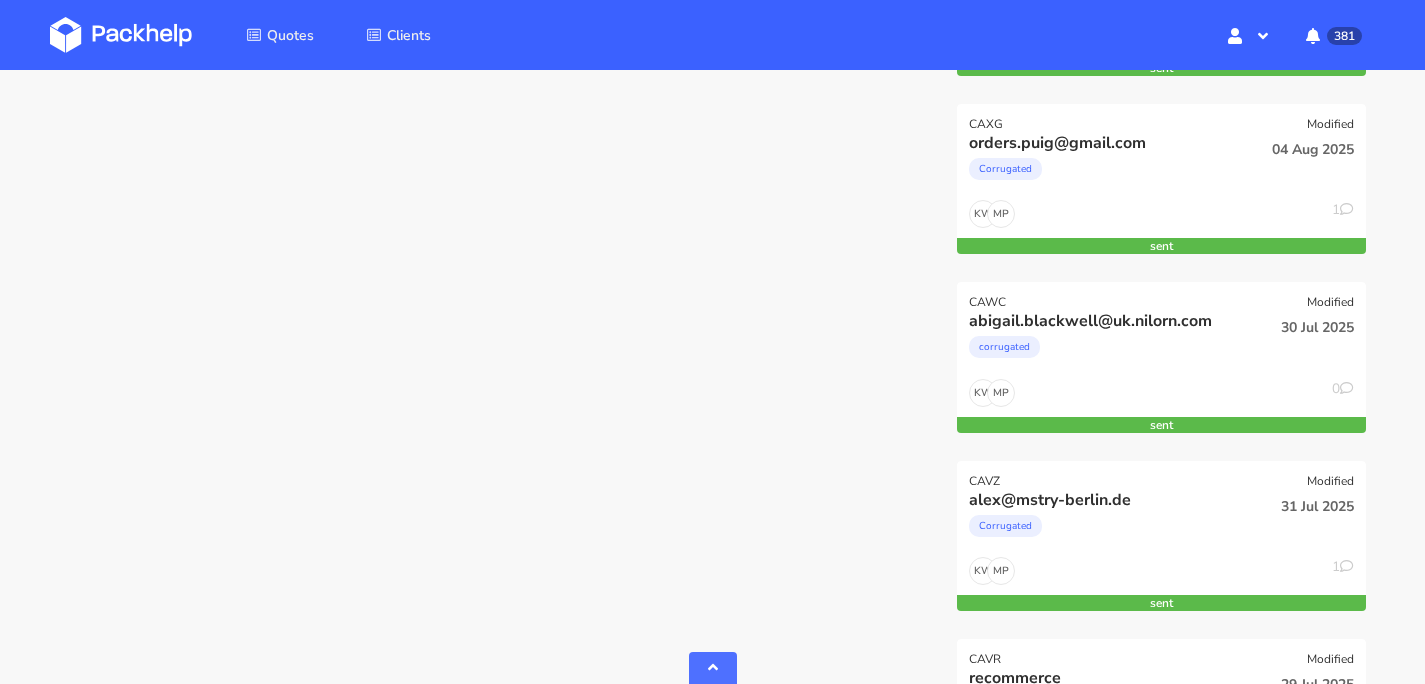 scroll, scrollTop: 994, scrollLeft: 0, axis: vertical 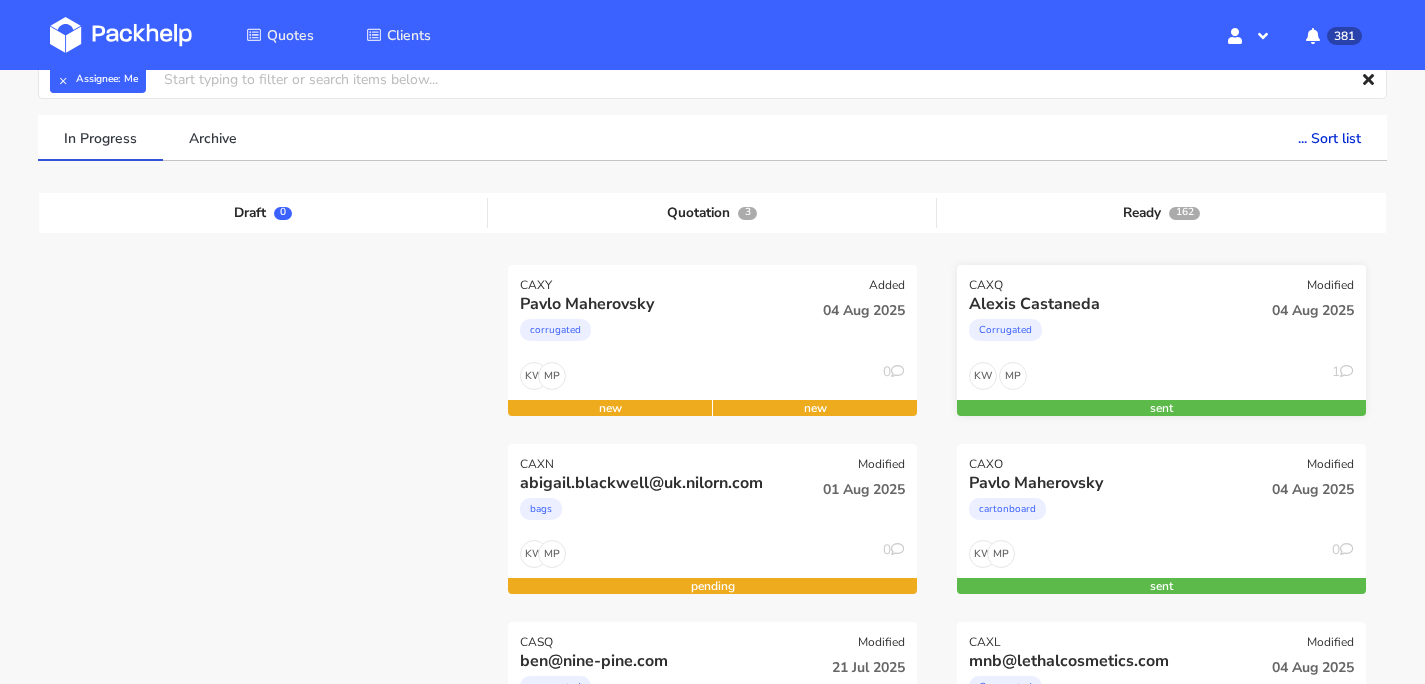 click on "Corrugated" at bounding box center [1099, 335] 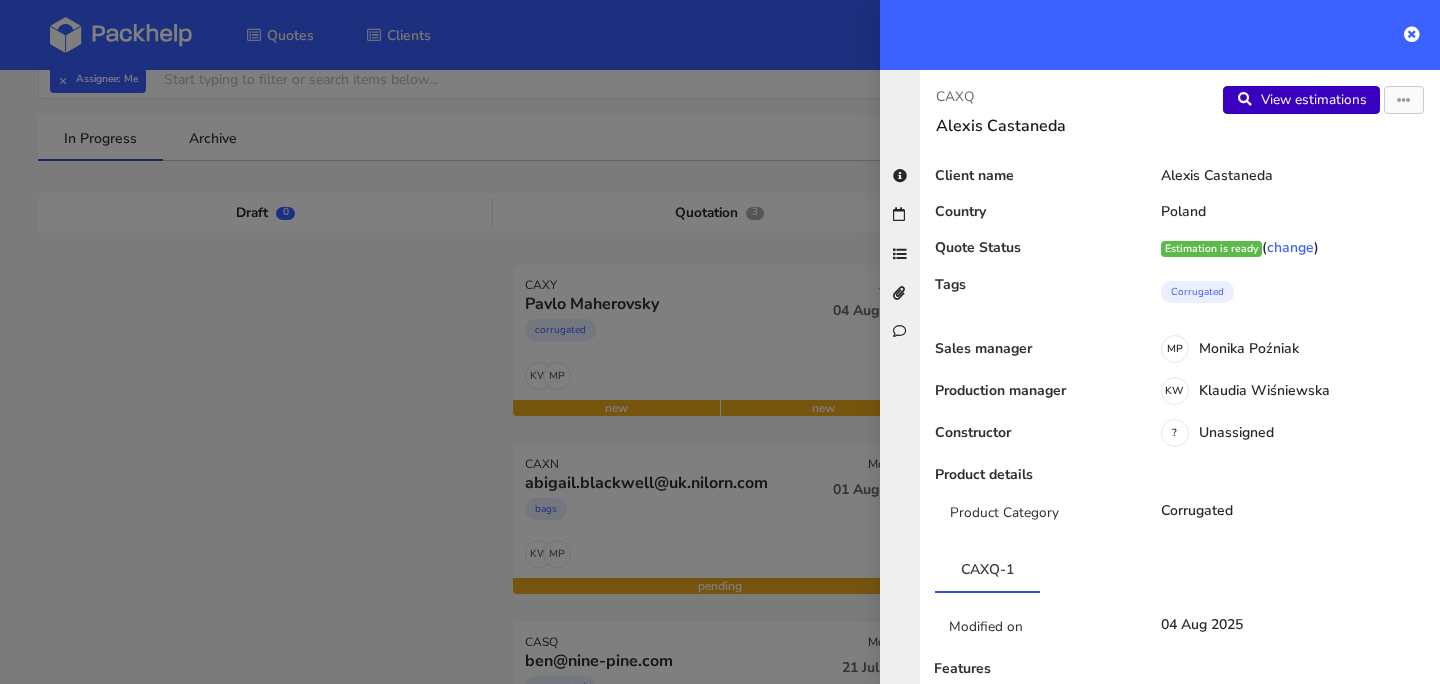 click on "View estimations" at bounding box center (1301, 100) 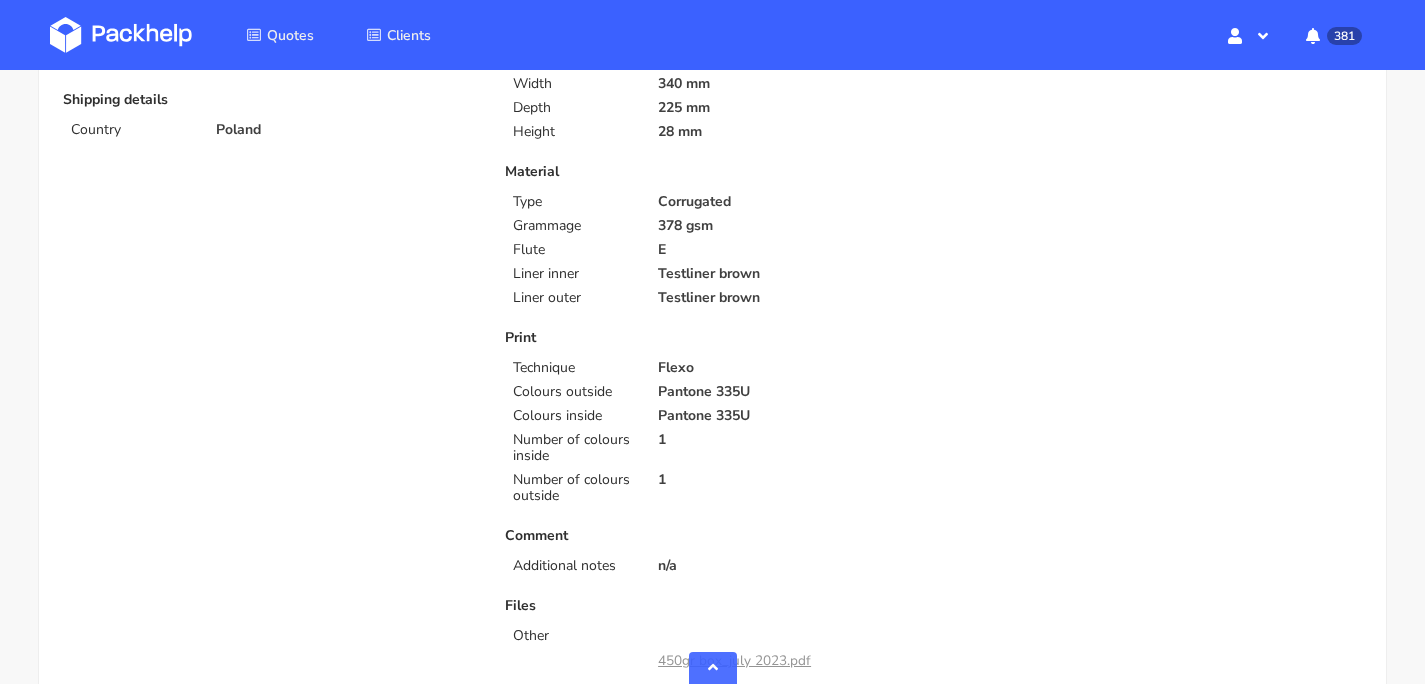 scroll, scrollTop: 0, scrollLeft: 0, axis: both 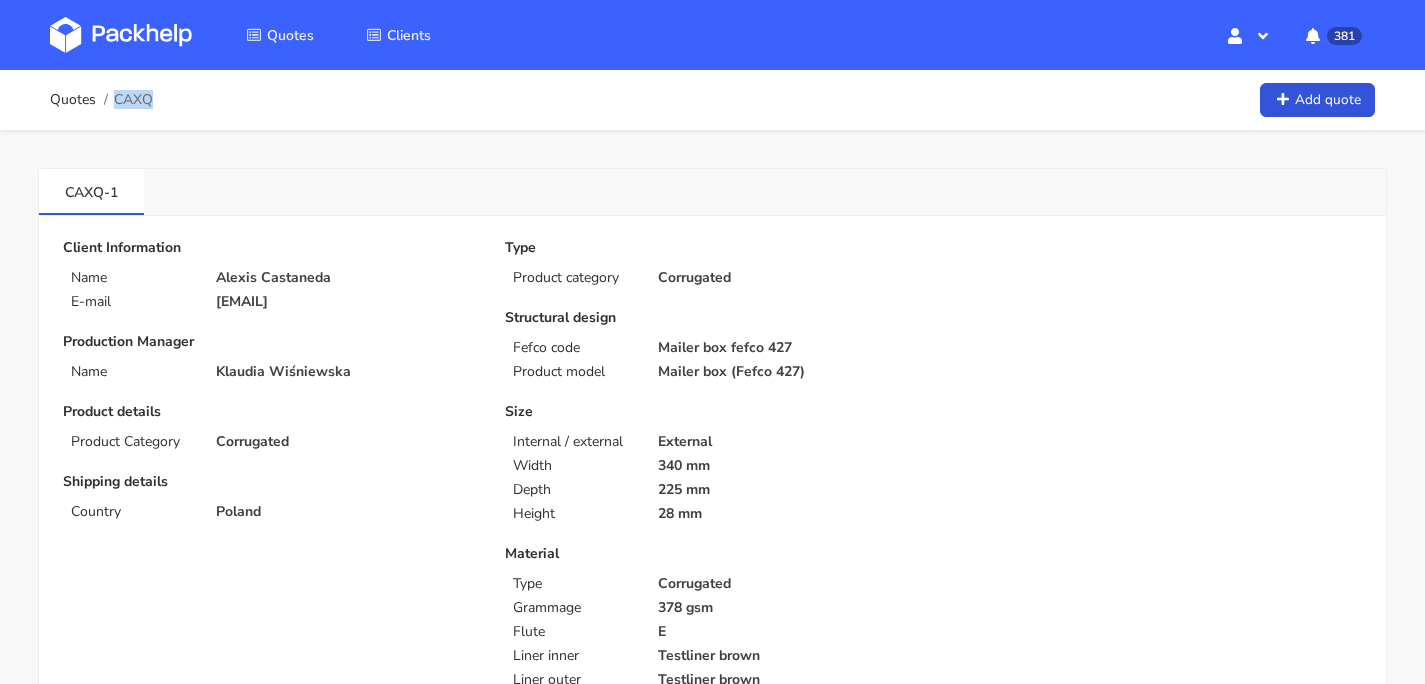 drag, startPoint x: 116, startPoint y: 100, endPoint x: 154, endPoint y: 105, distance: 38.327538 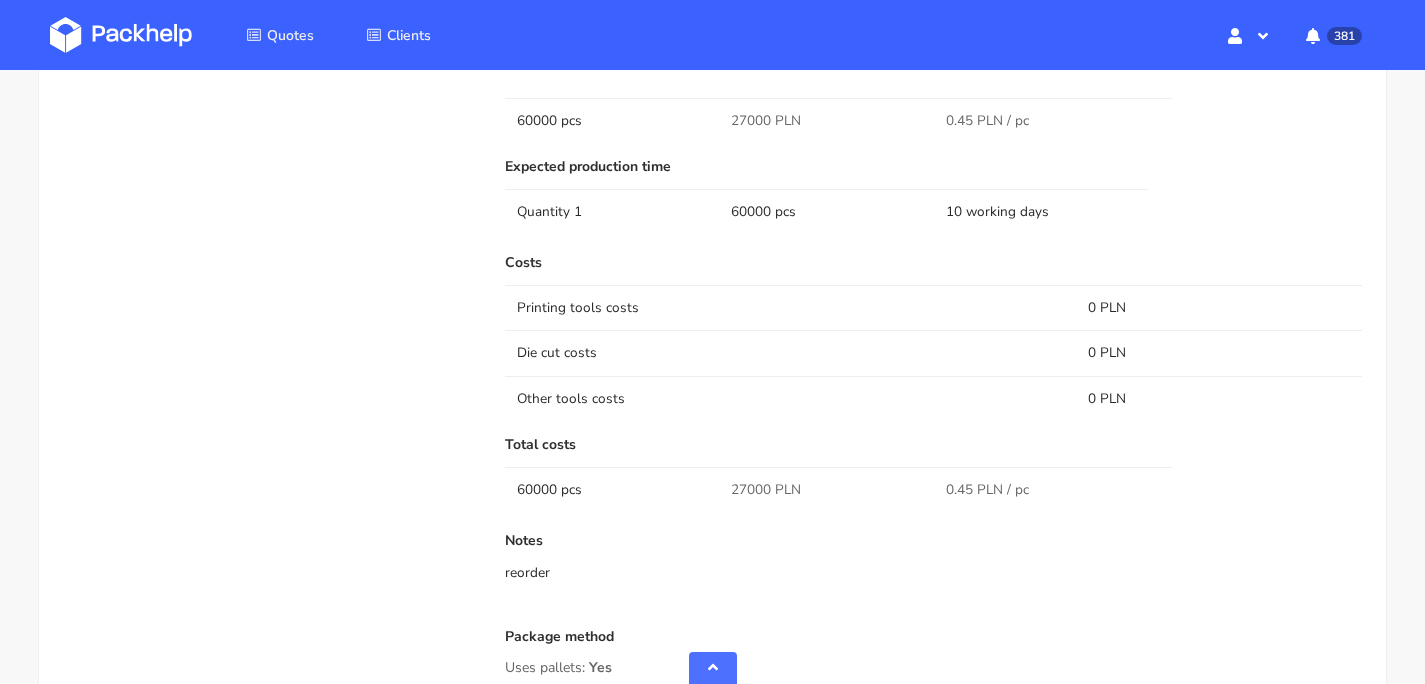 scroll, scrollTop: 1434, scrollLeft: 0, axis: vertical 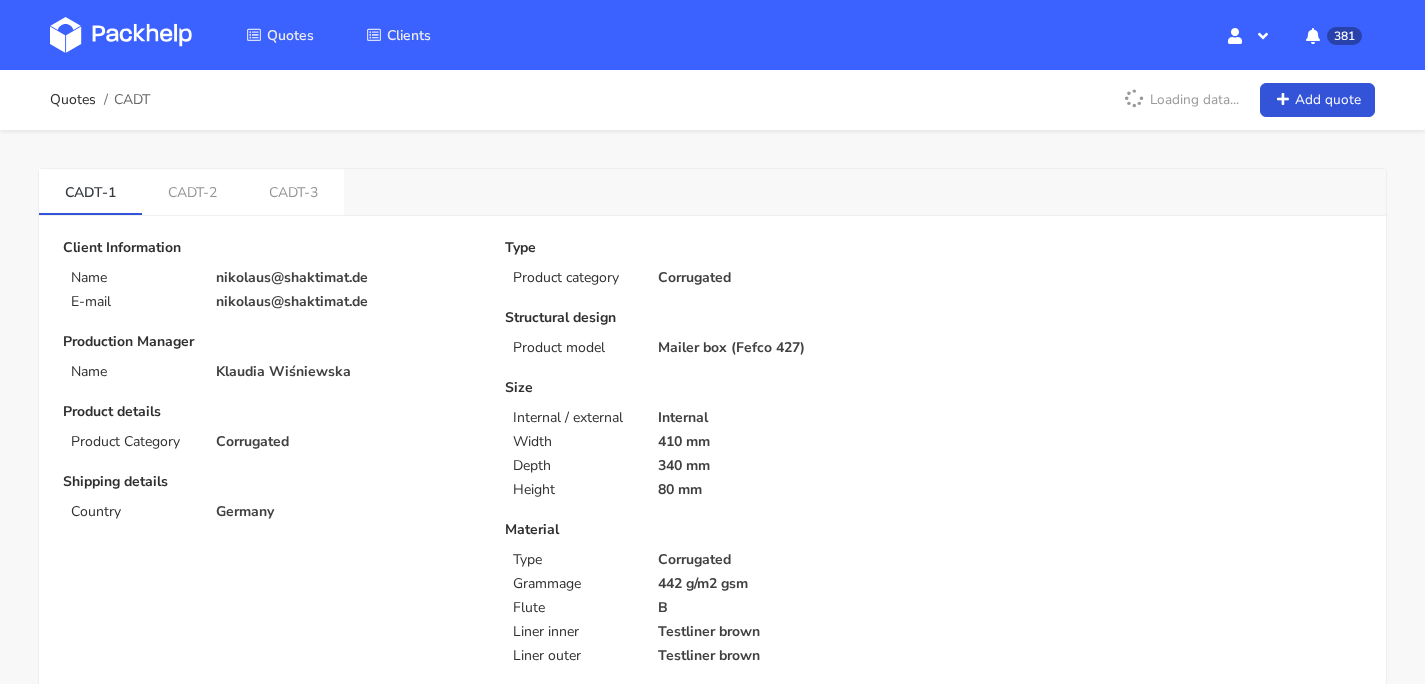 click at bounding box center (121, 35) 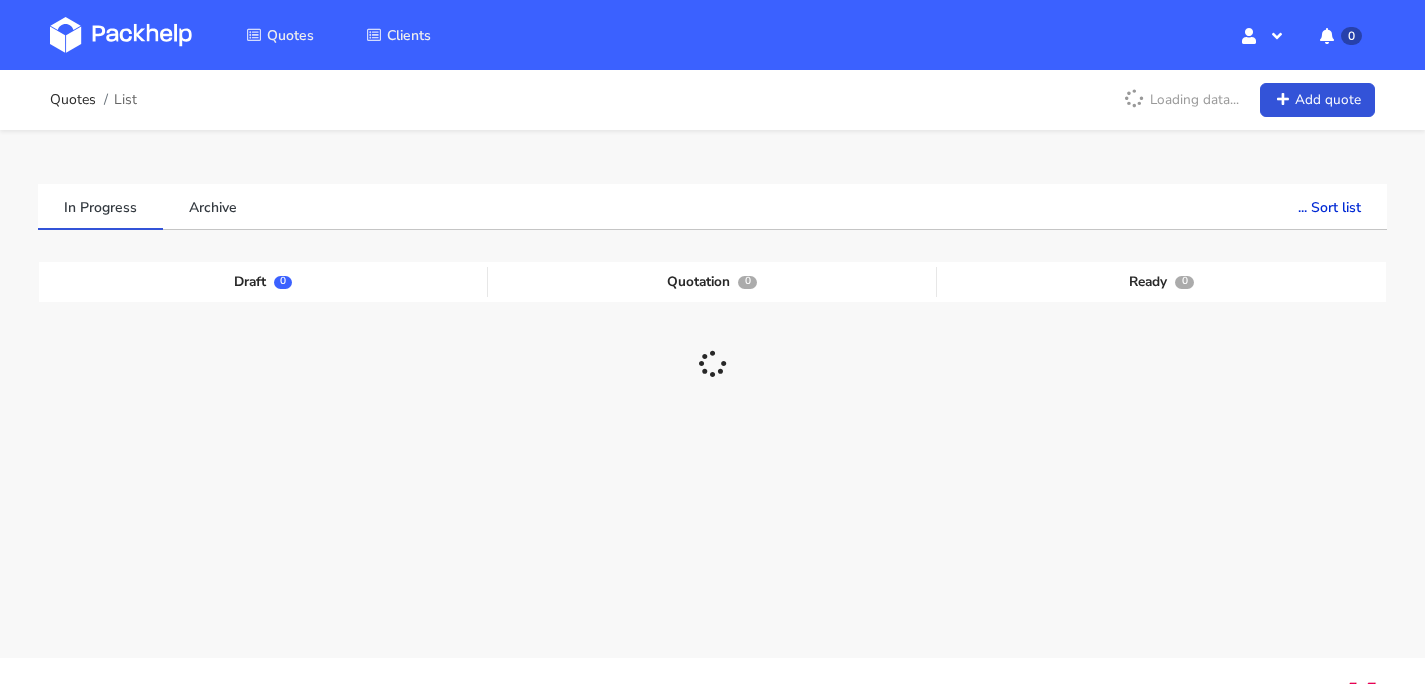 scroll, scrollTop: 0, scrollLeft: 0, axis: both 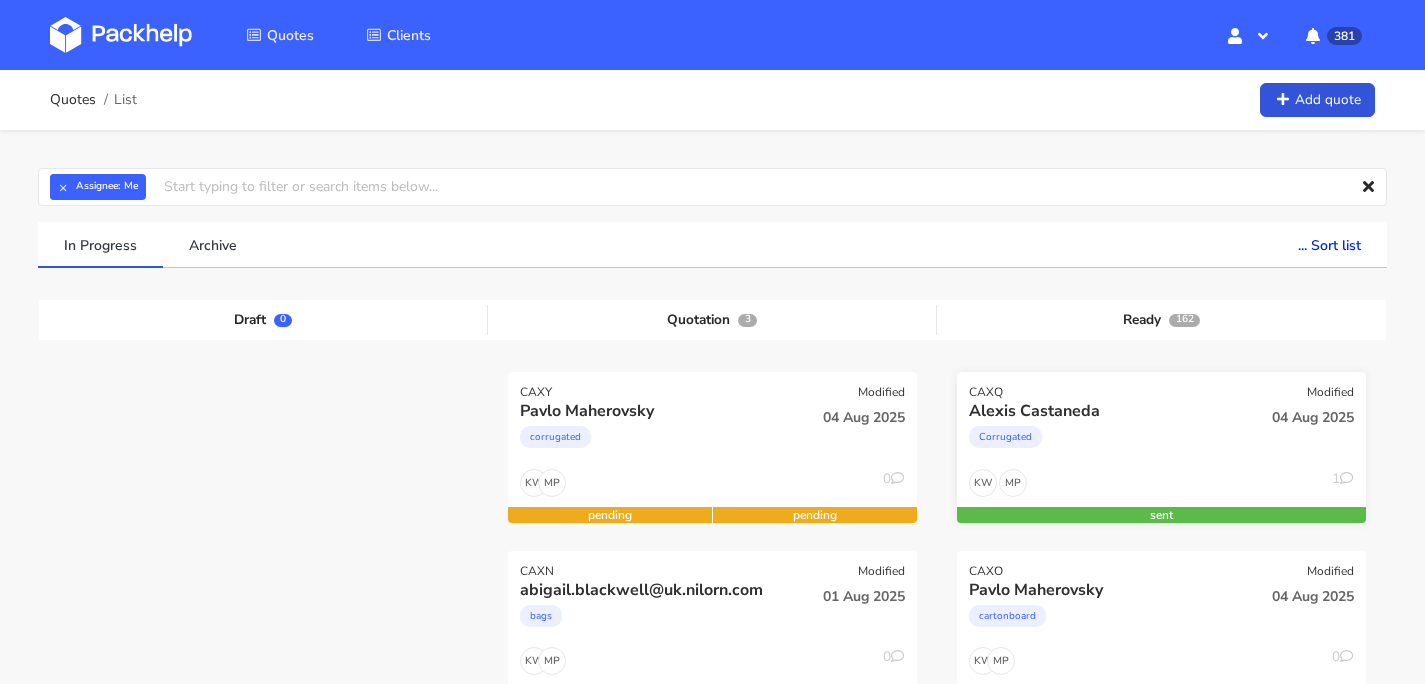 click on "CAXQ     Modified" at bounding box center (1161, 386) 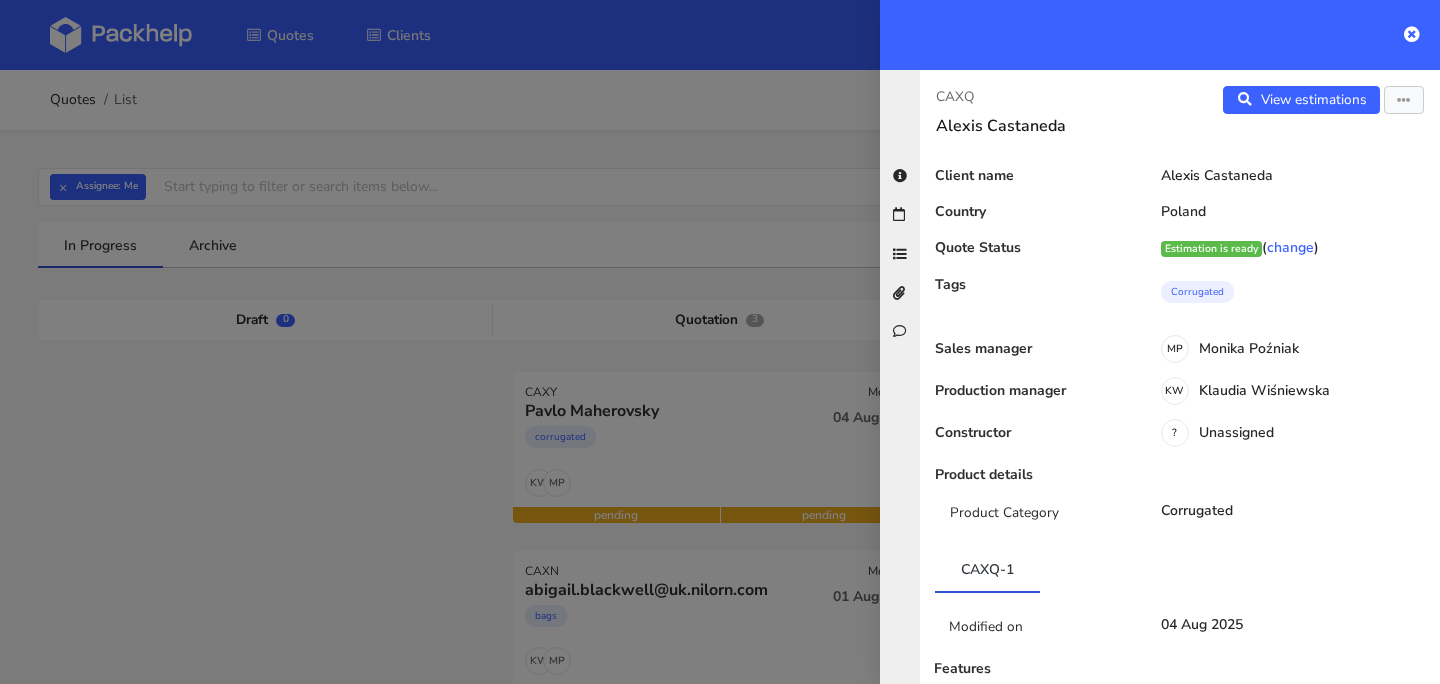click at bounding box center [1412, 34] 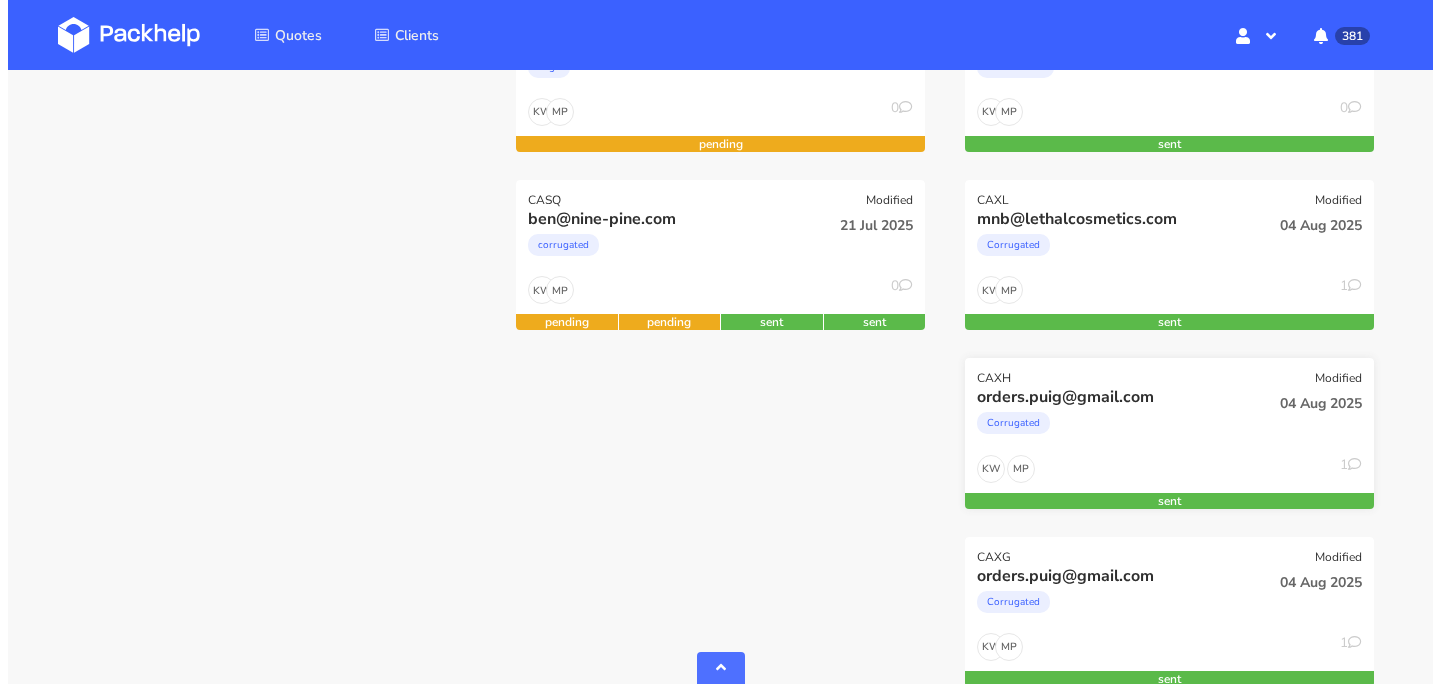 scroll, scrollTop: 550, scrollLeft: 0, axis: vertical 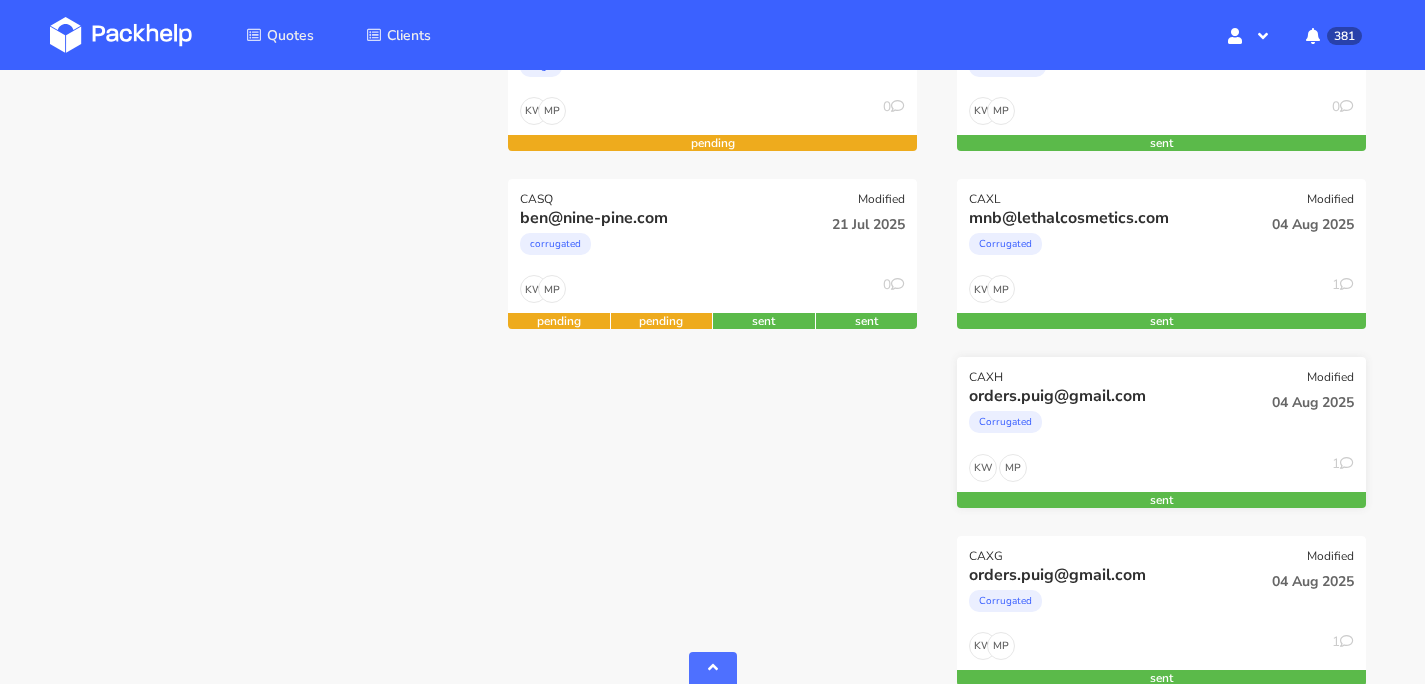click on "Corrugated" at bounding box center [1099, 427] 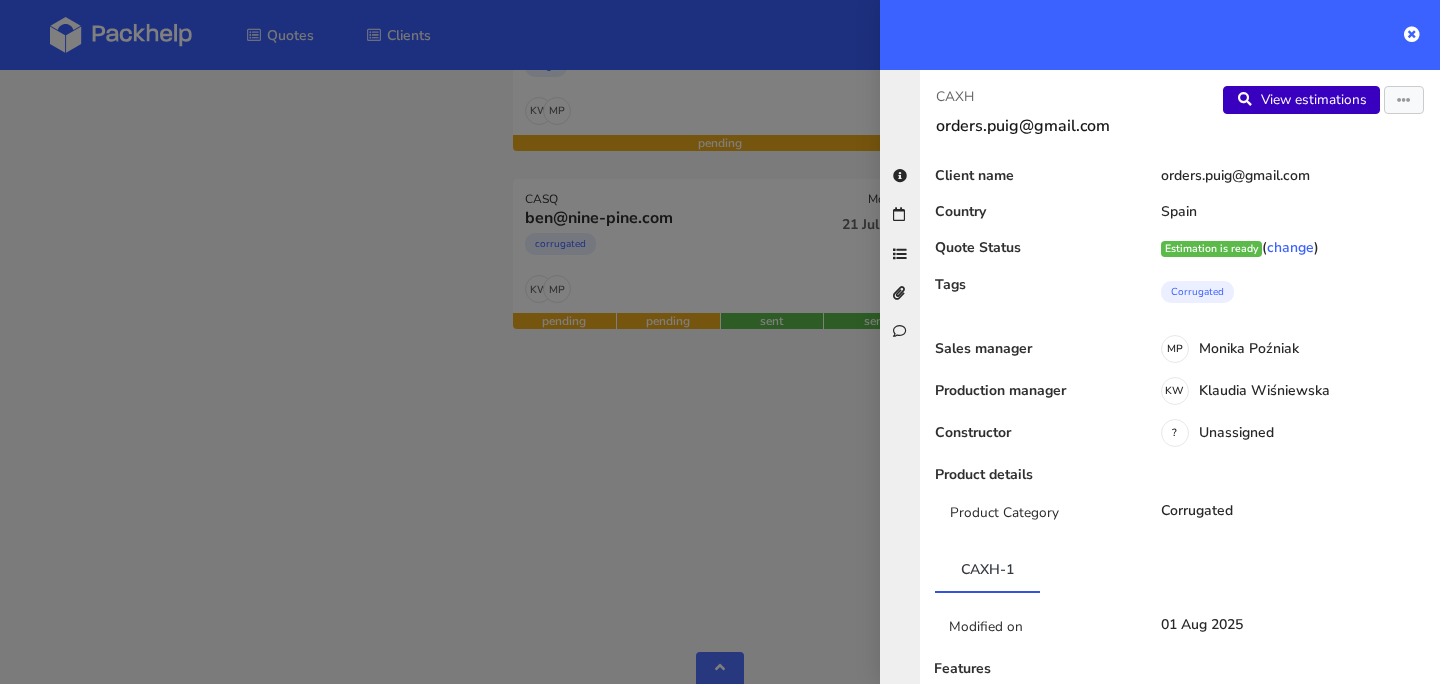 click on "View estimations" at bounding box center [1301, 100] 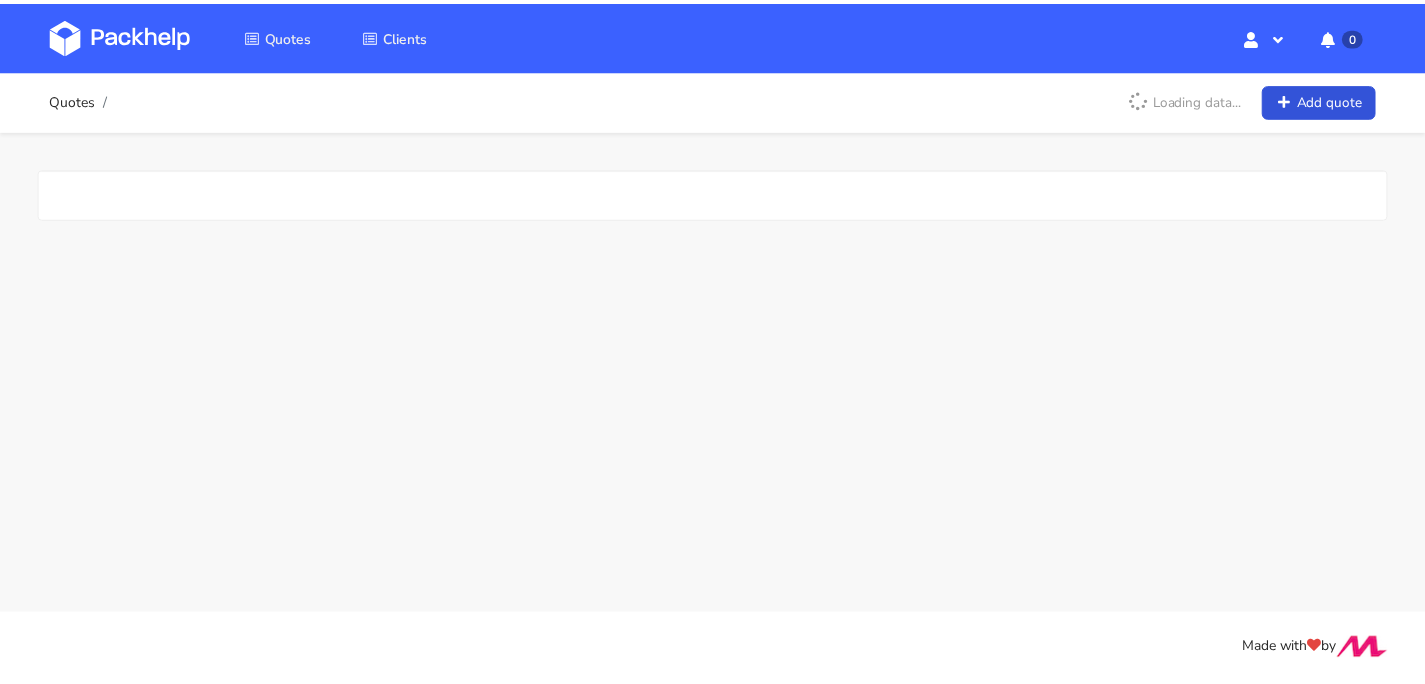 scroll, scrollTop: 0, scrollLeft: 0, axis: both 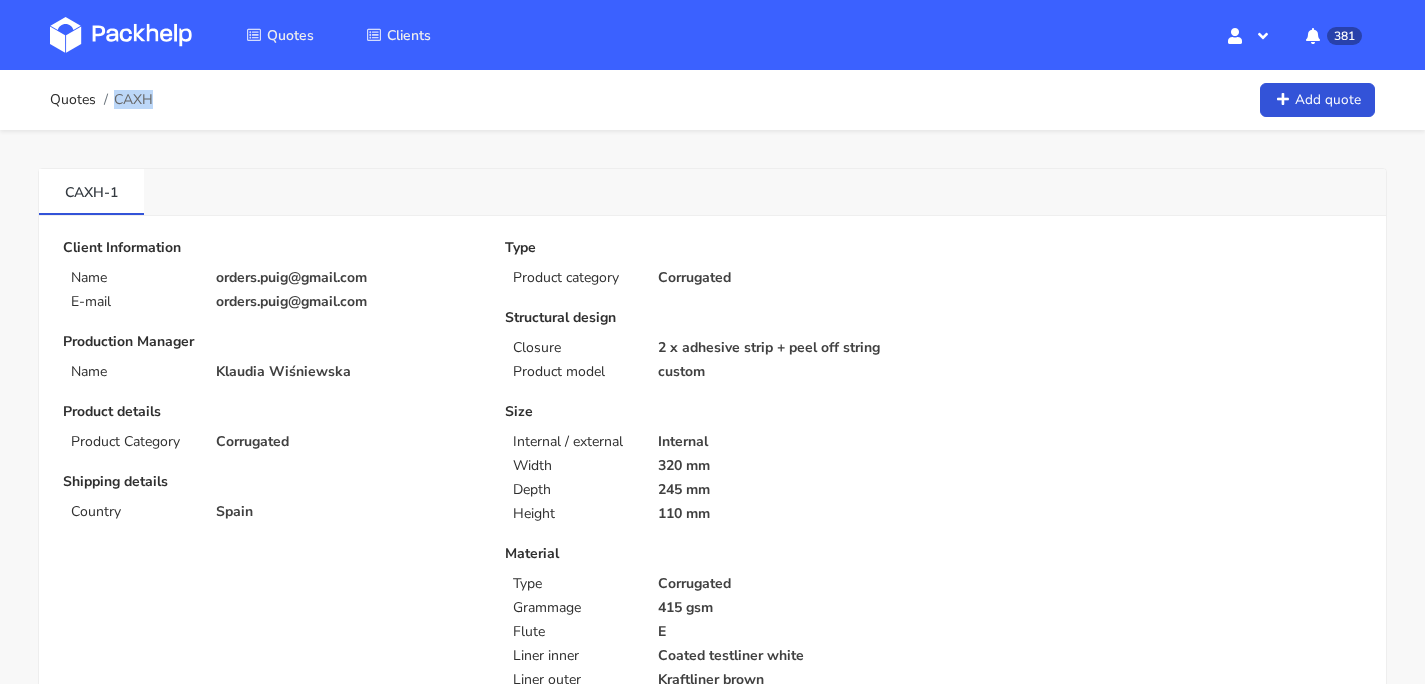 drag, startPoint x: 116, startPoint y: 96, endPoint x: 151, endPoint y: 95, distance: 35.014282 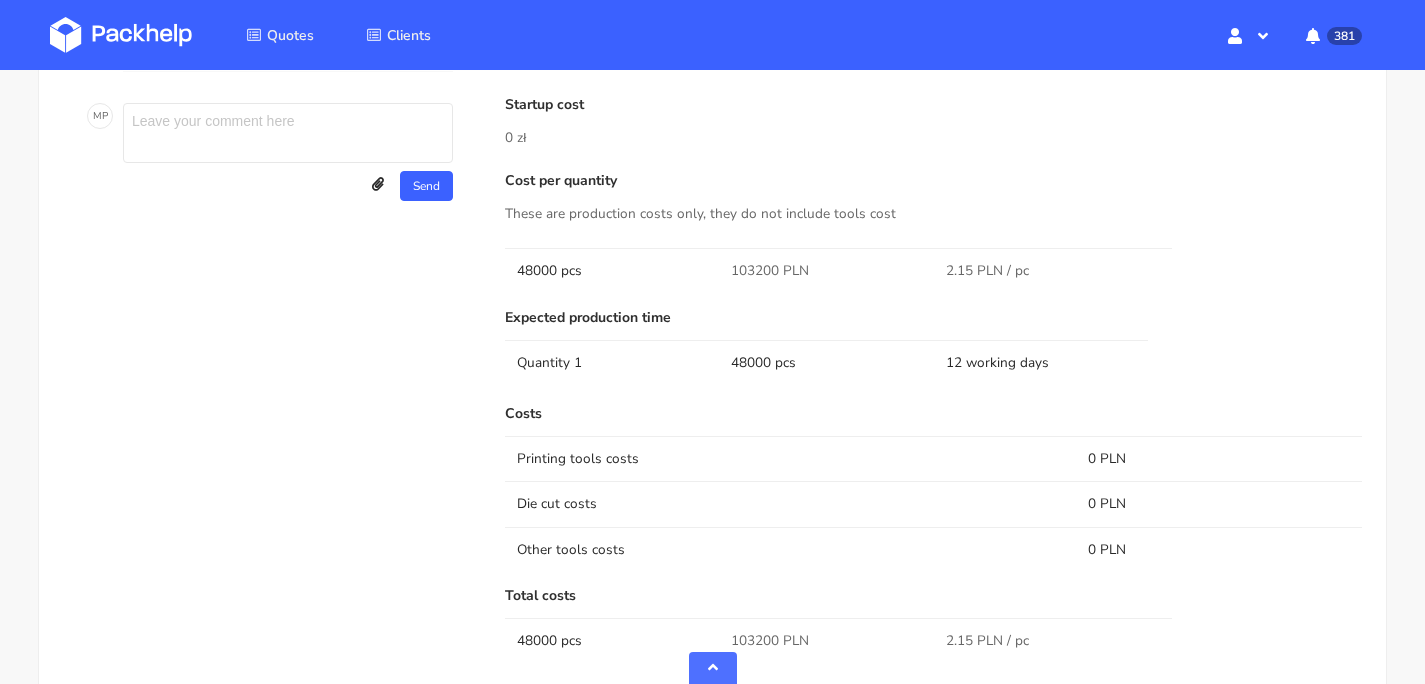 scroll, scrollTop: 1436, scrollLeft: 0, axis: vertical 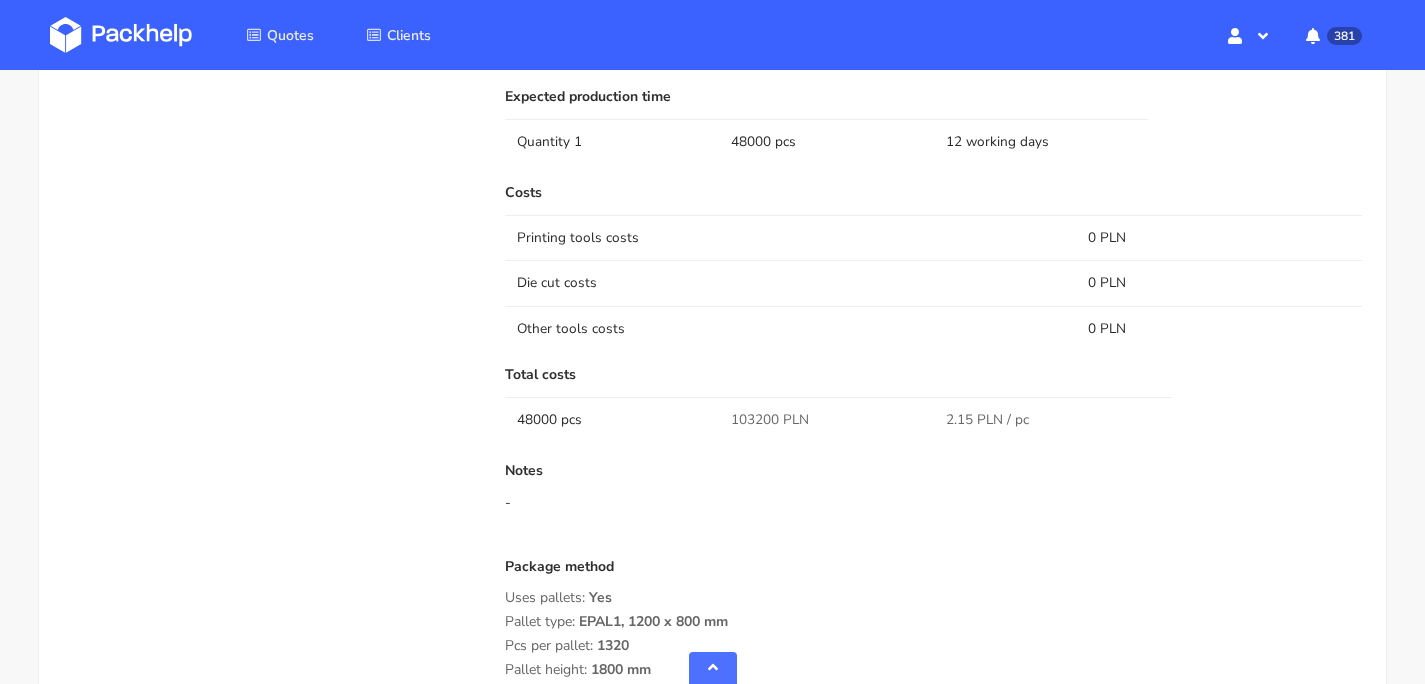 click at bounding box center (121, 35) 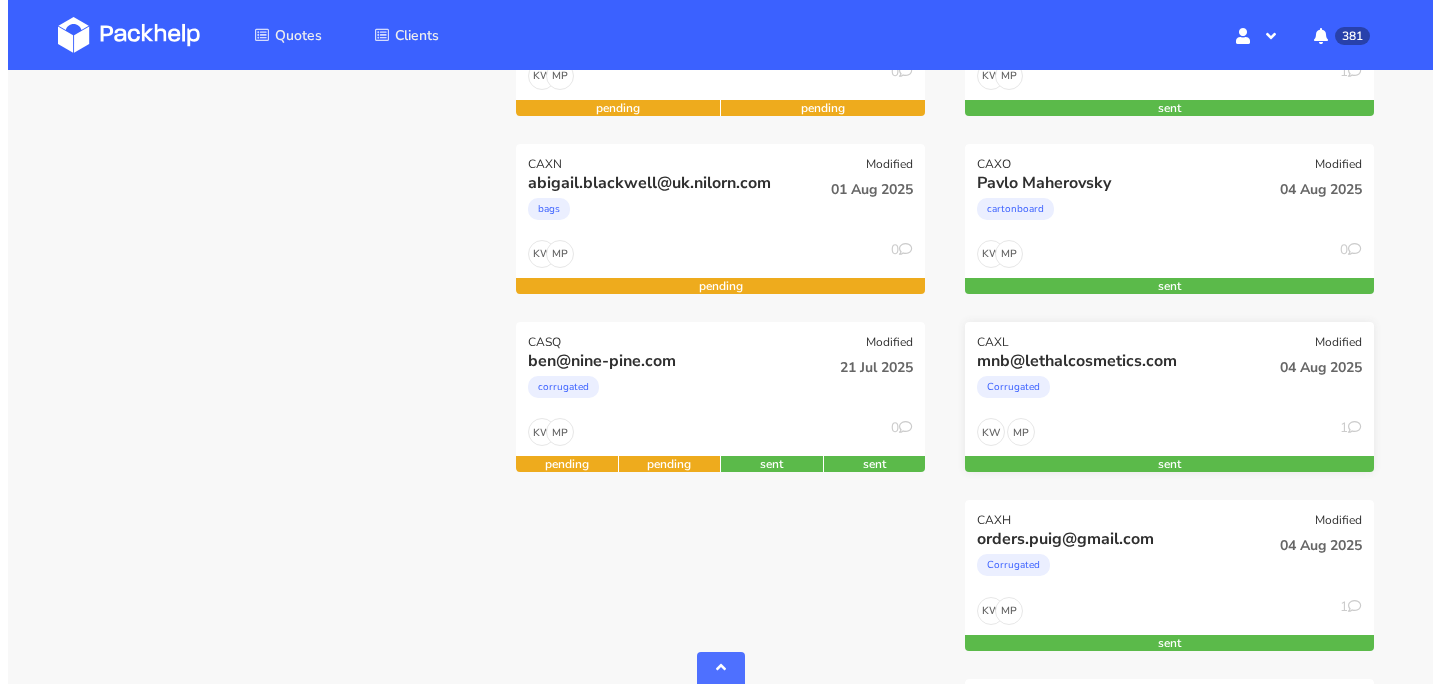 scroll, scrollTop: 708, scrollLeft: 0, axis: vertical 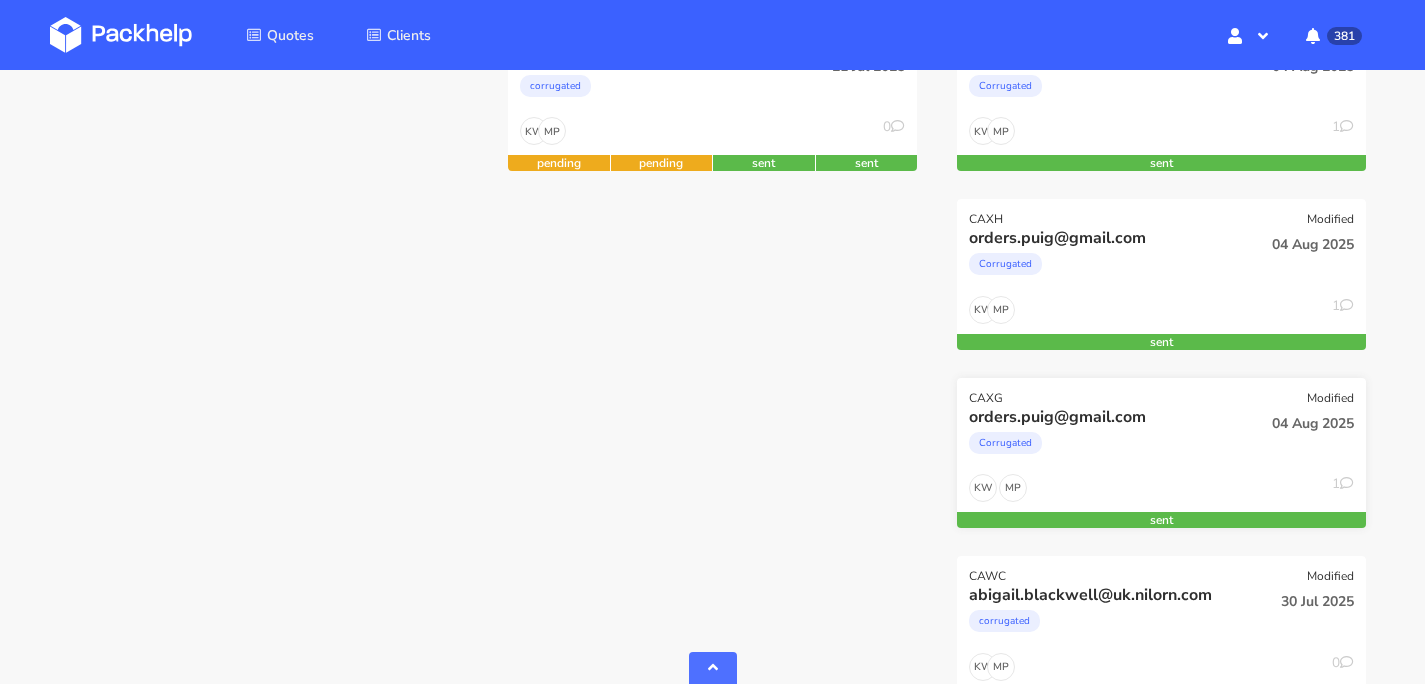 click on "Corrugated" at bounding box center [1099, 448] 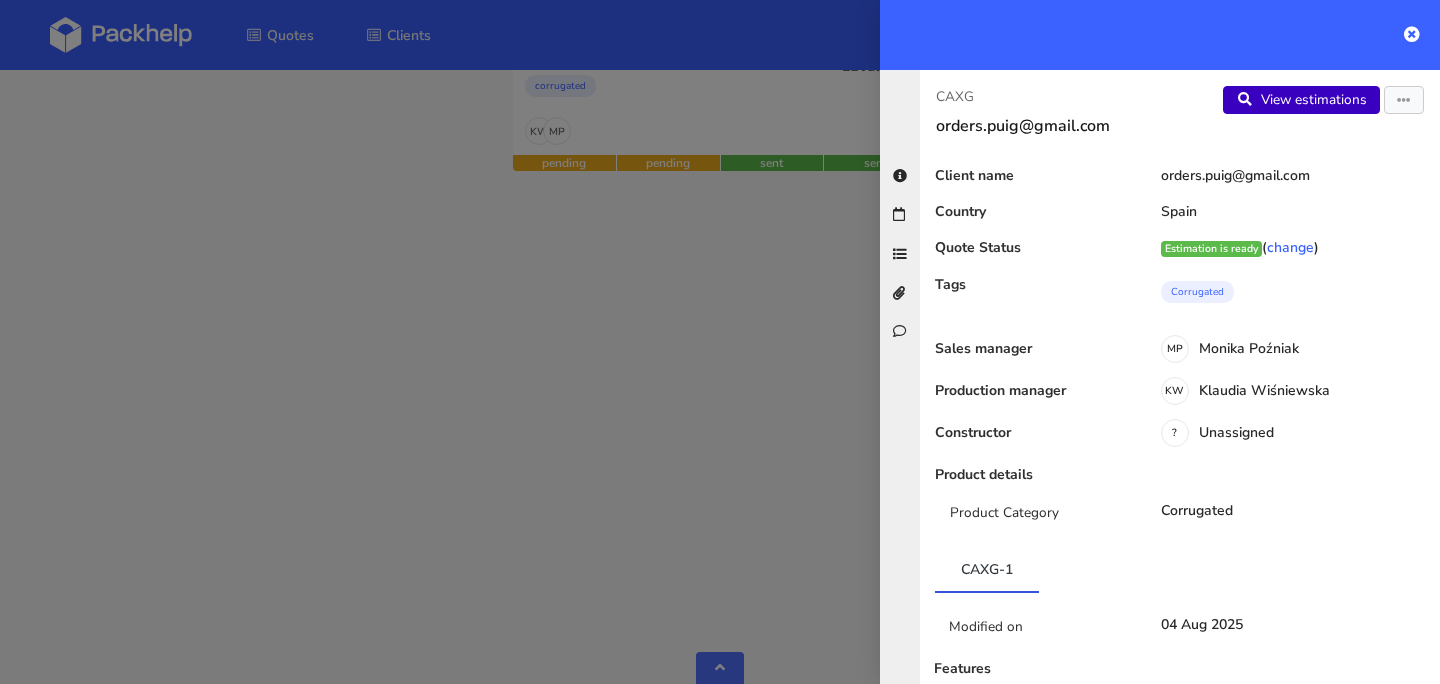 click on "View estimations" at bounding box center [1301, 100] 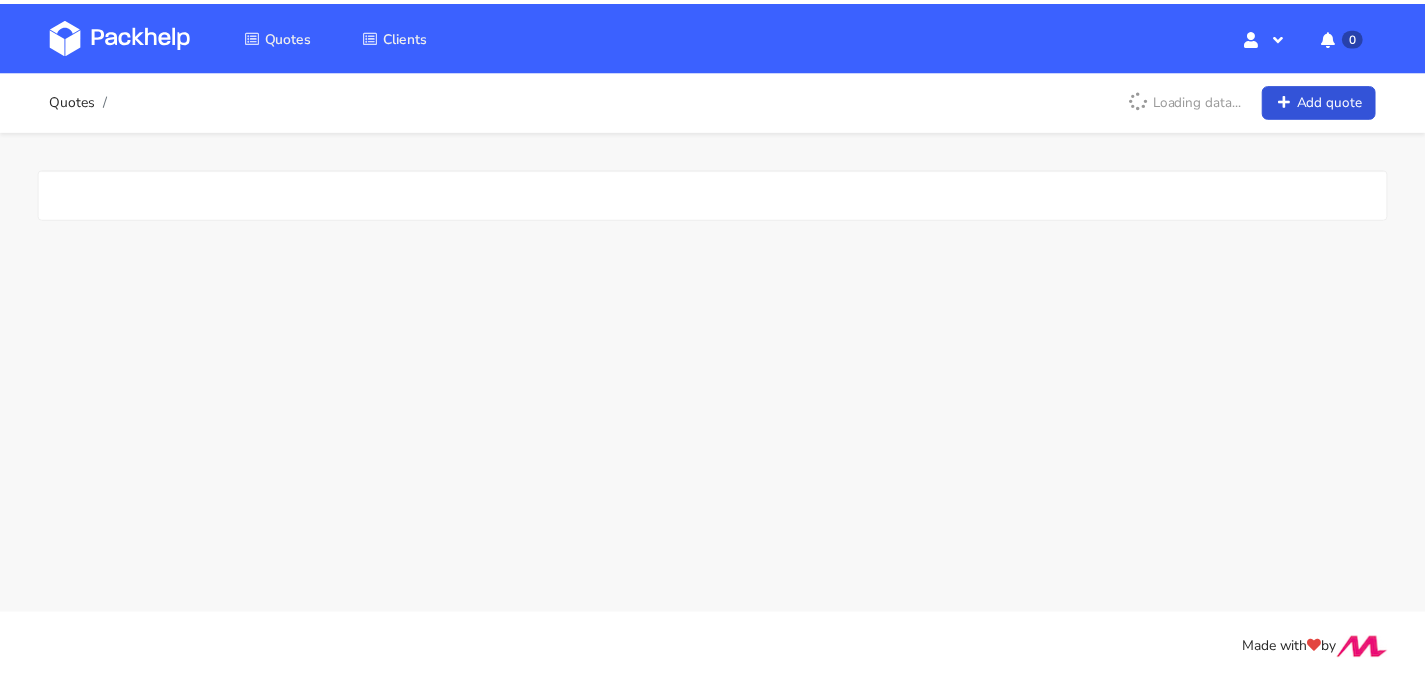 scroll, scrollTop: 0, scrollLeft: 0, axis: both 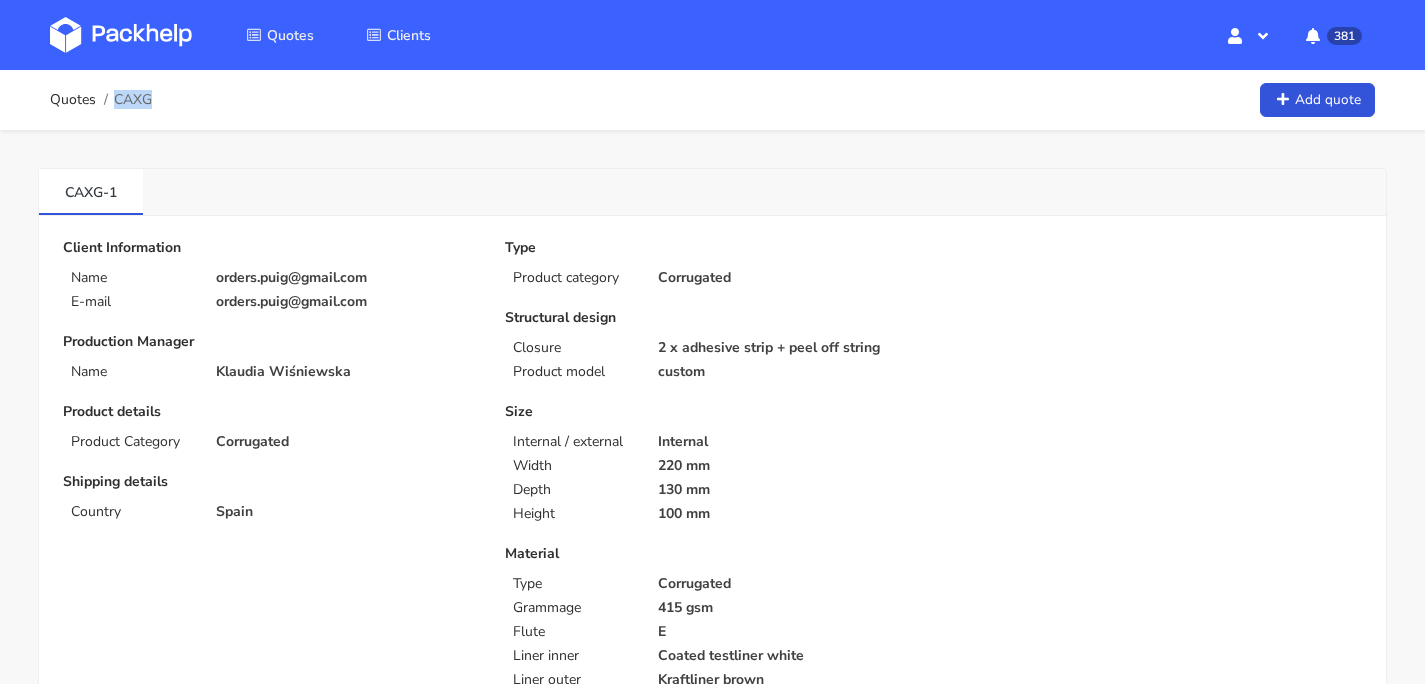 drag, startPoint x: 114, startPoint y: 98, endPoint x: 152, endPoint y: 93, distance: 38.327538 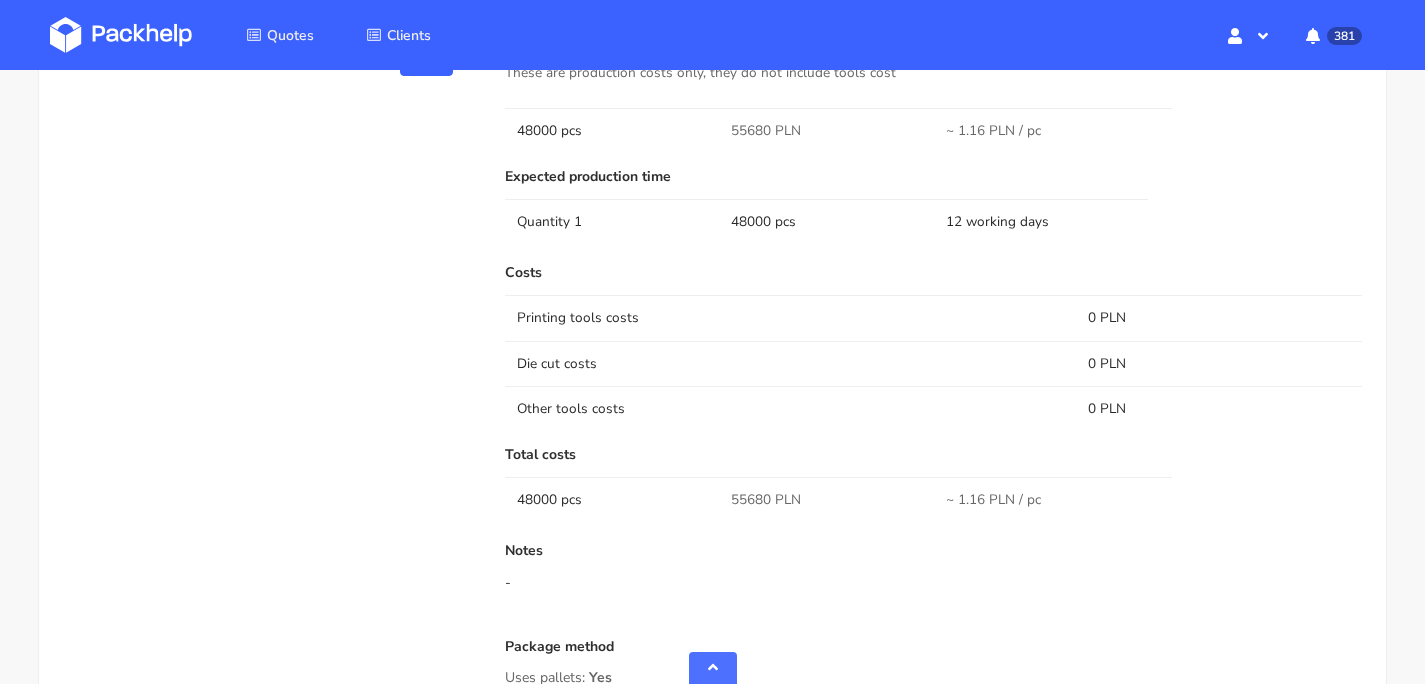 scroll, scrollTop: 1333, scrollLeft: 0, axis: vertical 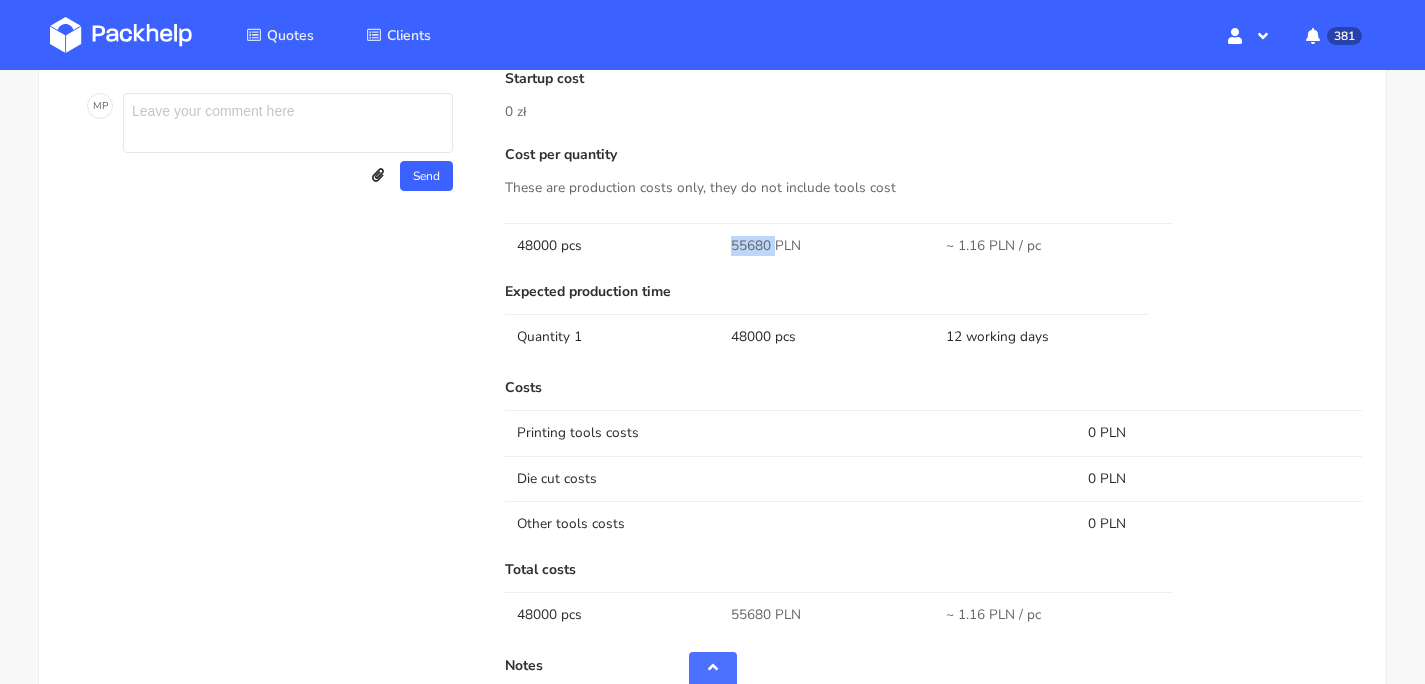 drag, startPoint x: 766, startPoint y: 240, endPoint x: 726, endPoint y: 240, distance: 40 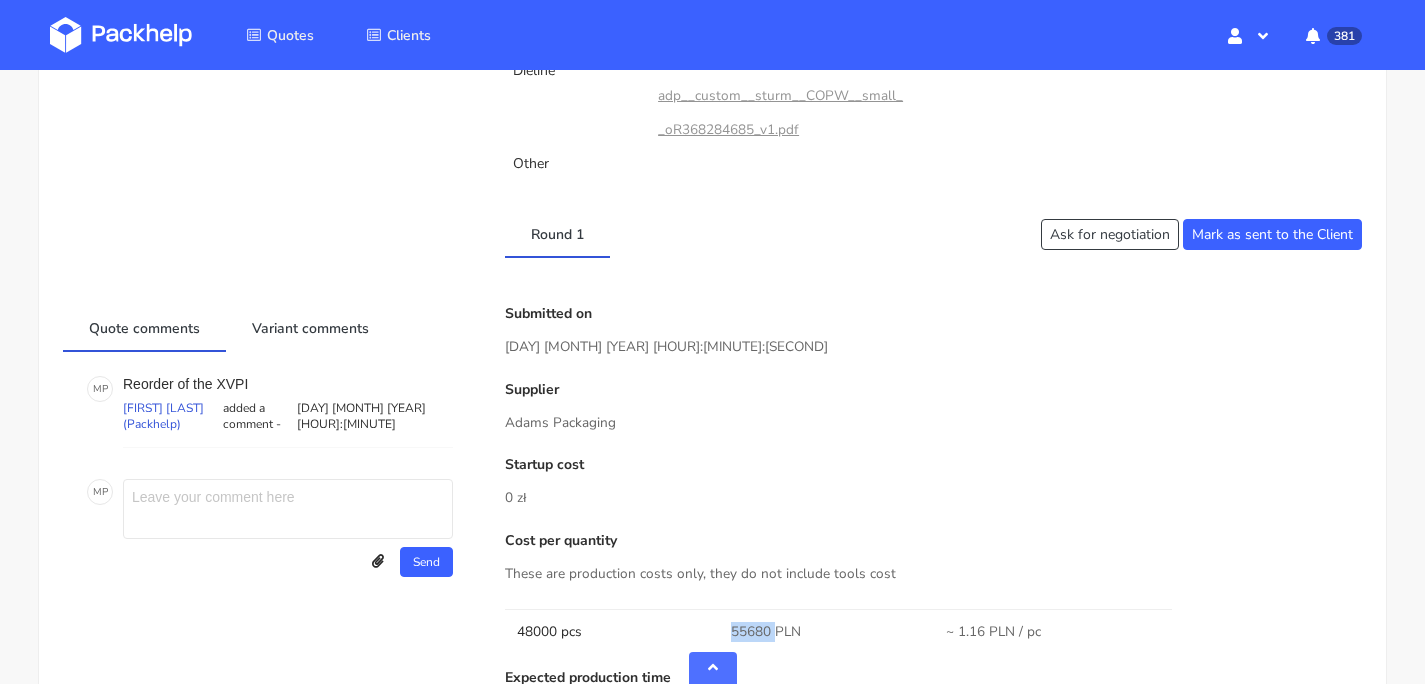 scroll, scrollTop: 1059, scrollLeft: 0, axis: vertical 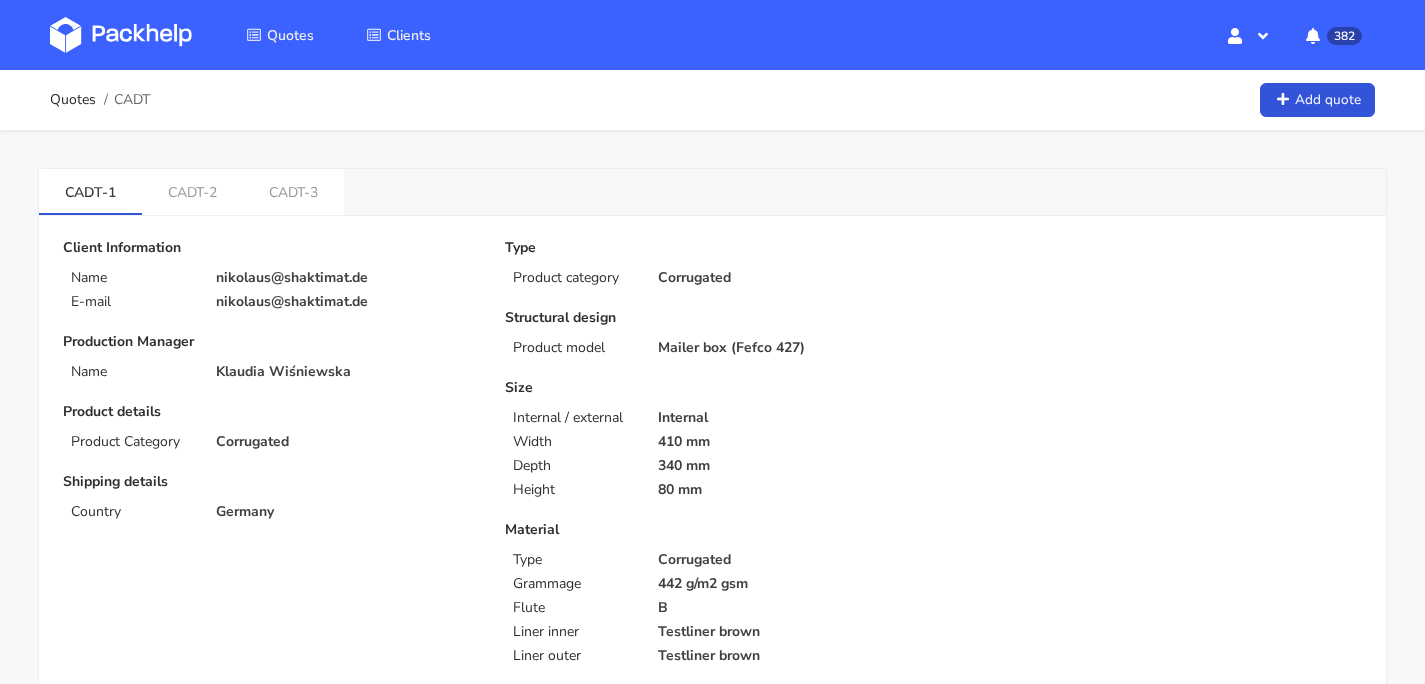 click at bounding box center [121, 35] 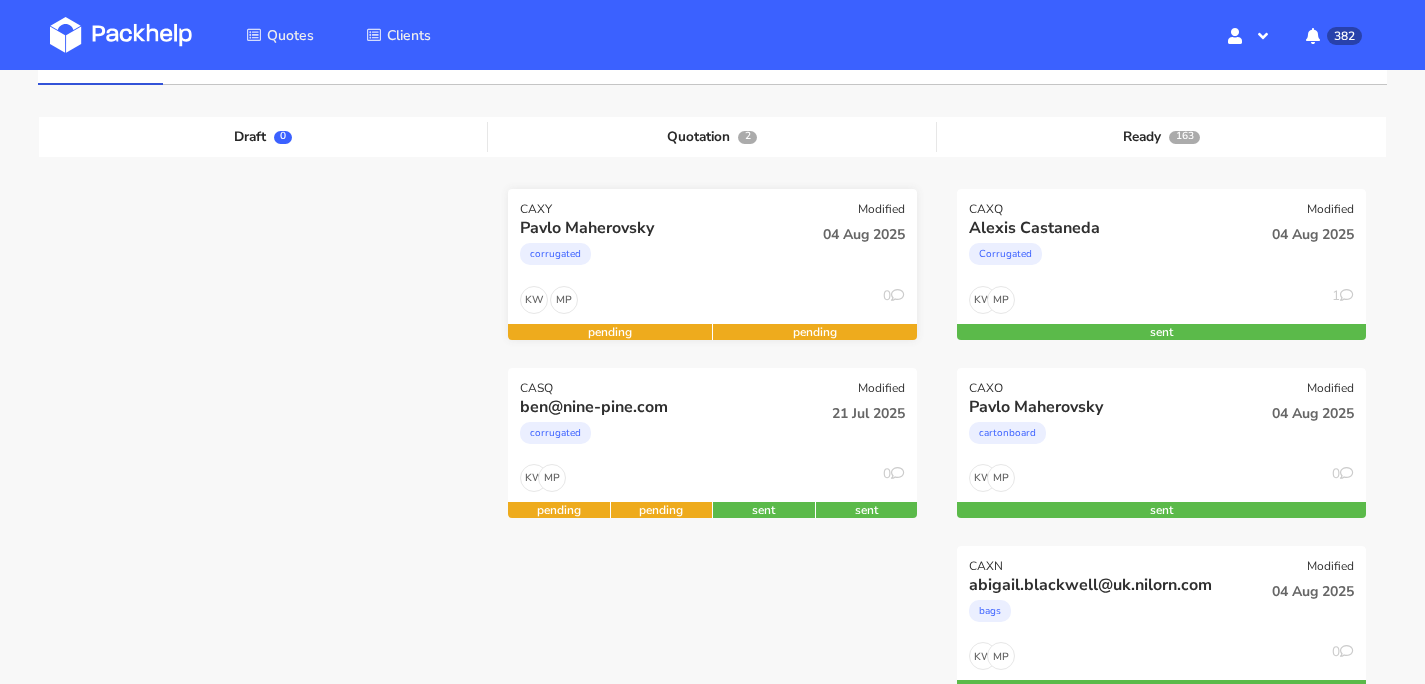 scroll, scrollTop: 0, scrollLeft: 0, axis: both 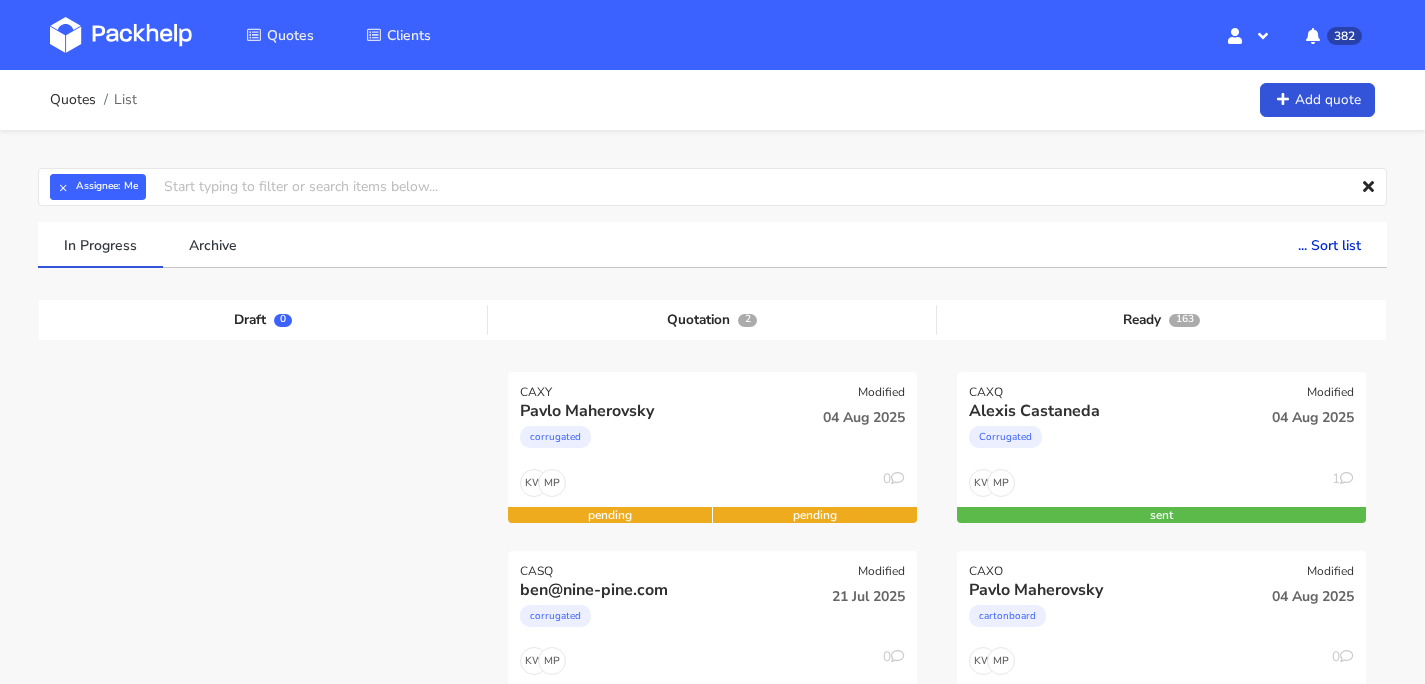 click at bounding box center (121, 35) 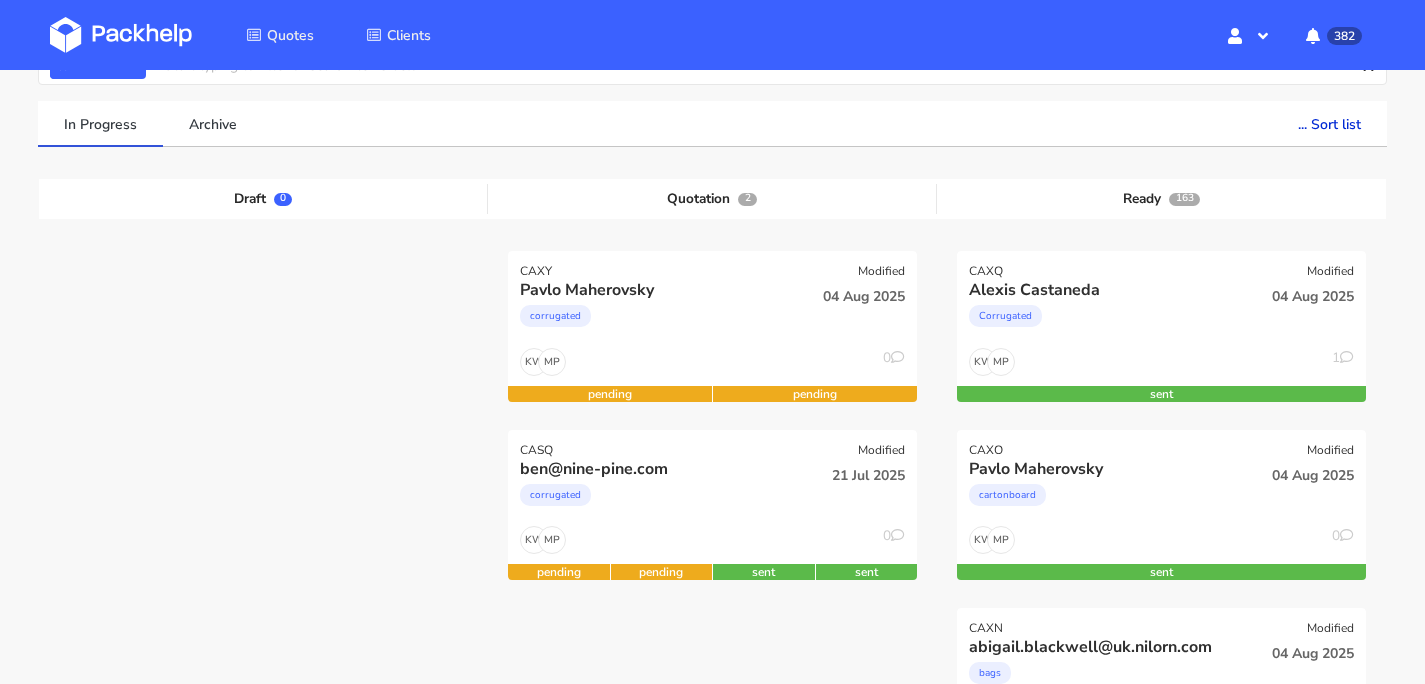 scroll, scrollTop: 0, scrollLeft: 0, axis: both 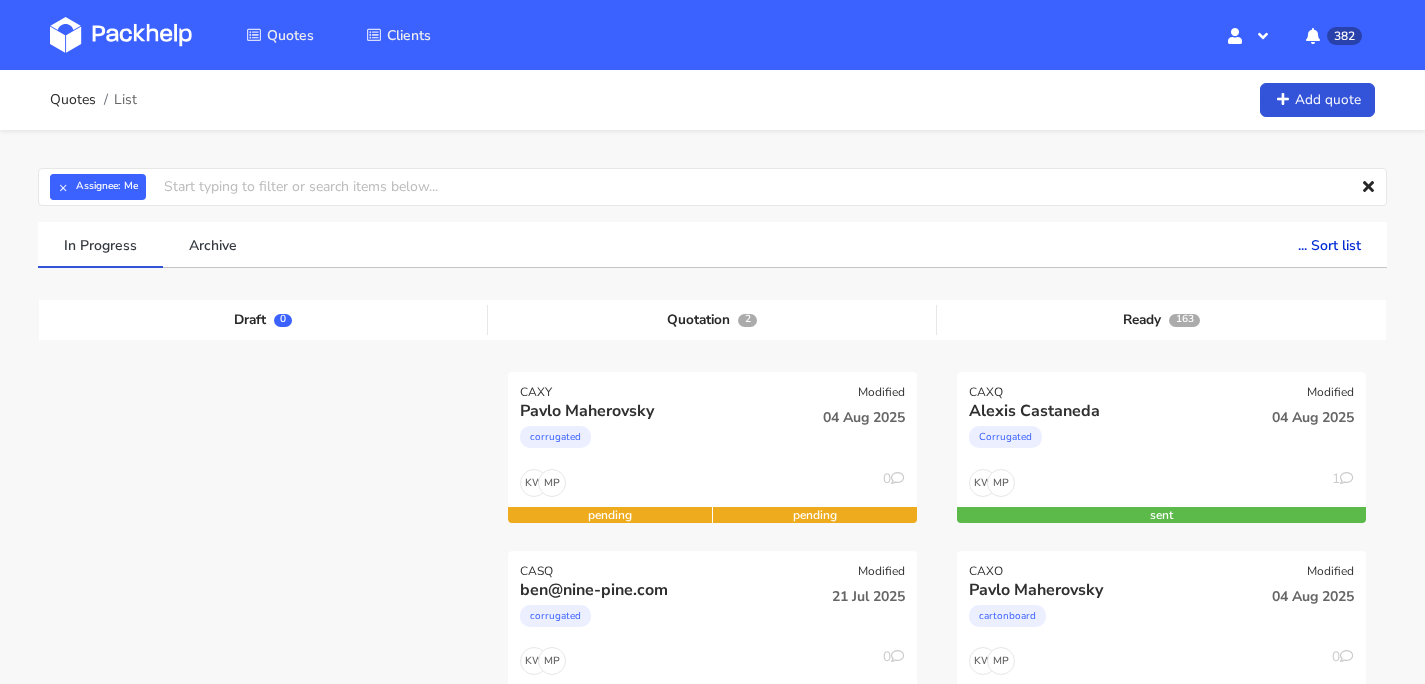 click at bounding box center (121, 35) 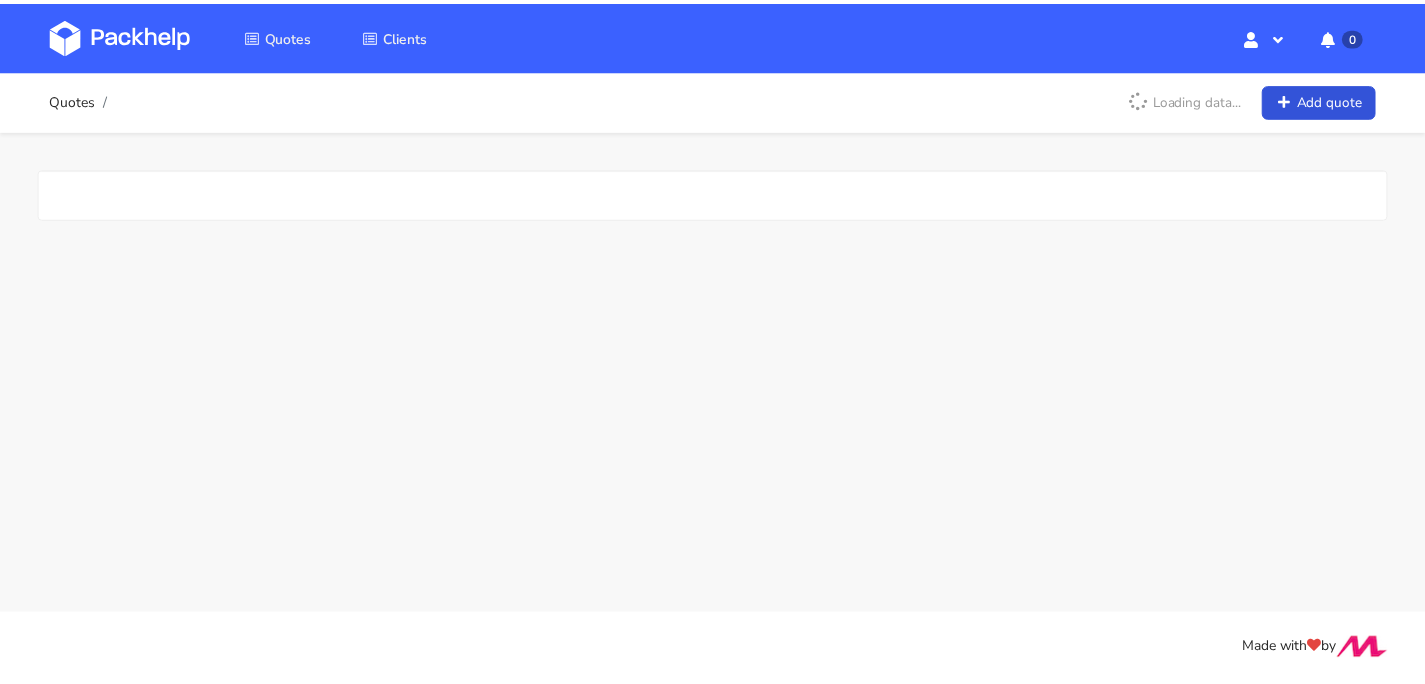 scroll, scrollTop: 0, scrollLeft: 0, axis: both 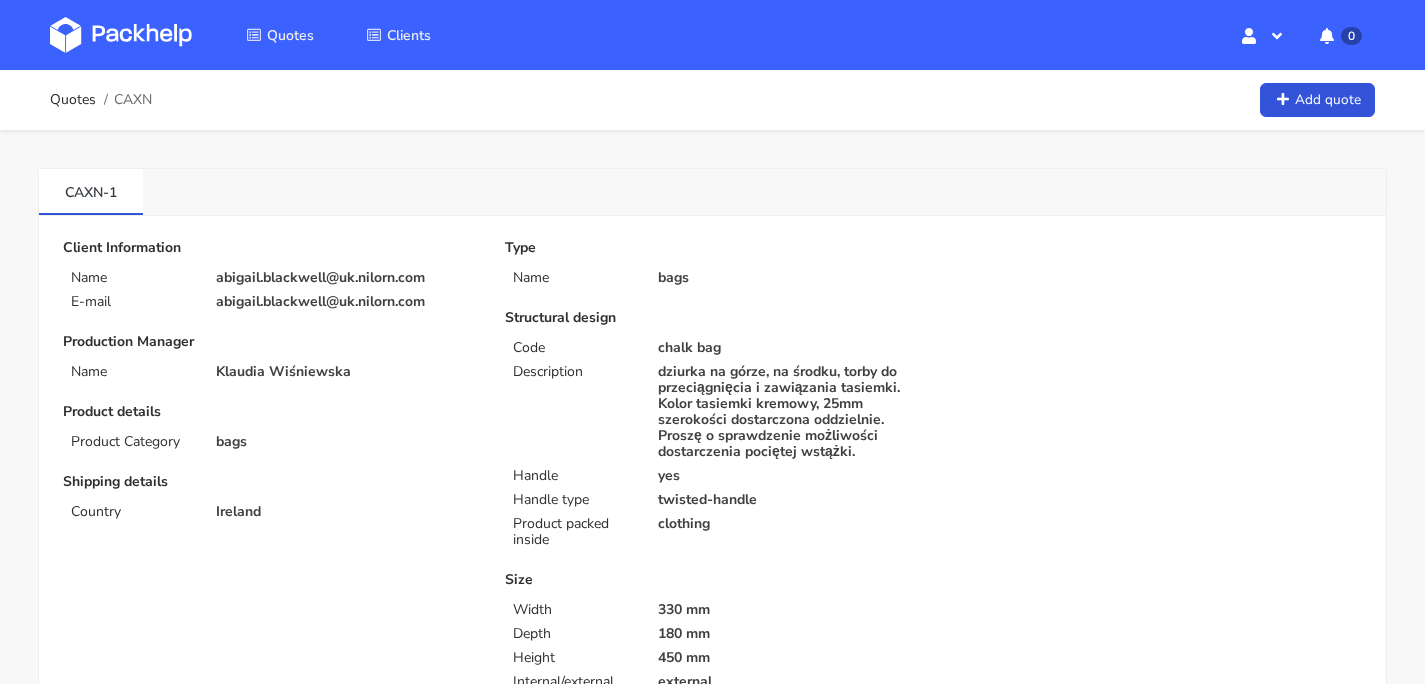 drag, startPoint x: 115, startPoint y: 97, endPoint x: 150, endPoint y: 99, distance: 35.057095 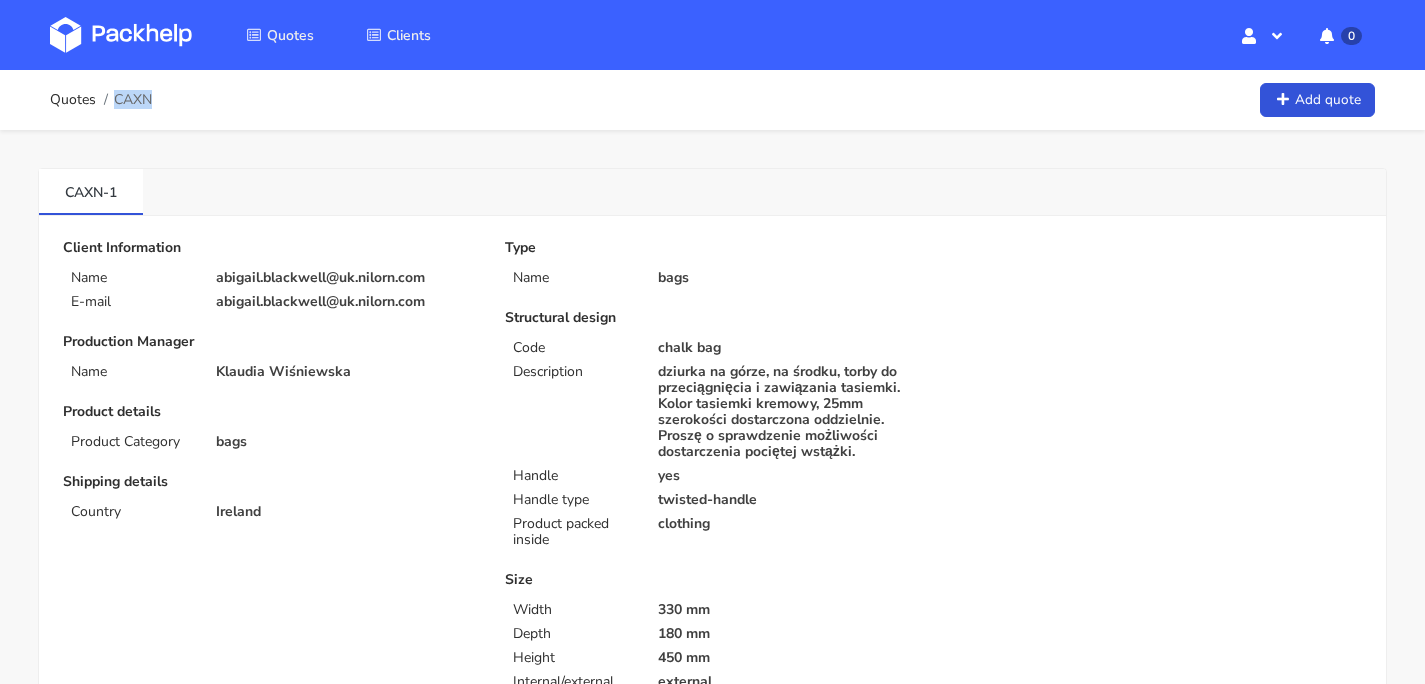 drag, startPoint x: 159, startPoint y: 97, endPoint x: 149, endPoint y: 102, distance: 11.18034 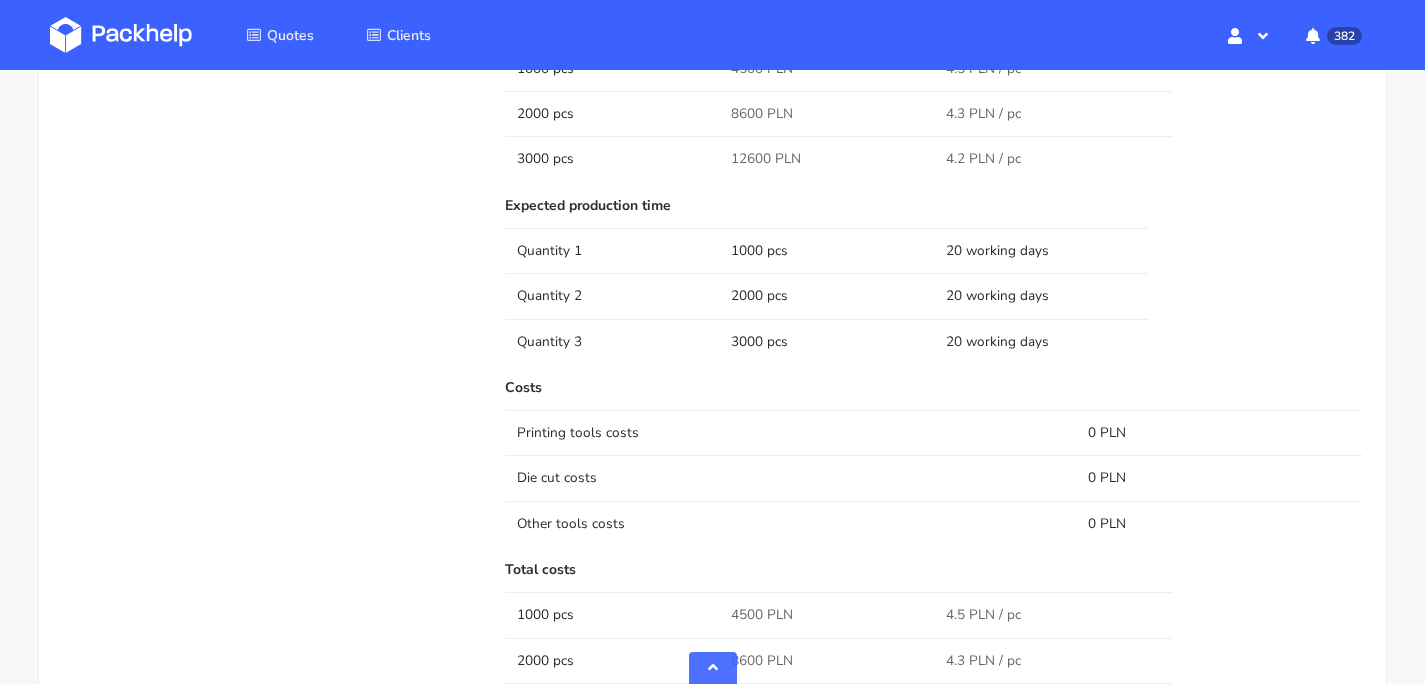 scroll, scrollTop: 1493, scrollLeft: 0, axis: vertical 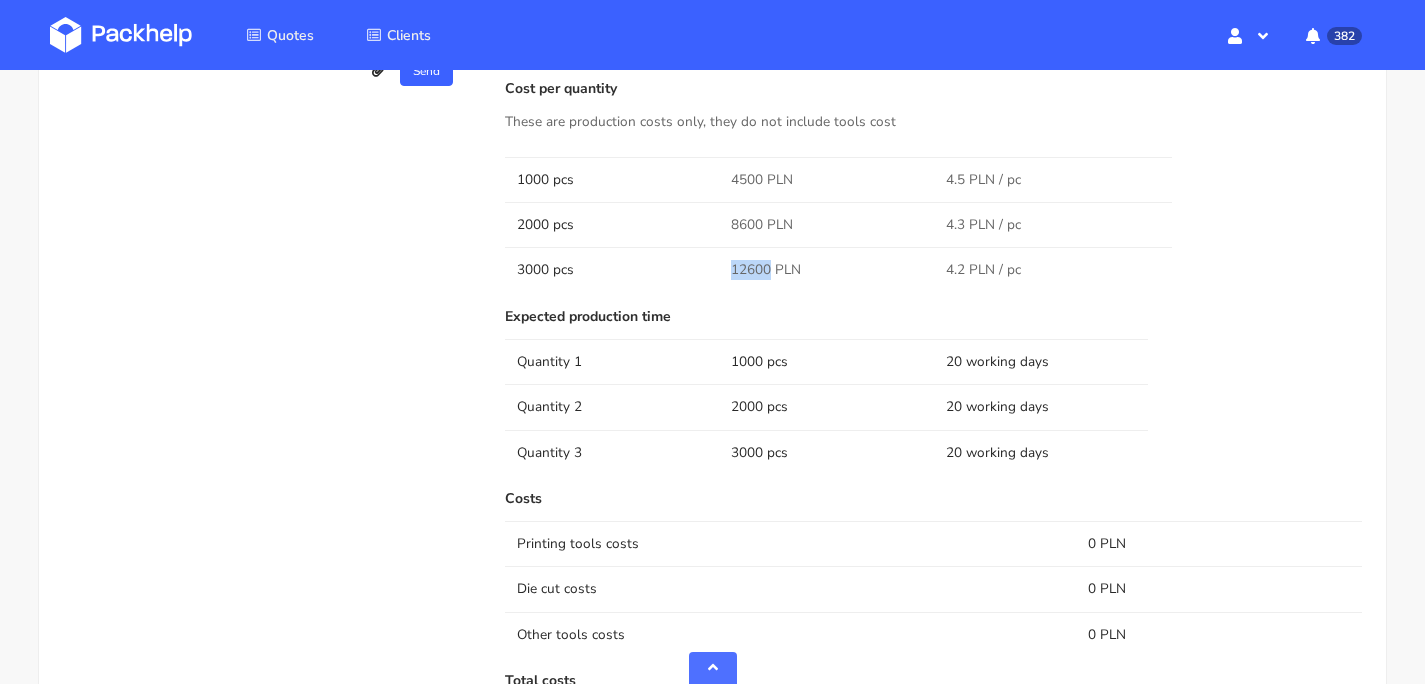drag, startPoint x: 744, startPoint y: 268, endPoint x: 728, endPoint y: 265, distance: 16.27882 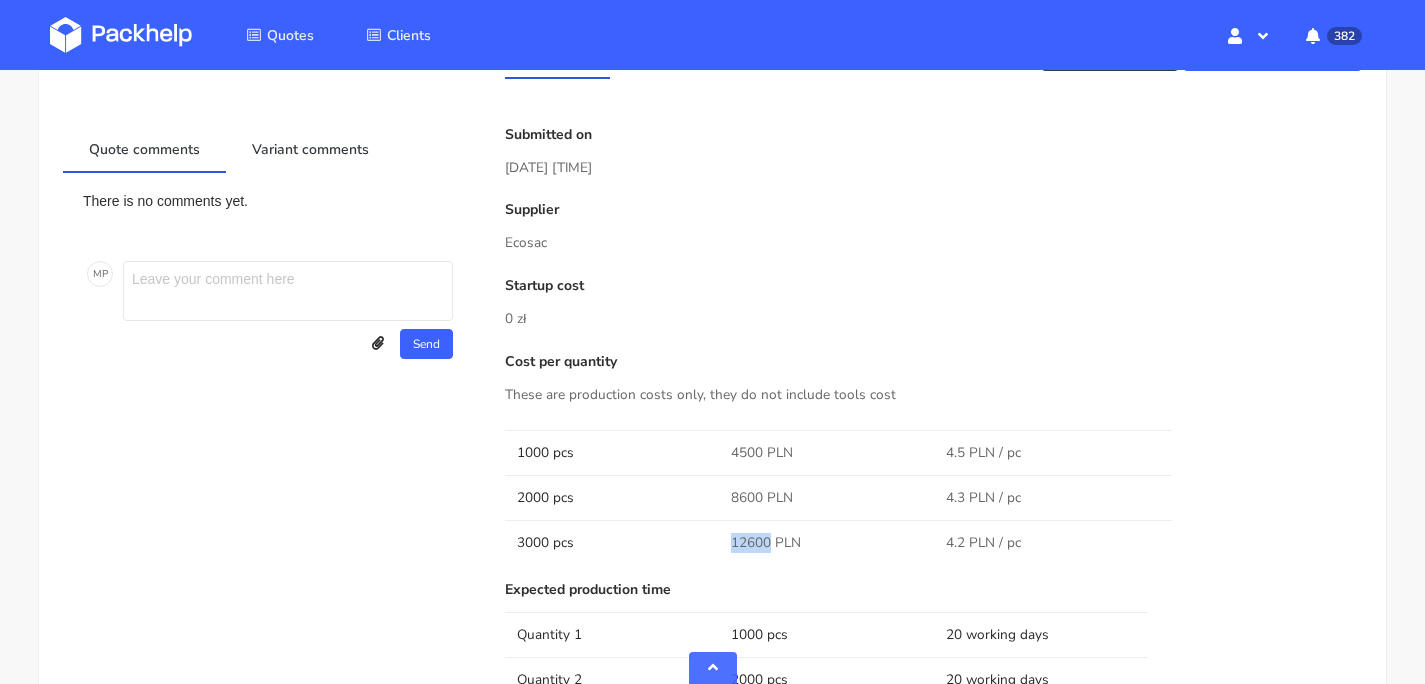 scroll, scrollTop: 1578, scrollLeft: 0, axis: vertical 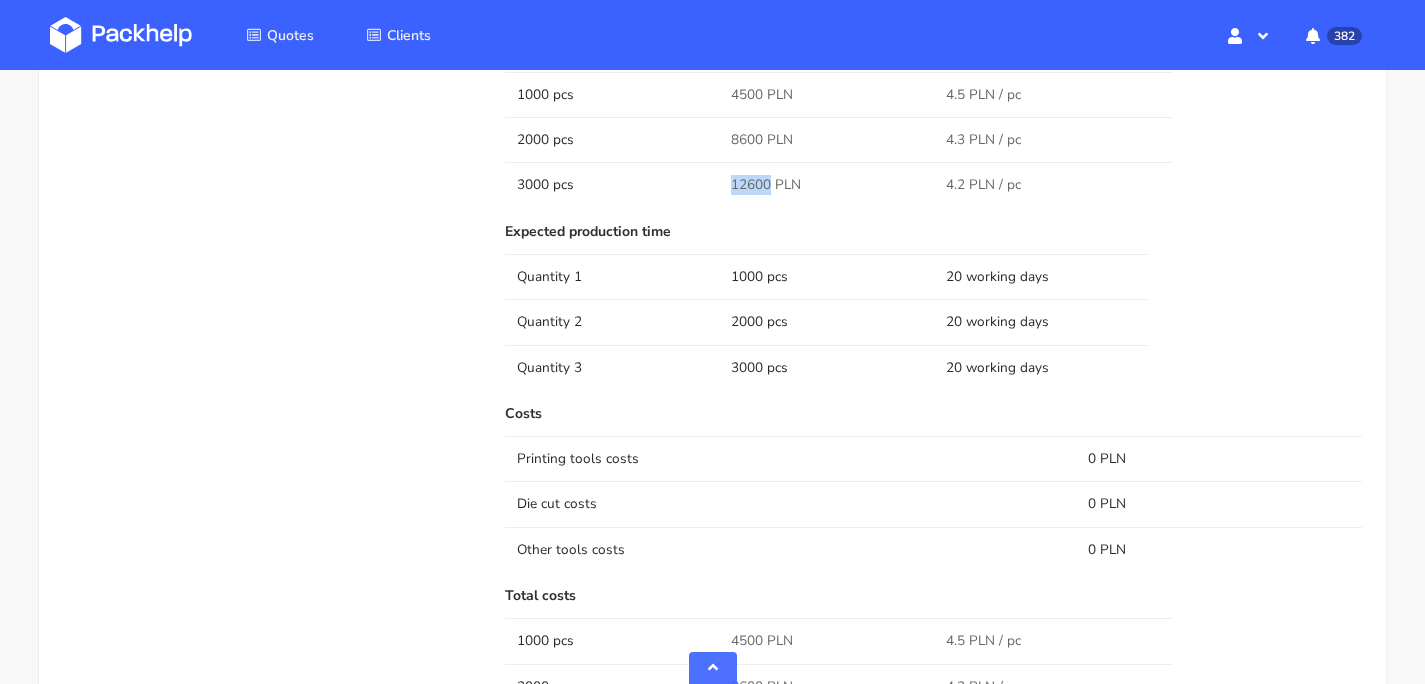 click at bounding box center [121, 35] 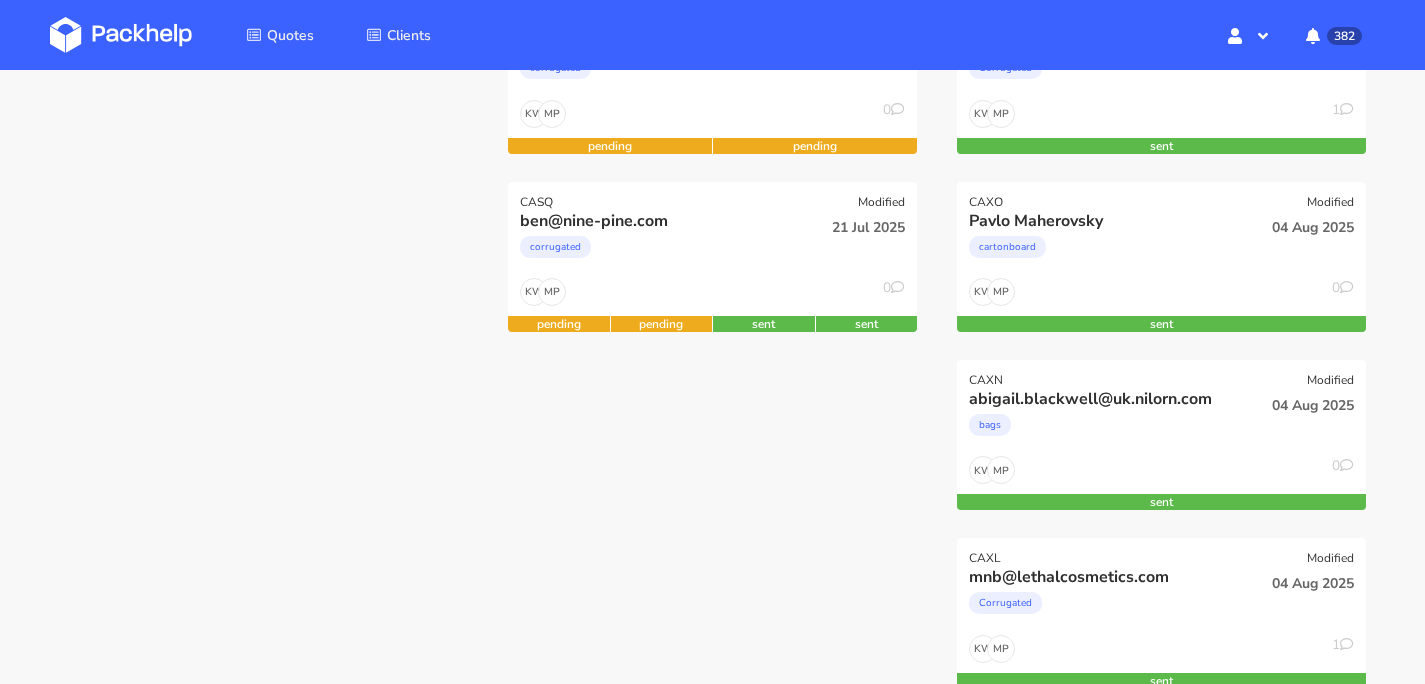 scroll, scrollTop: 380, scrollLeft: 0, axis: vertical 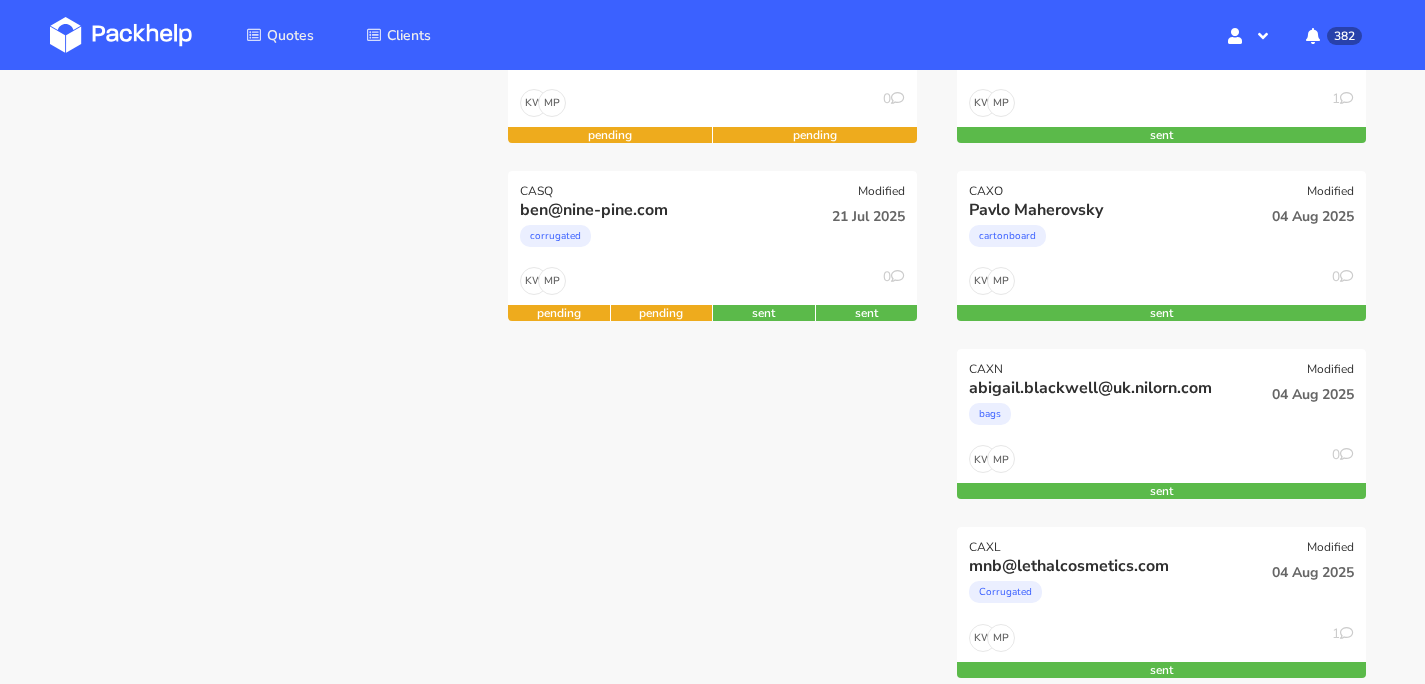 click at bounding box center [121, 35] 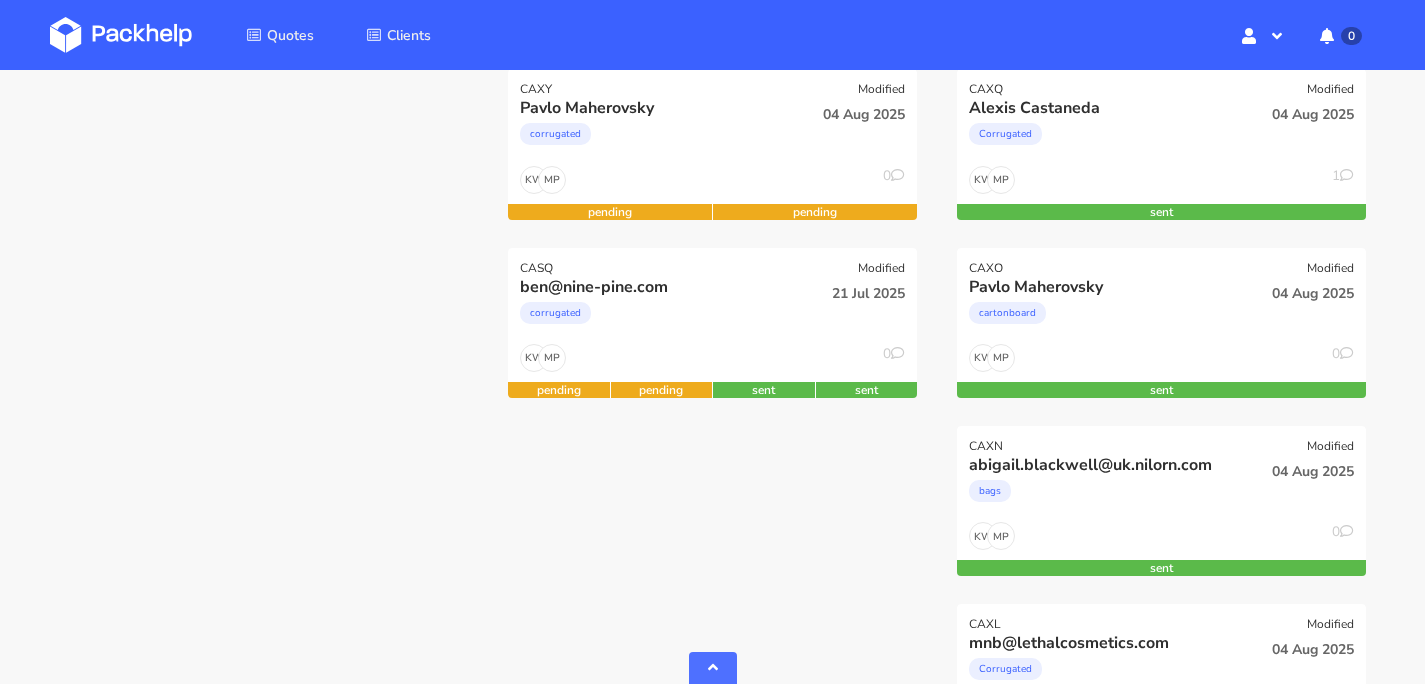 scroll, scrollTop: 645, scrollLeft: 0, axis: vertical 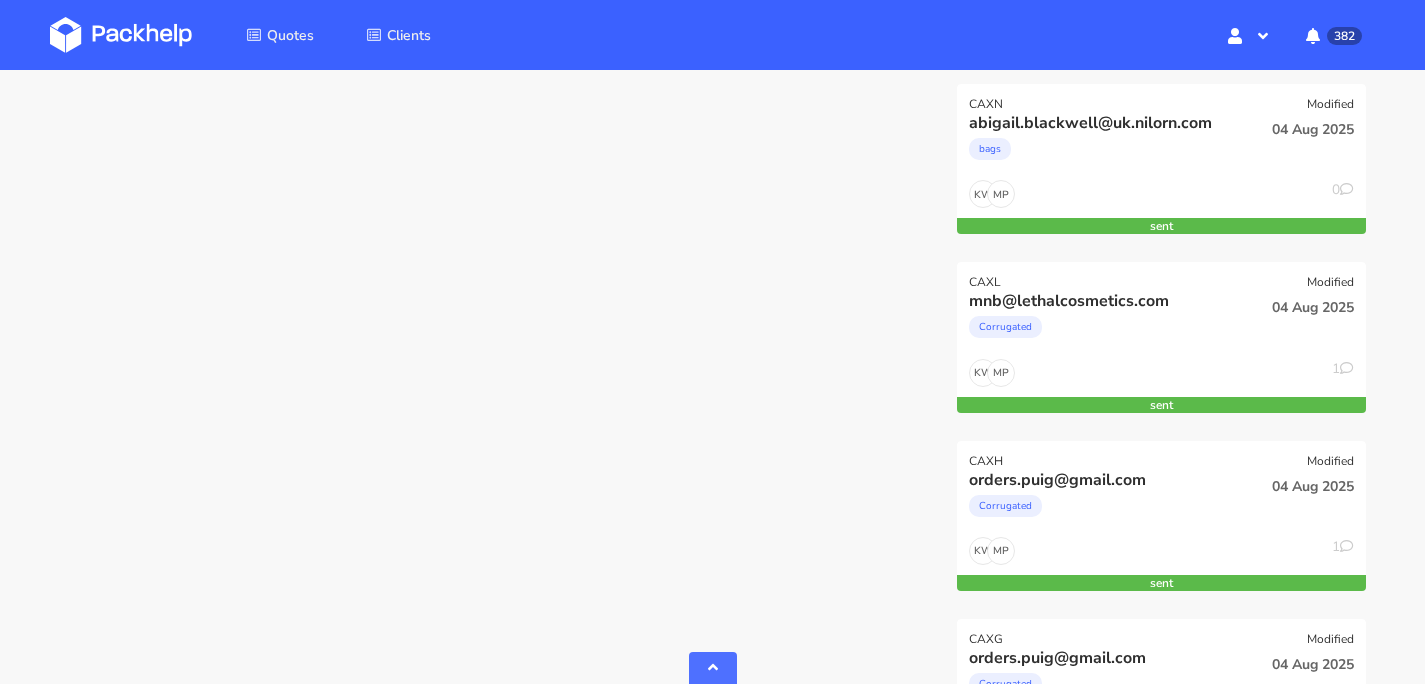 click at bounding box center [121, 35] 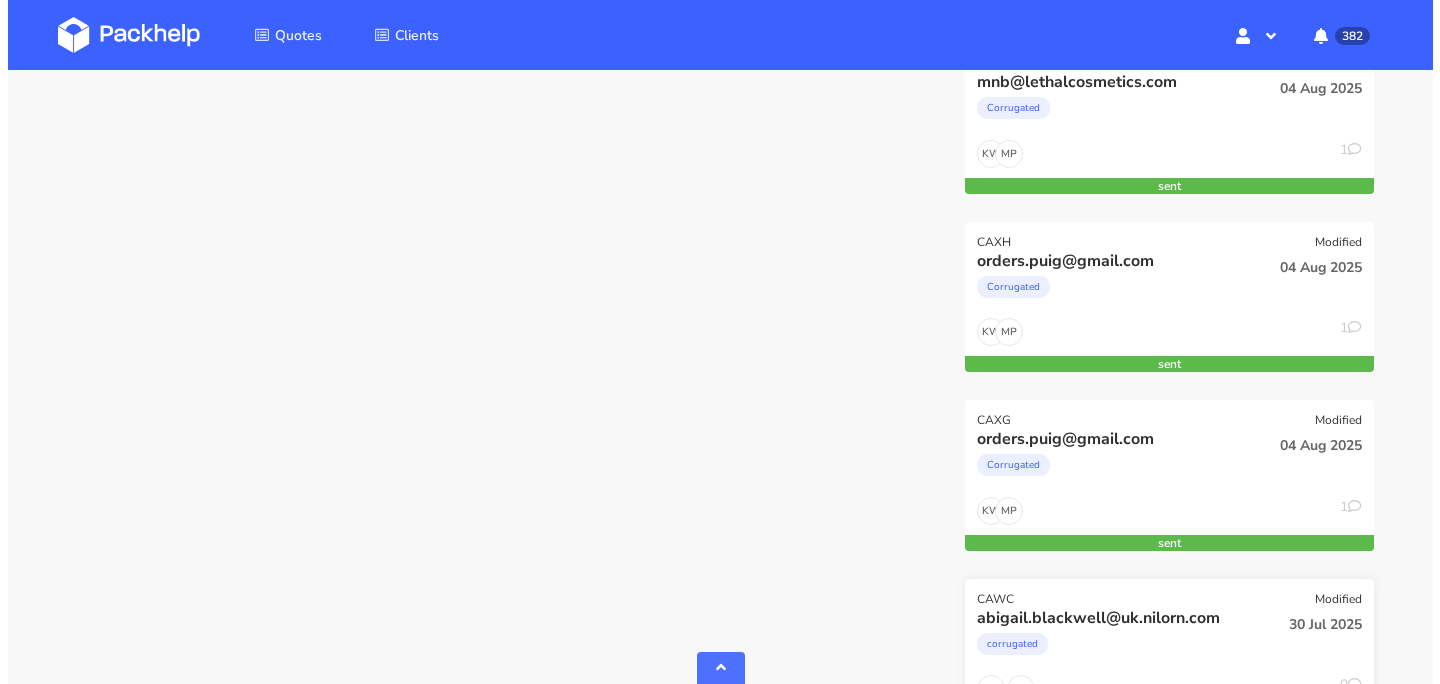 scroll, scrollTop: 1174, scrollLeft: 0, axis: vertical 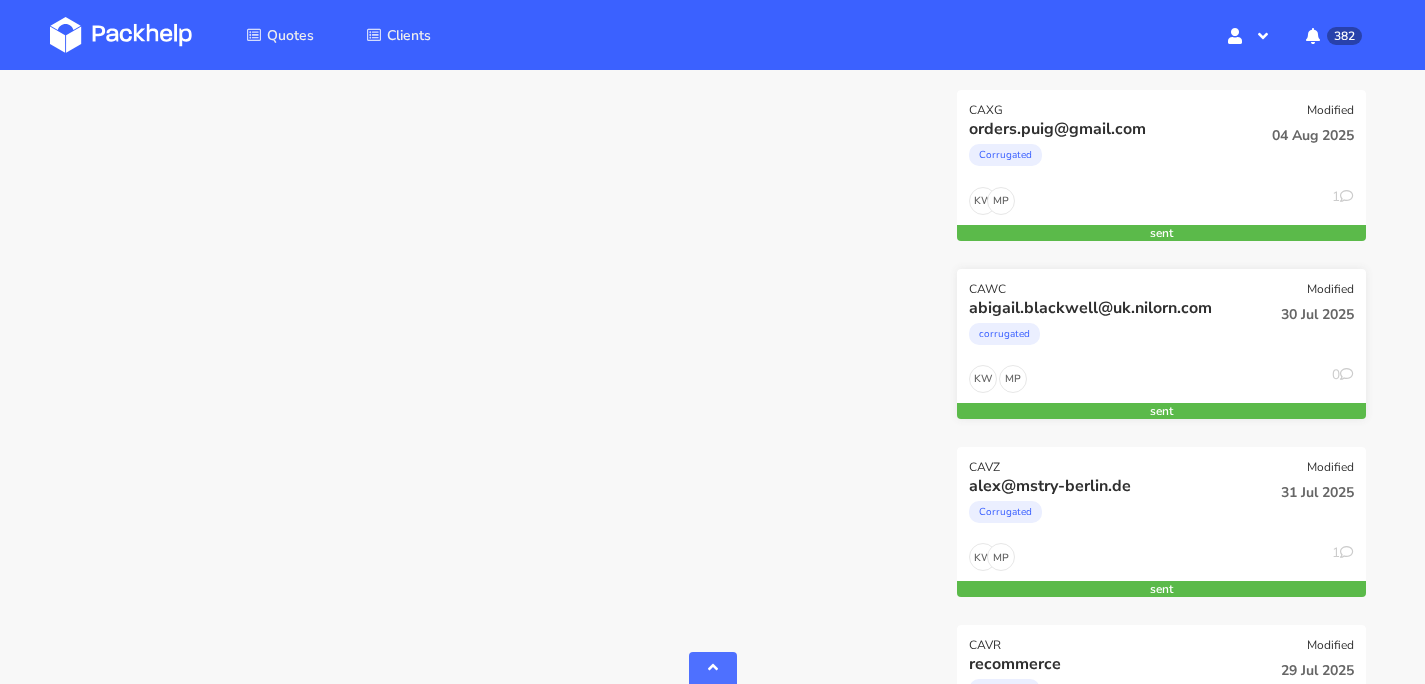 click on "MP   KW
0" at bounding box center [1161, 384] 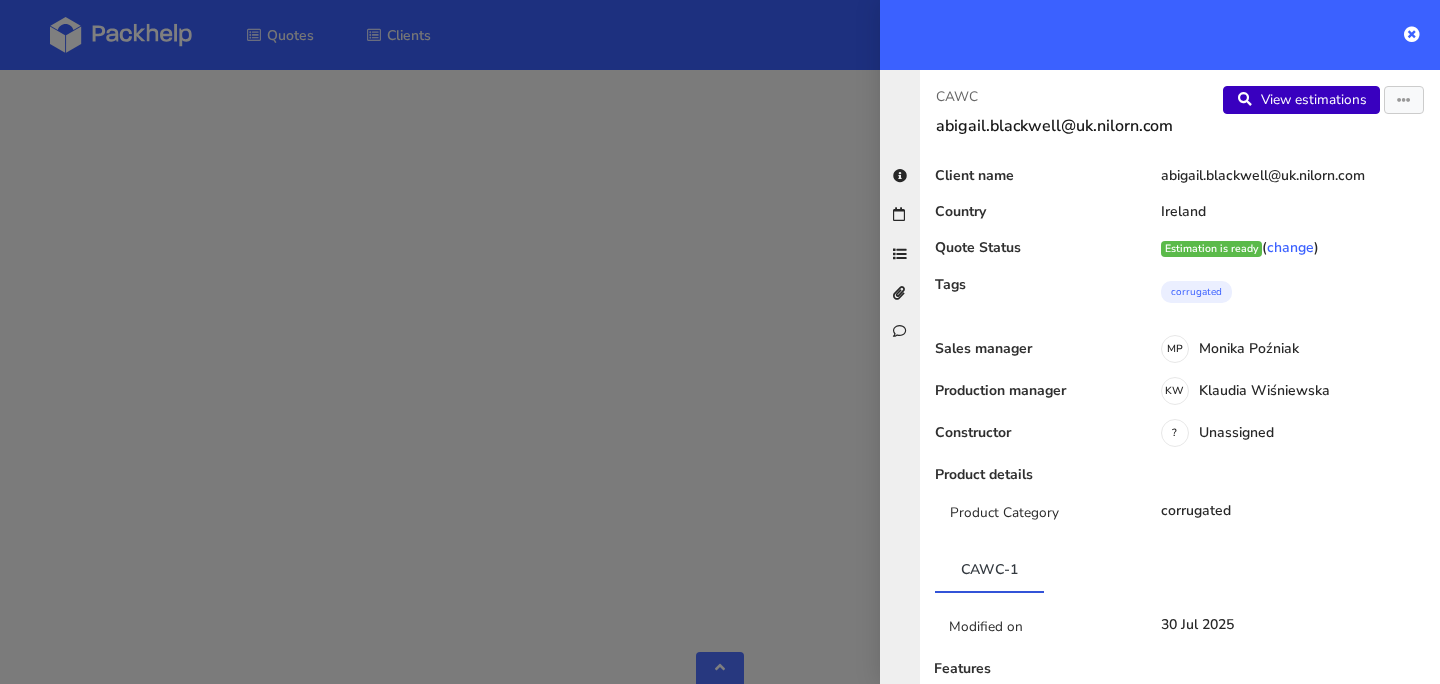 click on "View estimations" at bounding box center [1301, 100] 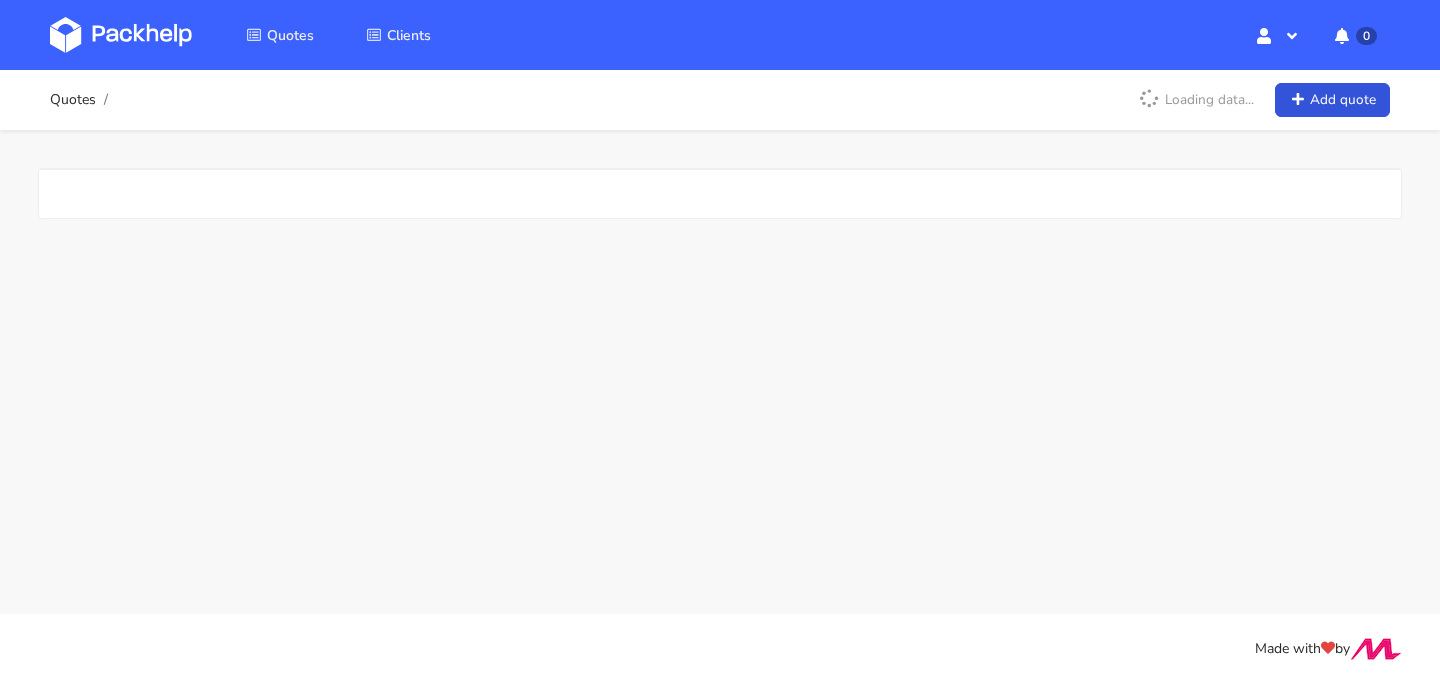 scroll, scrollTop: 0, scrollLeft: 0, axis: both 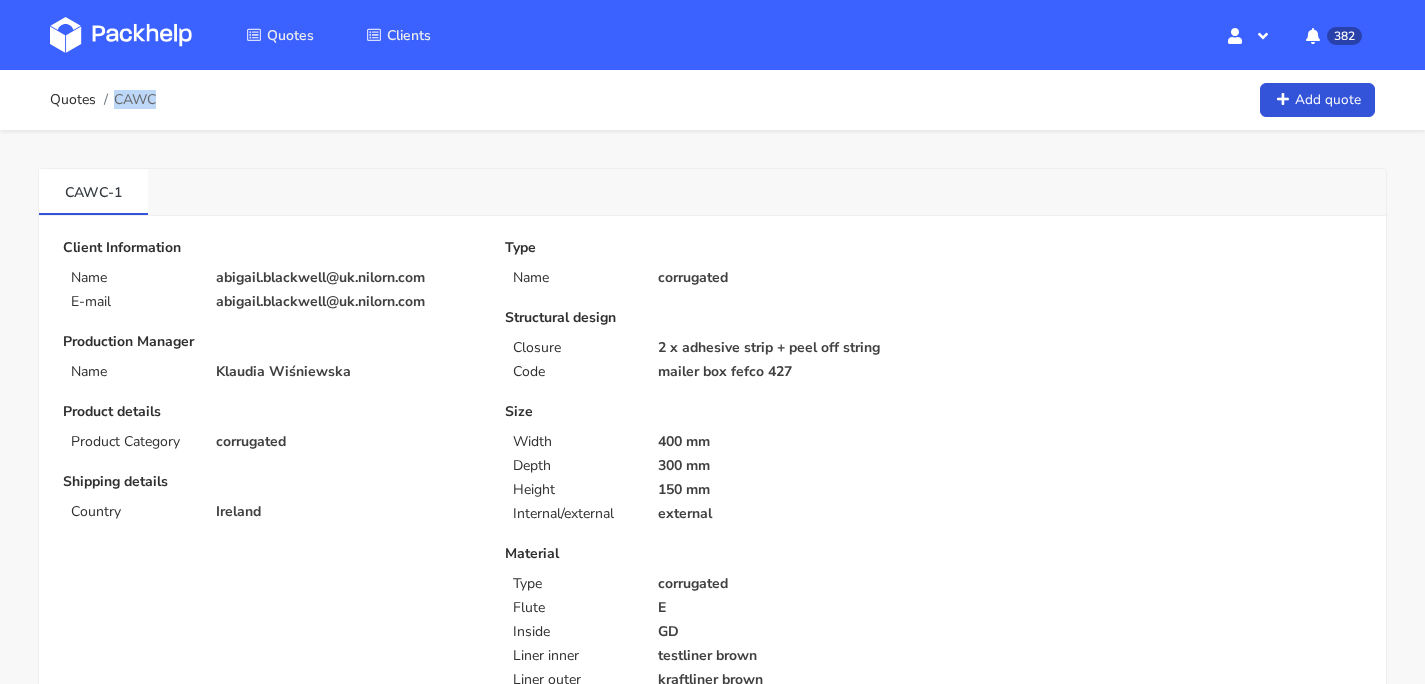 drag, startPoint x: 121, startPoint y: 94, endPoint x: 155, endPoint y: 95, distance: 34.0147 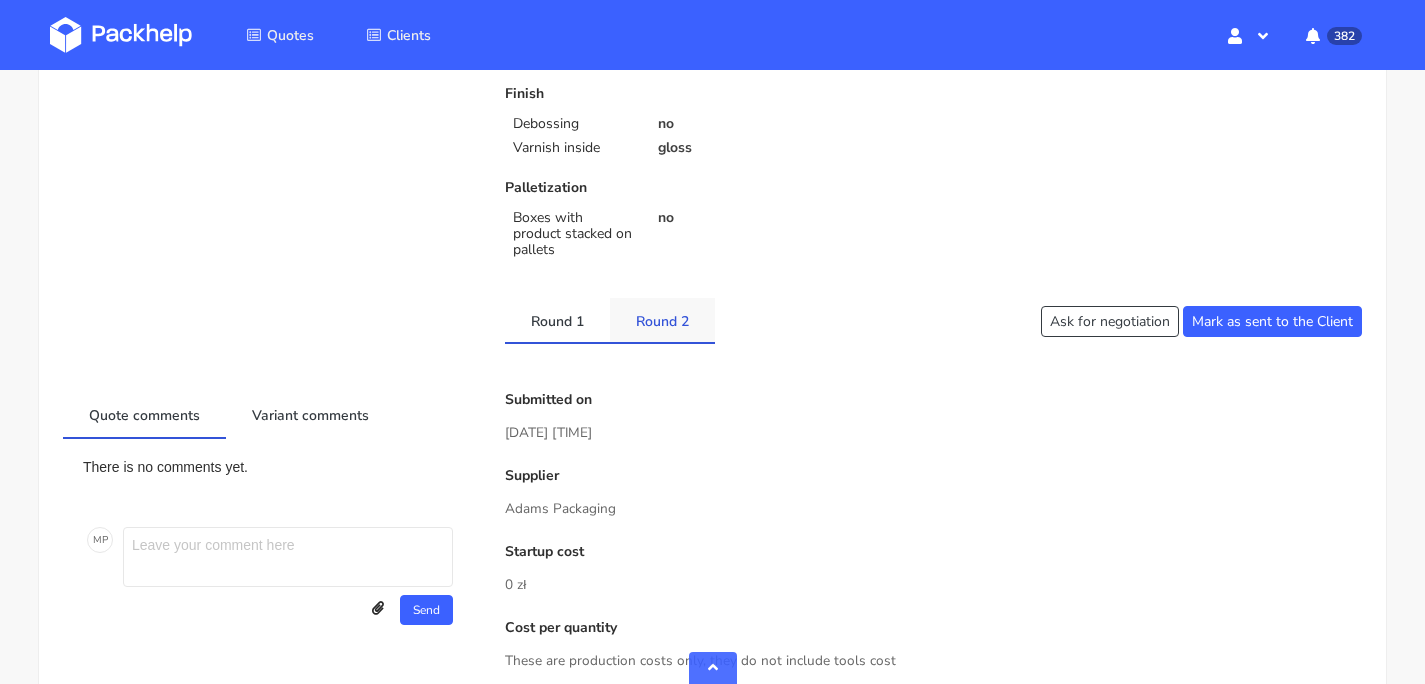 click on "Round 2" at bounding box center [662, 320] 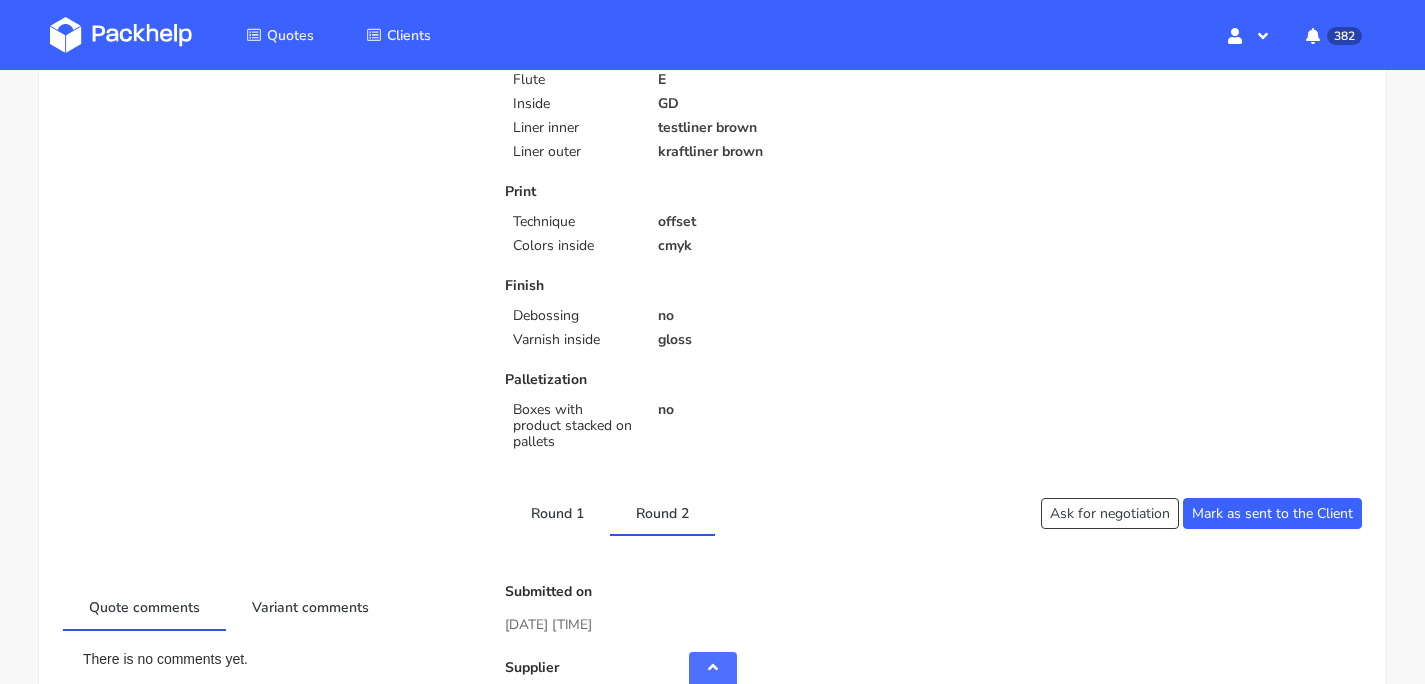 scroll, scrollTop: 946, scrollLeft: 0, axis: vertical 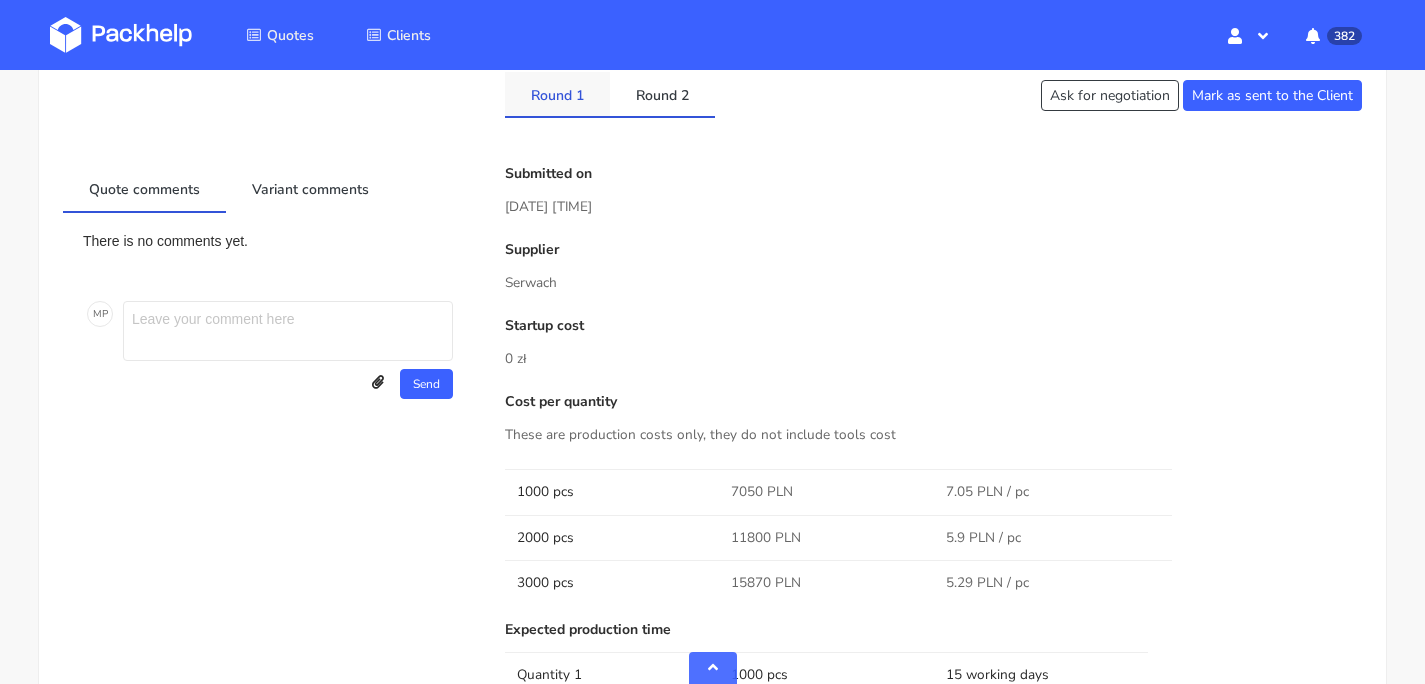 click on "Round 1" at bounding box center [557, 94] 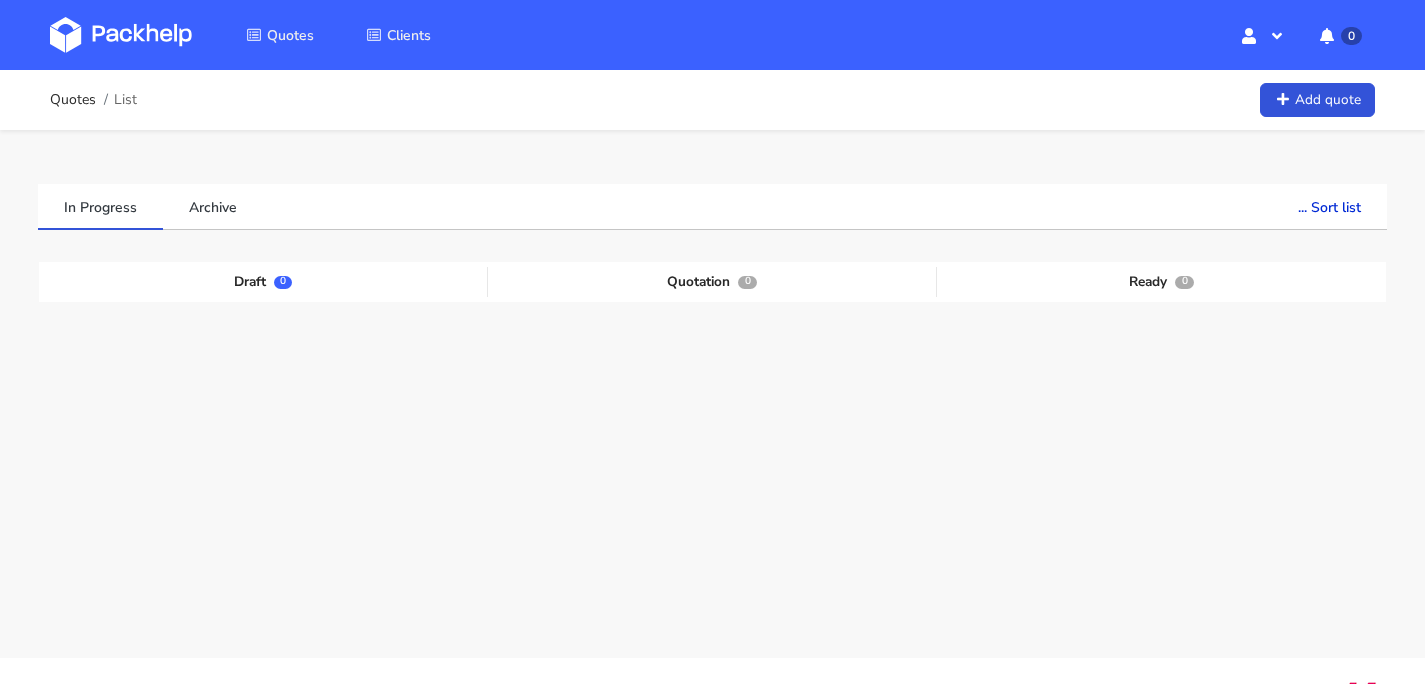 scroll, scrollTop: 0, scrollLeft: 0, axis: both 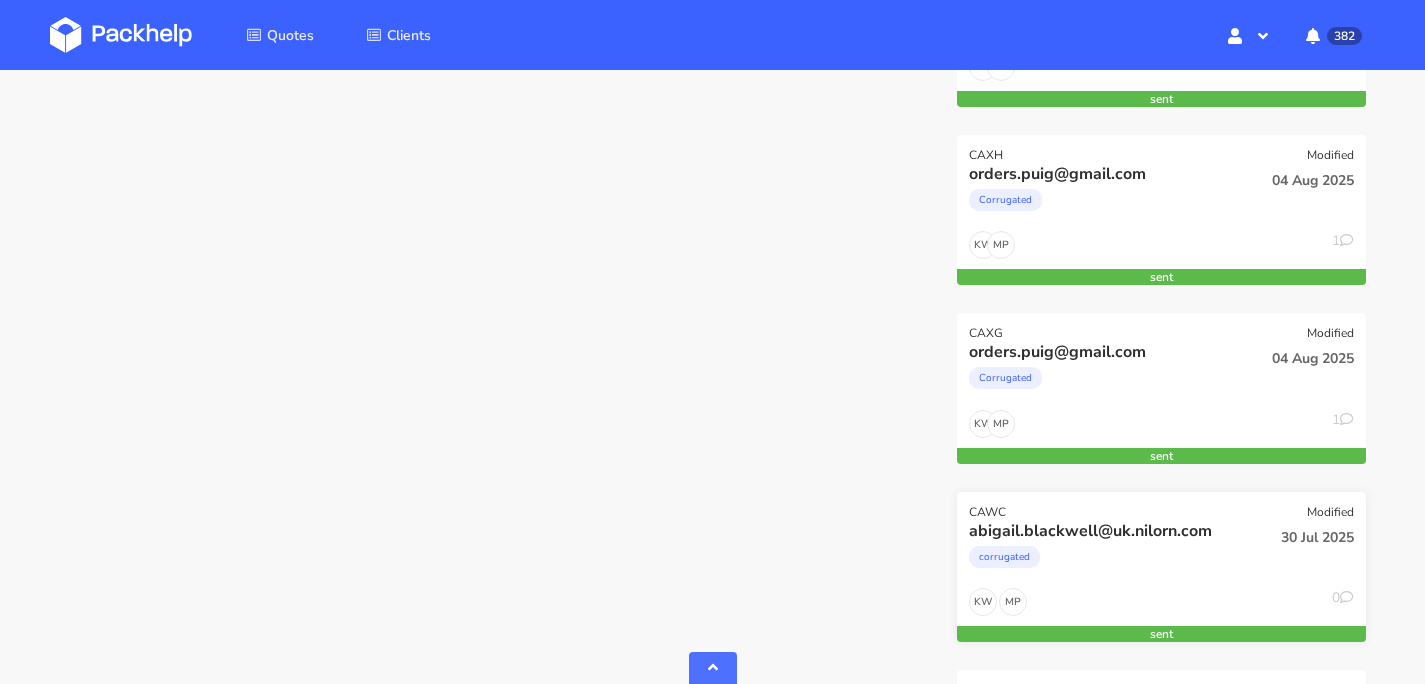click on "corrugated" at bounding box center (1099, 562) 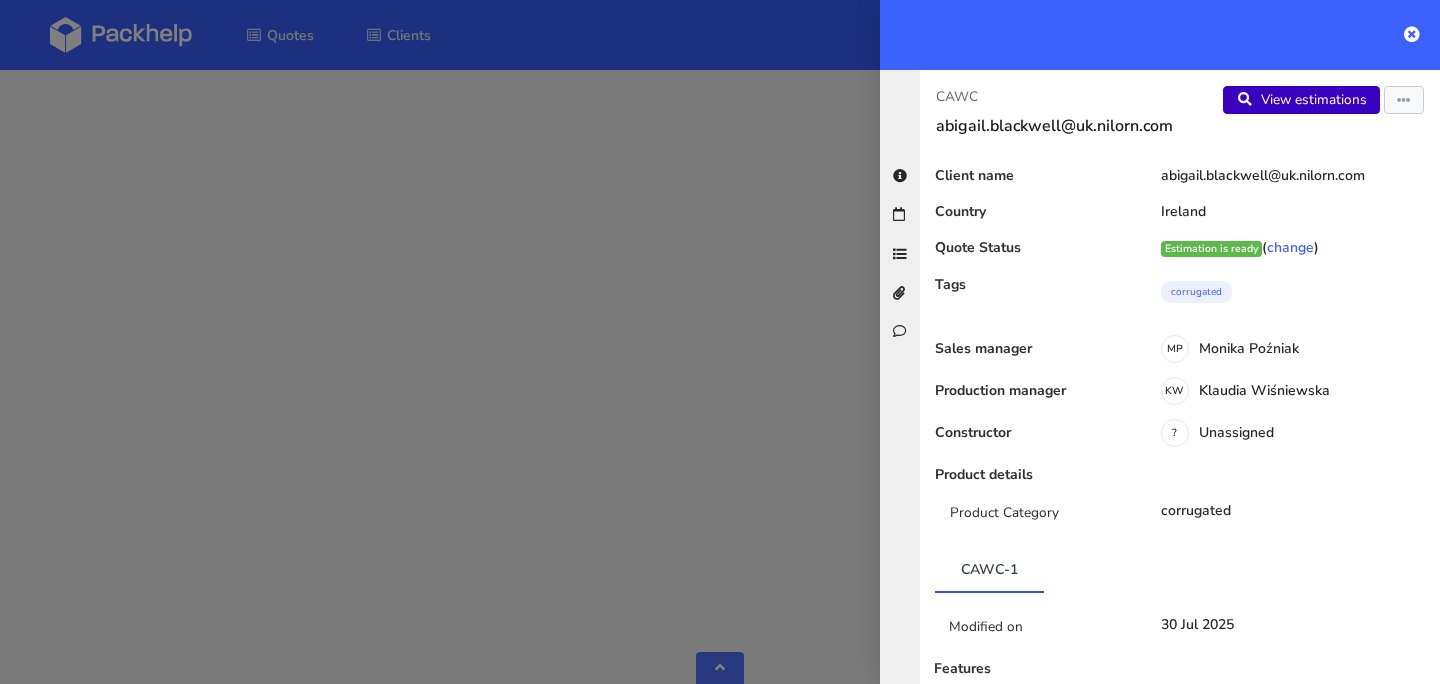 click on "View estimations" at bounding box center (1301, 100) 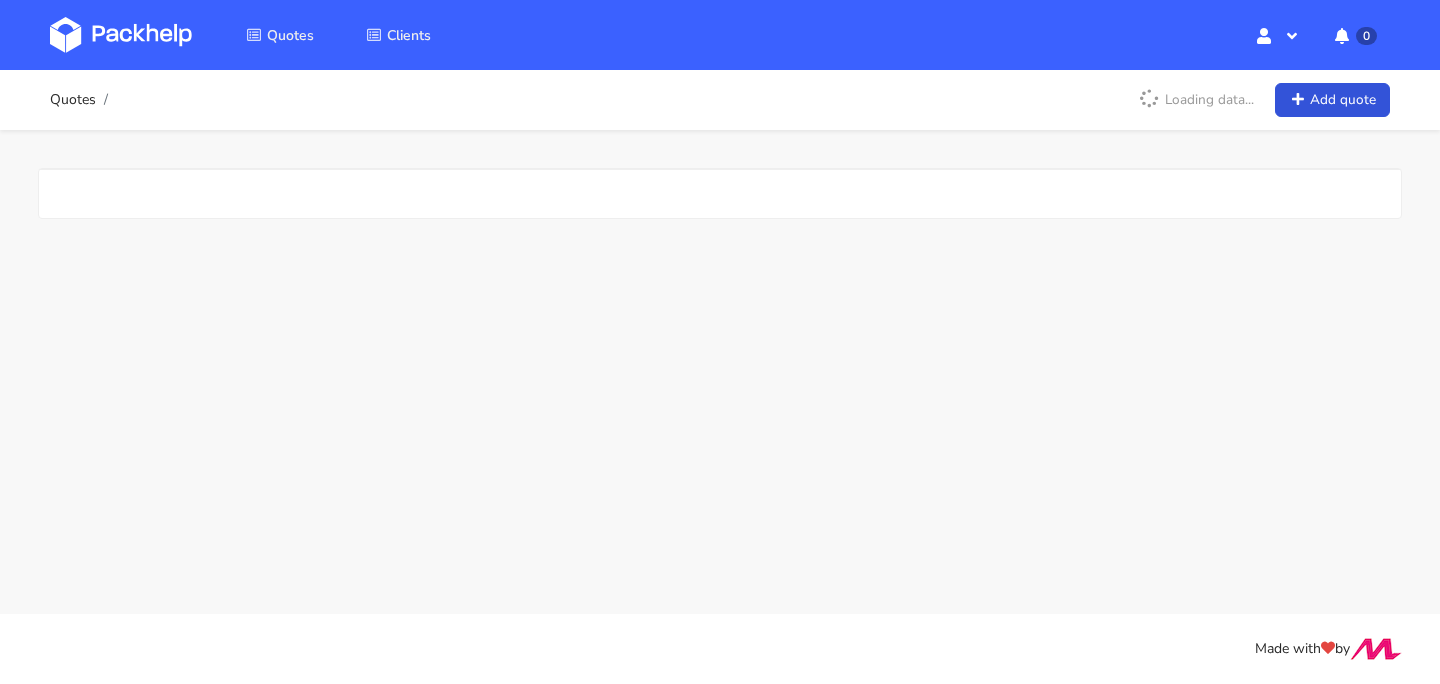 scroll, scrollTop: 0, scrollLeft: 0, axis: both 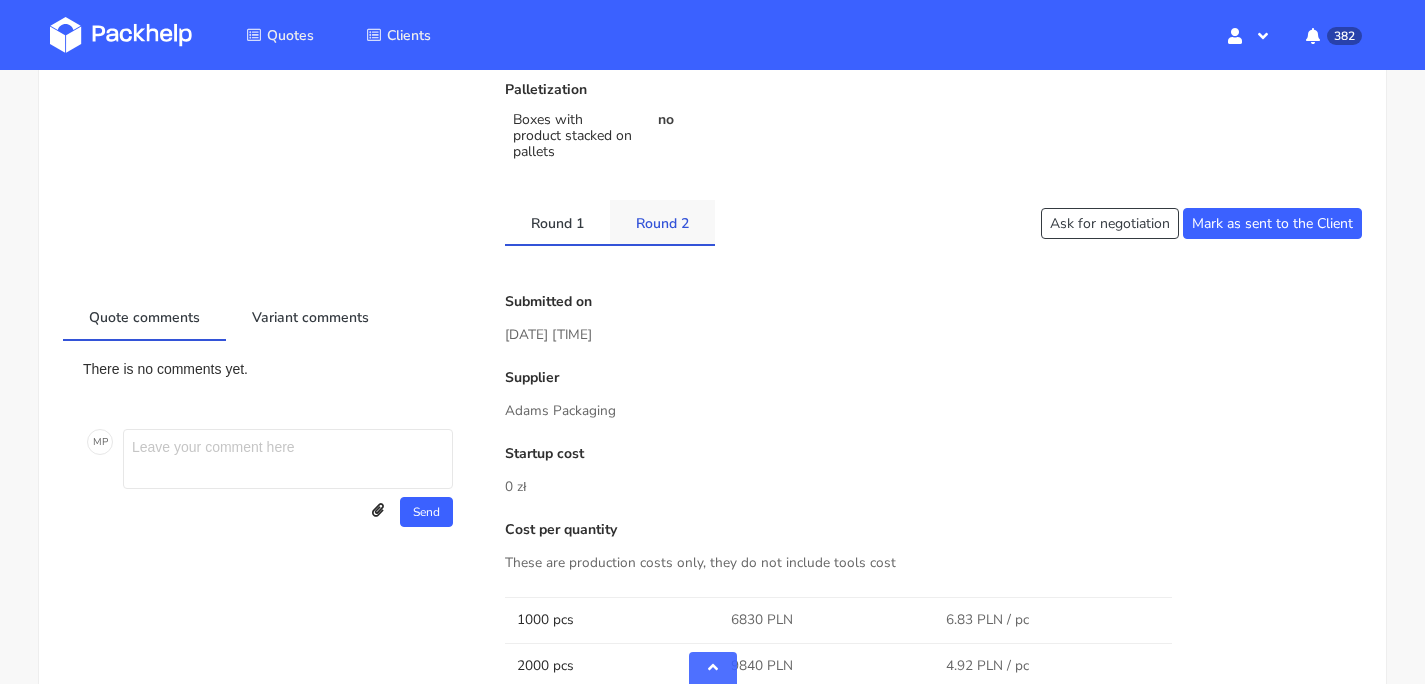 click on "Round 2" at bounding box center [662, 222] 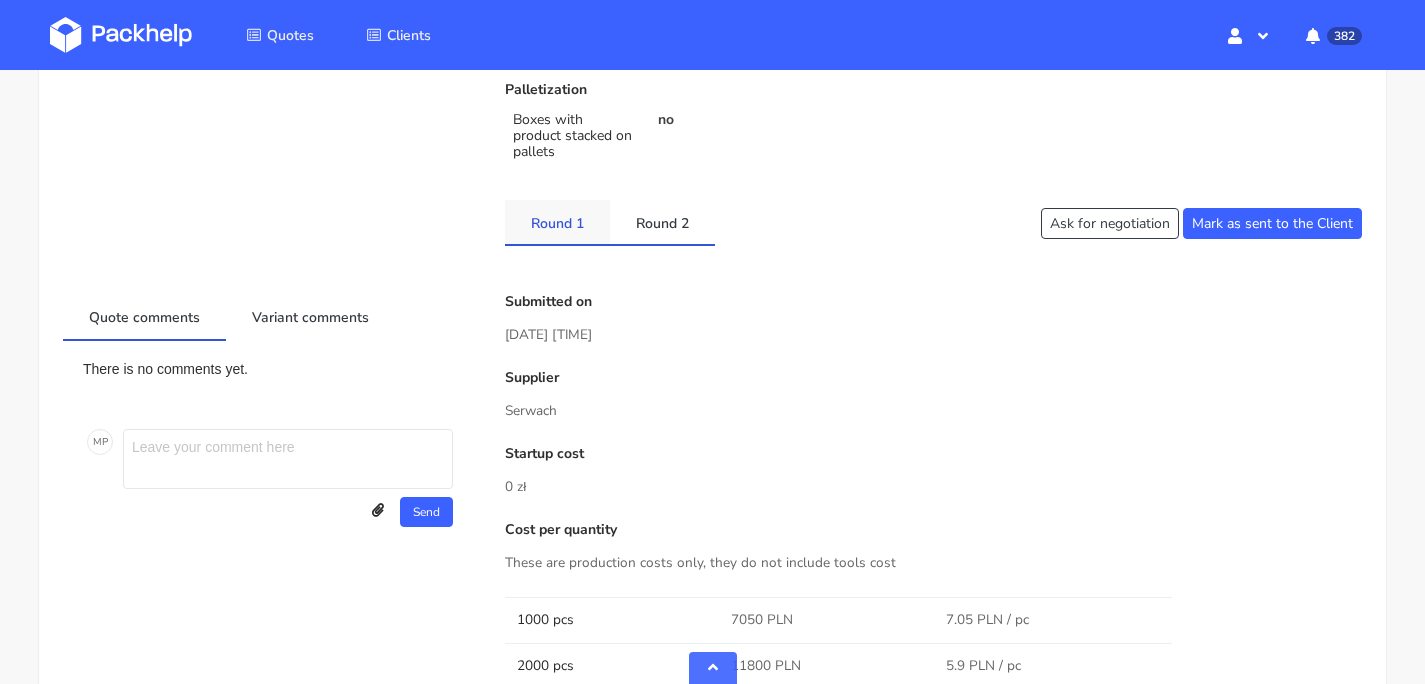 click on "Round 1" at bounding box center (557, 222) 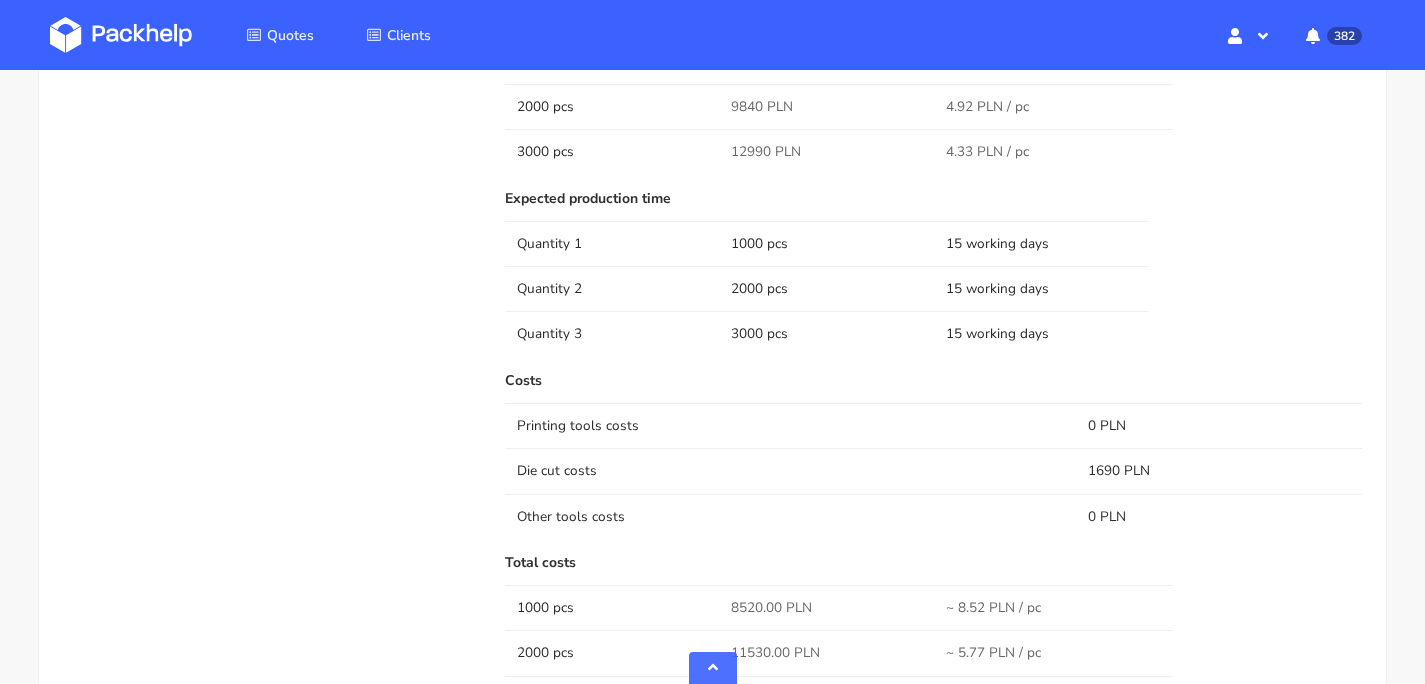 scroll, scrollTop: 1481, scrollLeft: 0, axis: vertical 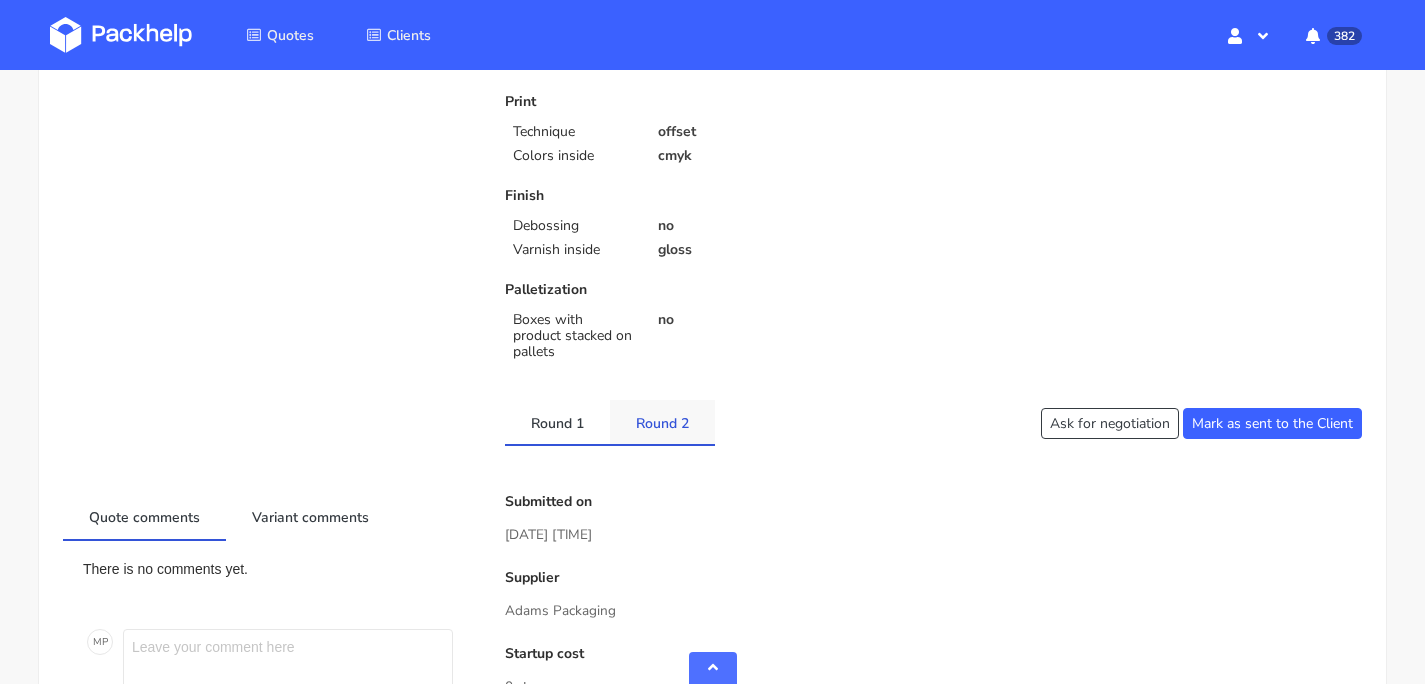 click on "Round 2" at bounding box center (662, 422) 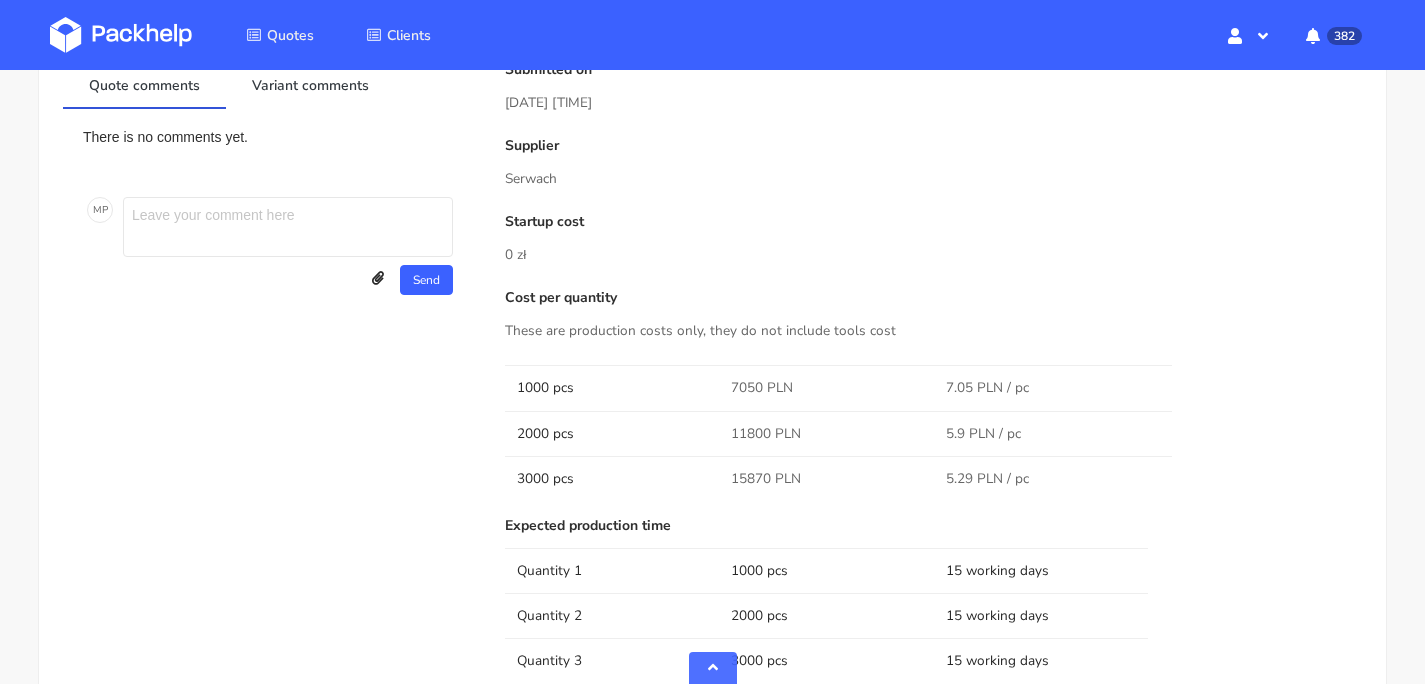 scroll, scrollTop: 1265, scrollLeft: 0, axis: vertical 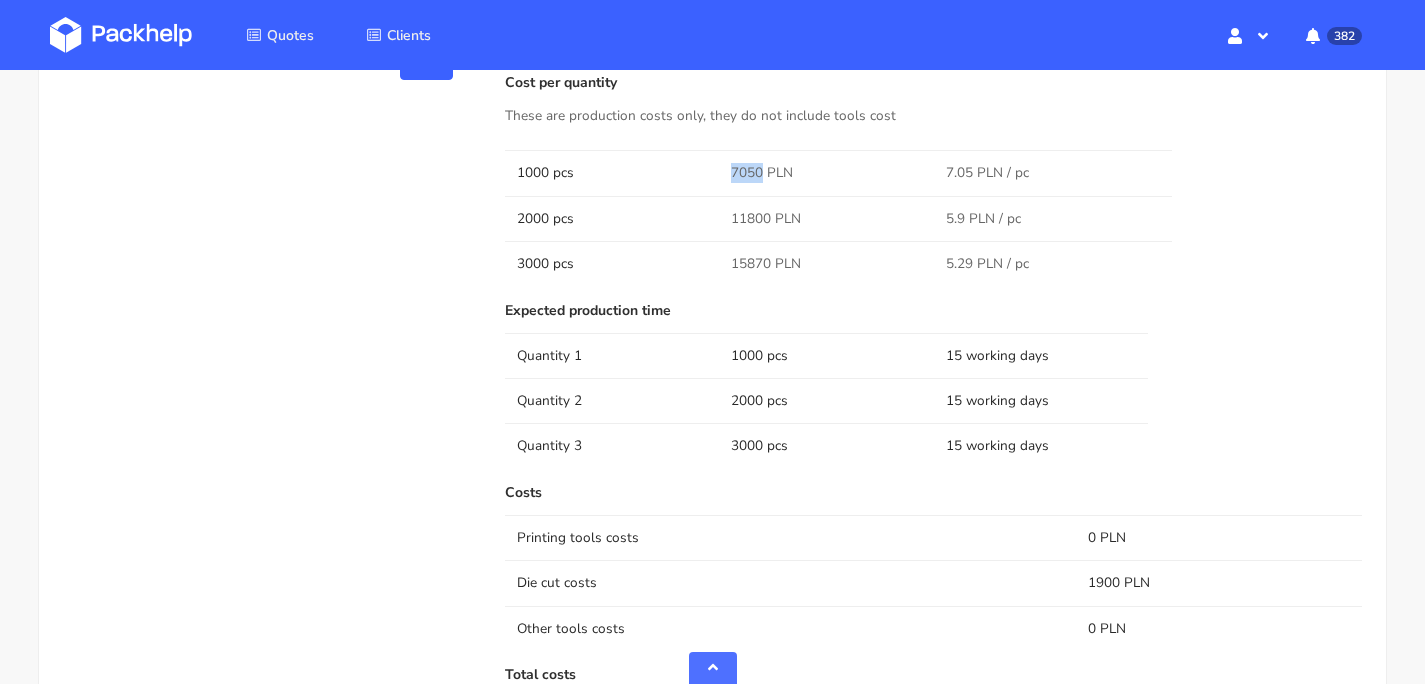 drag, startPoint x: 760, startPoint y: 155, endPoint x: 729, endPoint y: 154, distance: 31.016125 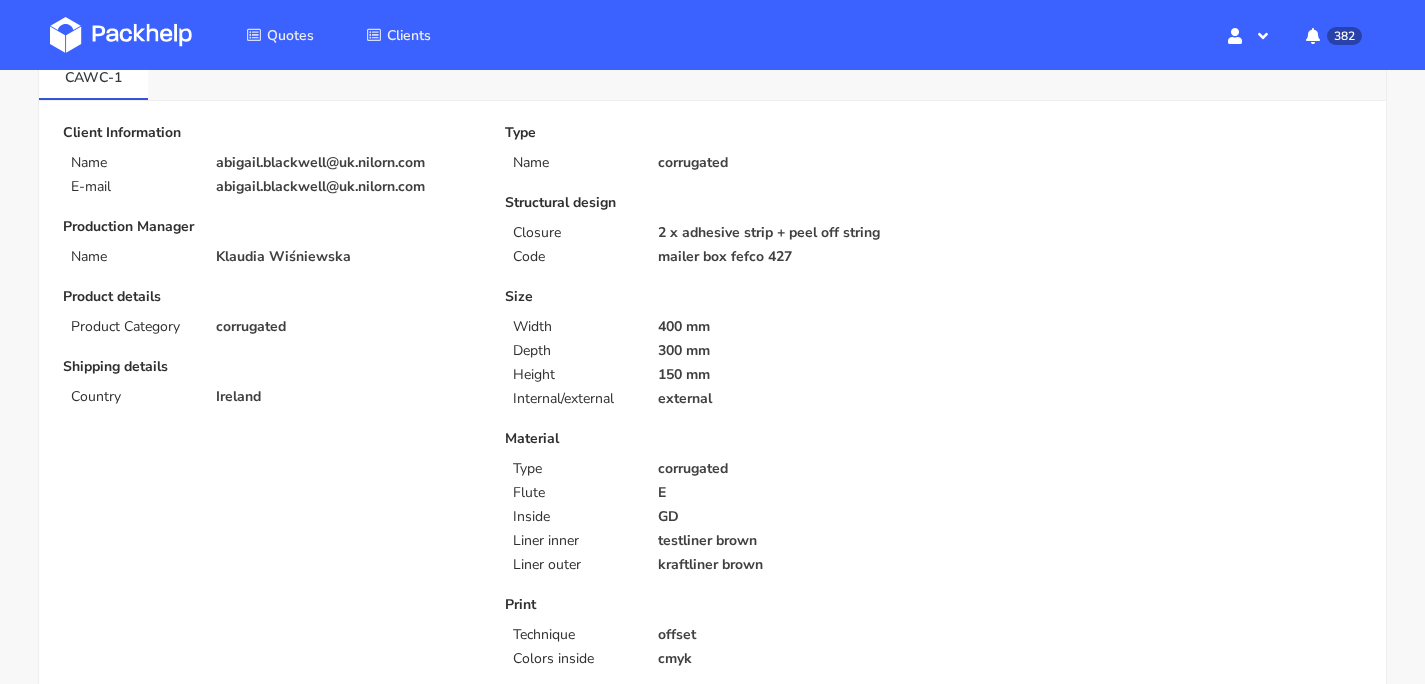 scroll, scrollTop: 0, scrollLeft: 0, axis: both 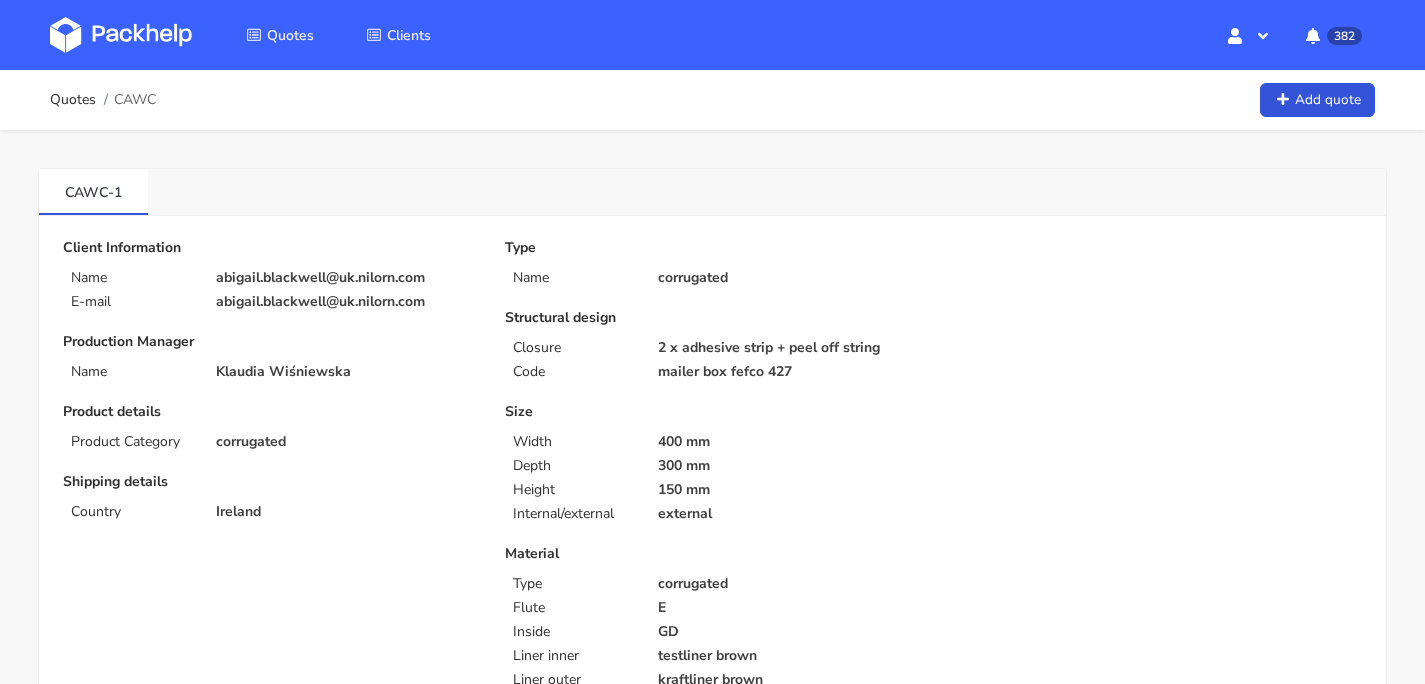 drag, startPoint x: 115, startPoint y: 101, endPoint x: 157, endPoint y: 126, distance: 48.8774 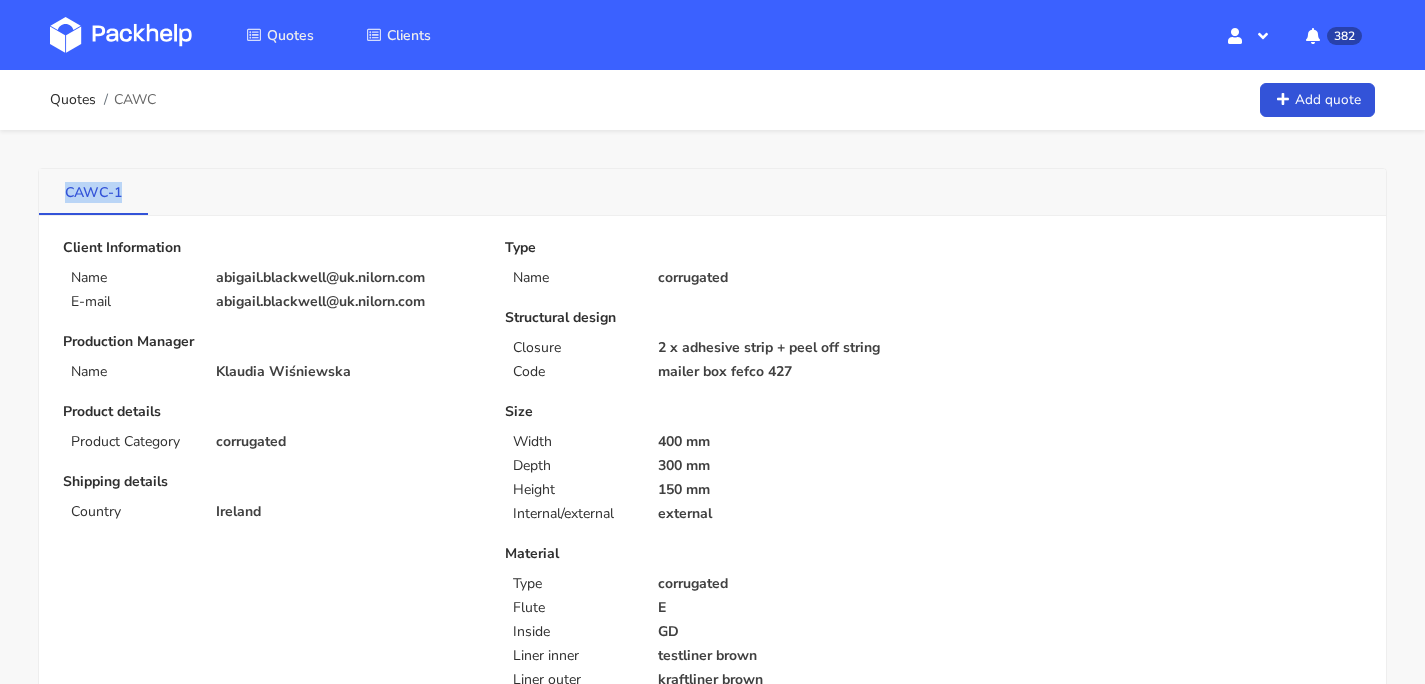 drag, startPoint x: 130, startPoint y: 182, endPoint x: 69, endPoint y: 188, distance: 61.294373 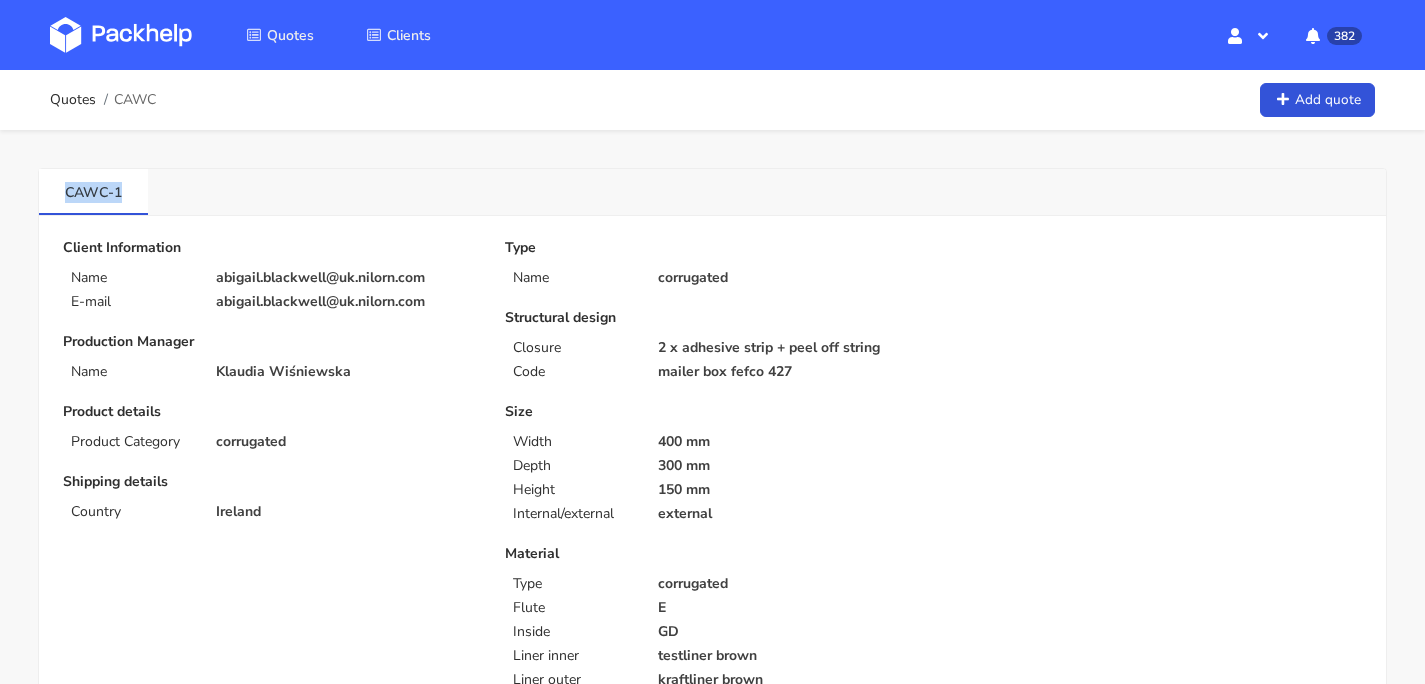 copy on "CAWC-1" 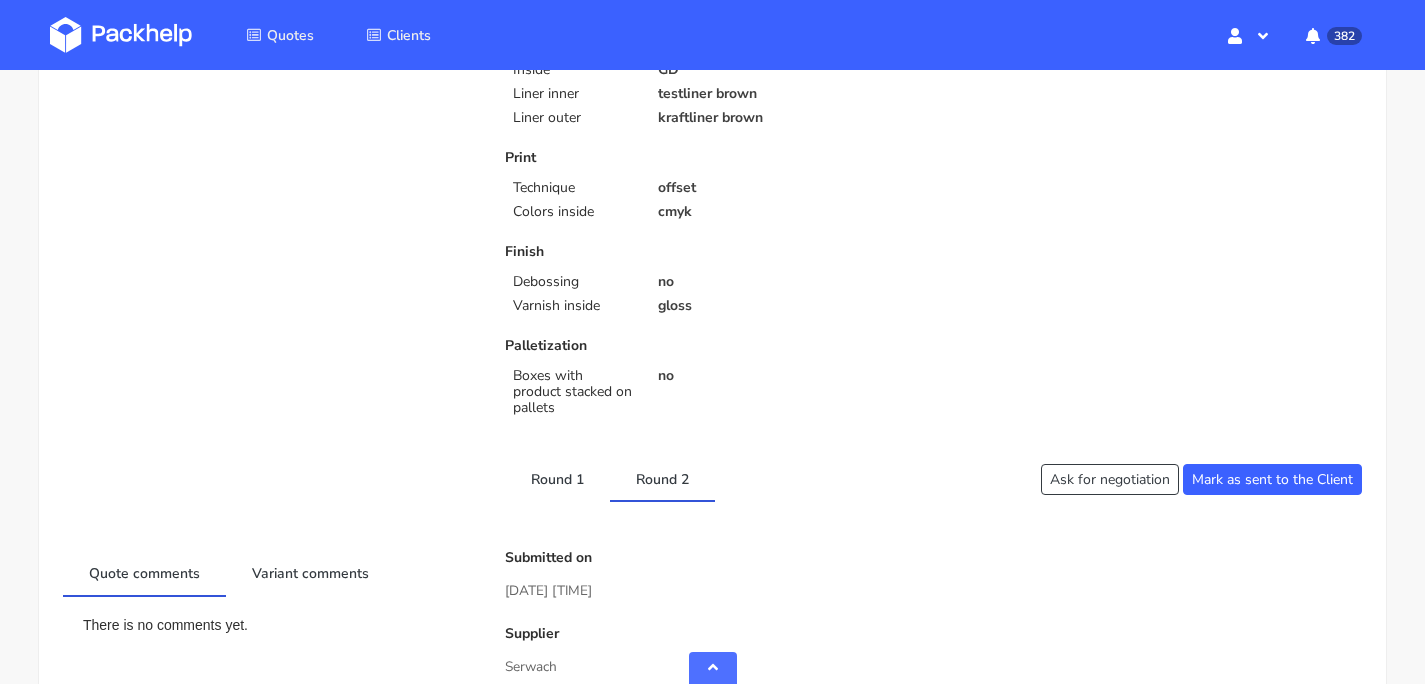 scroll, scrollTop: 670, scrollLeft: 0, axis: vertical 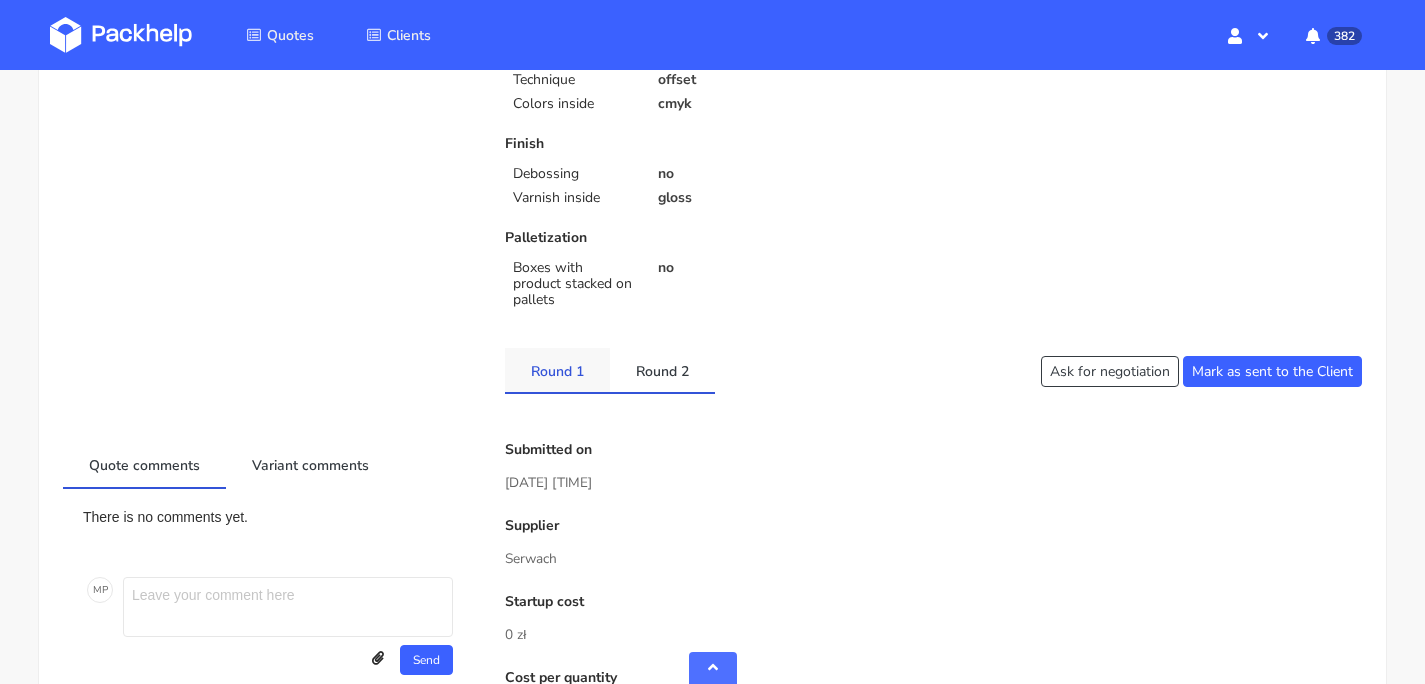 click on "Round 1" at bounding box center (557, 370) 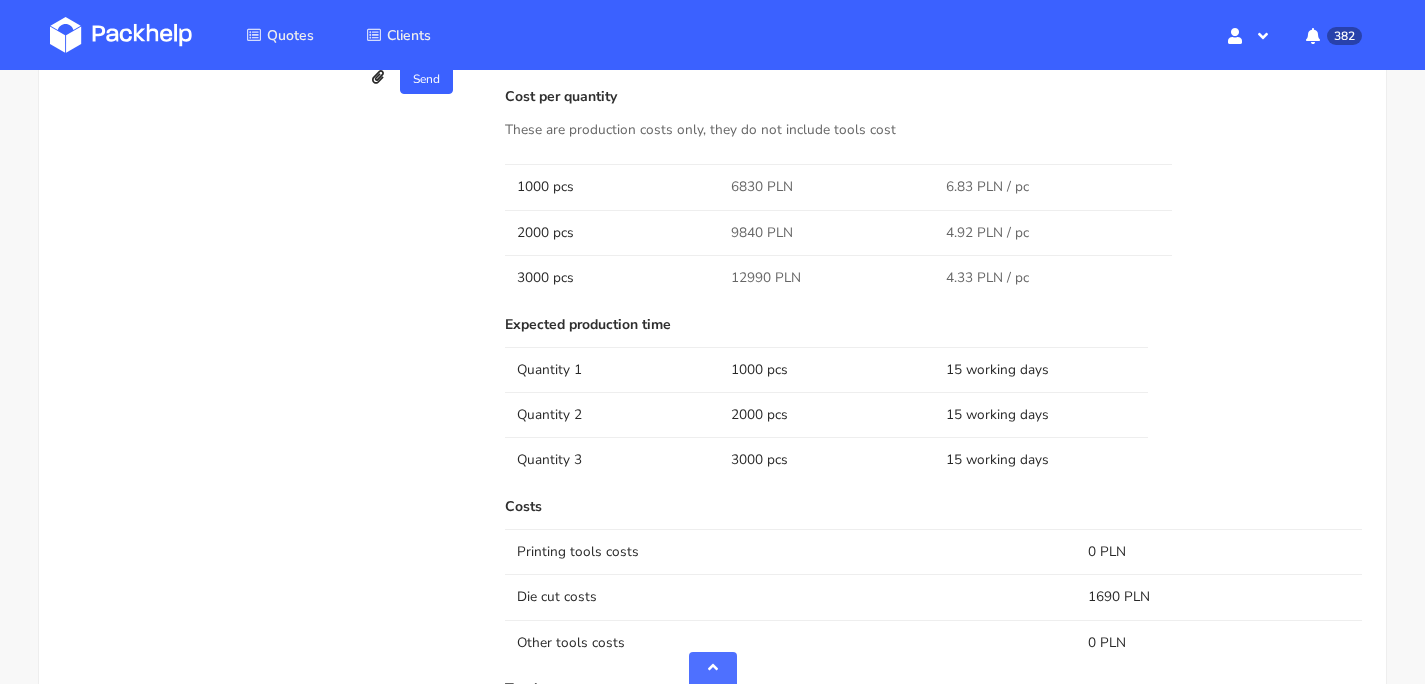 scroll, scrollTop: 1251, scrollLeft: 0, axis: vertical 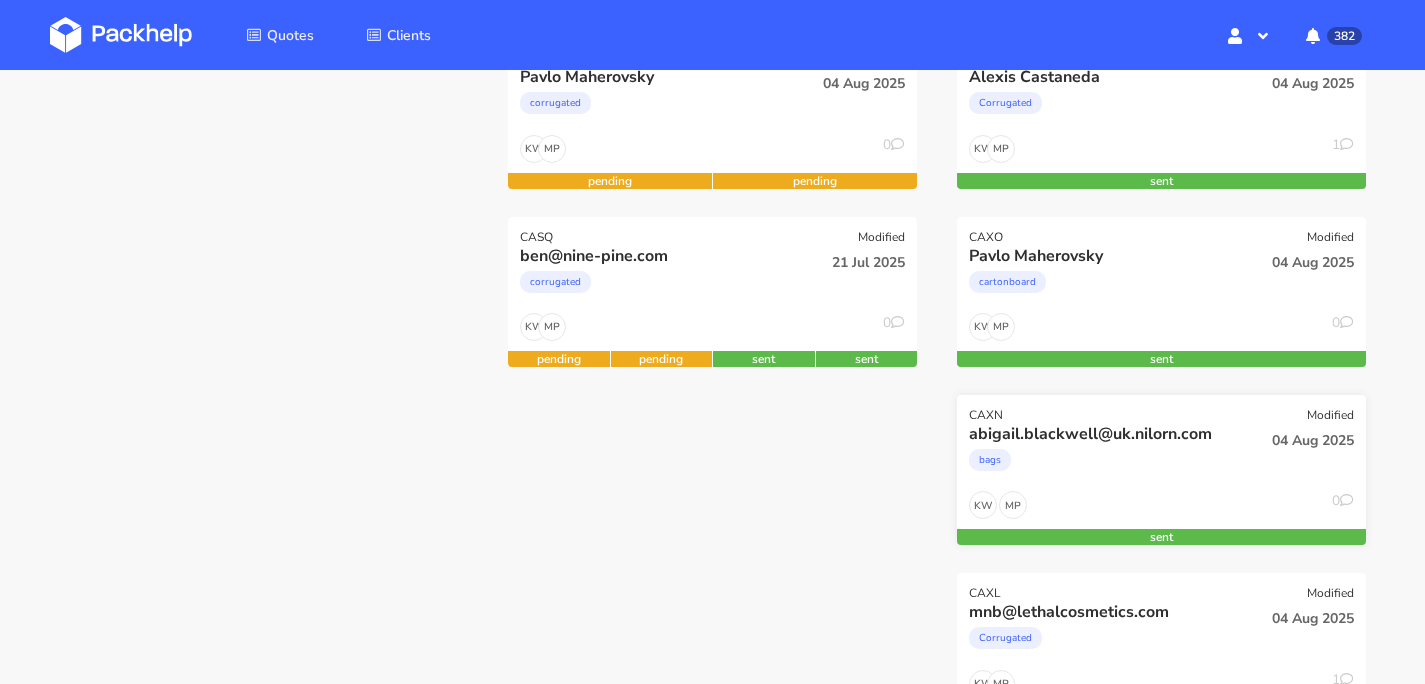 click on "bags" at bounding box center [1099, 465] 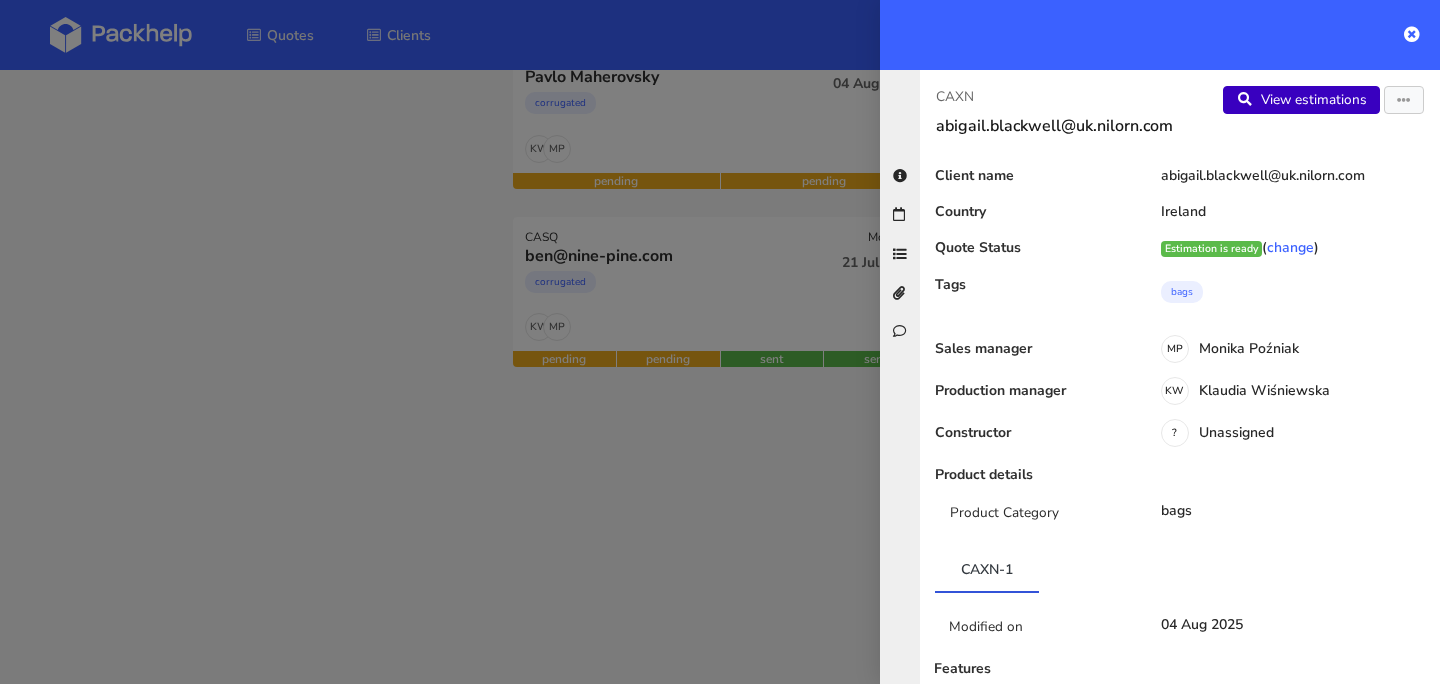click on "View estimations" at bounding box center [1301, 100] 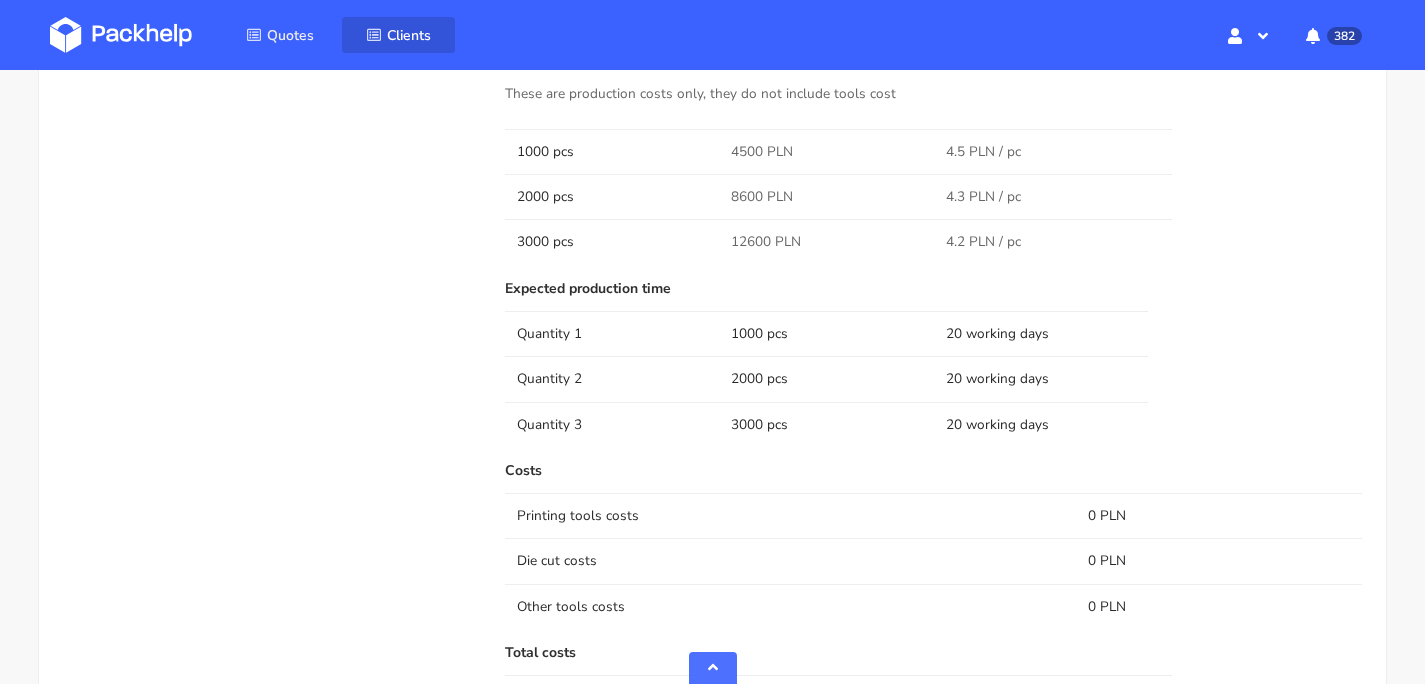 scroll, scrollTop: 1084, scrollLeft: 0, axis: vertical 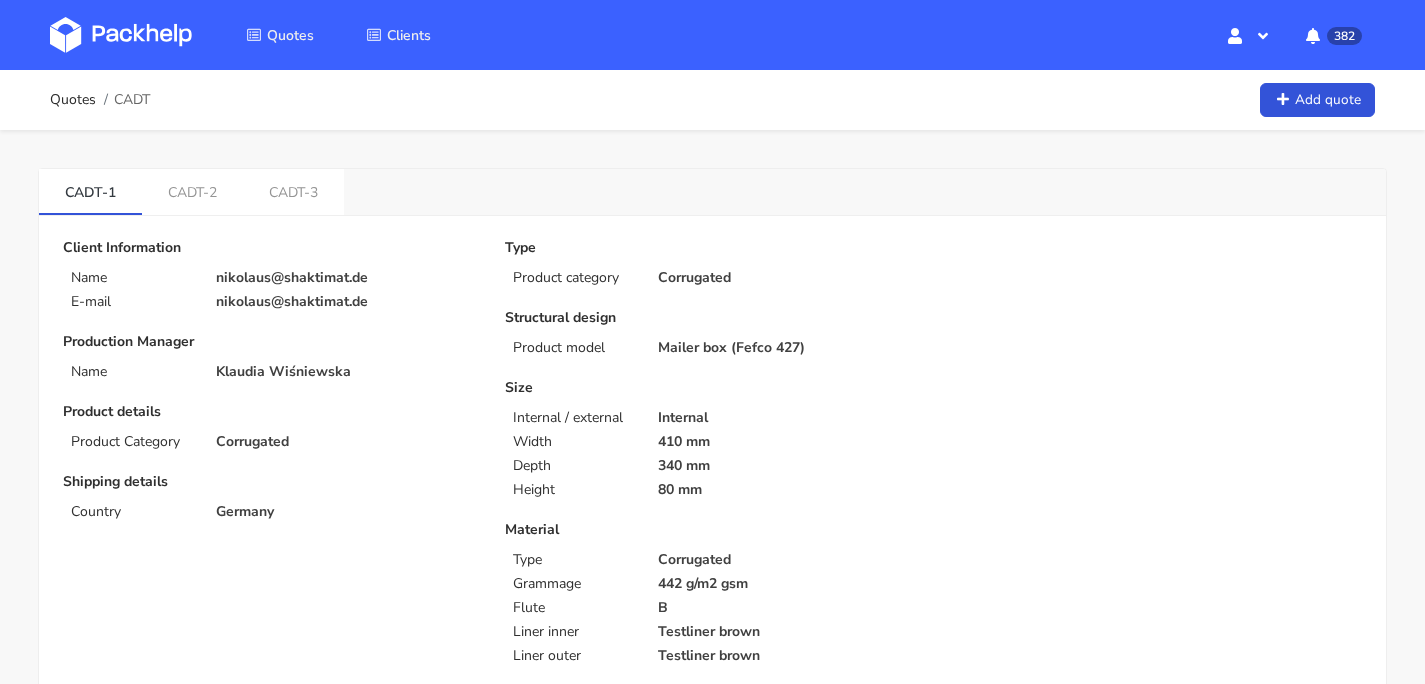 click at bounding box center [121, 35] 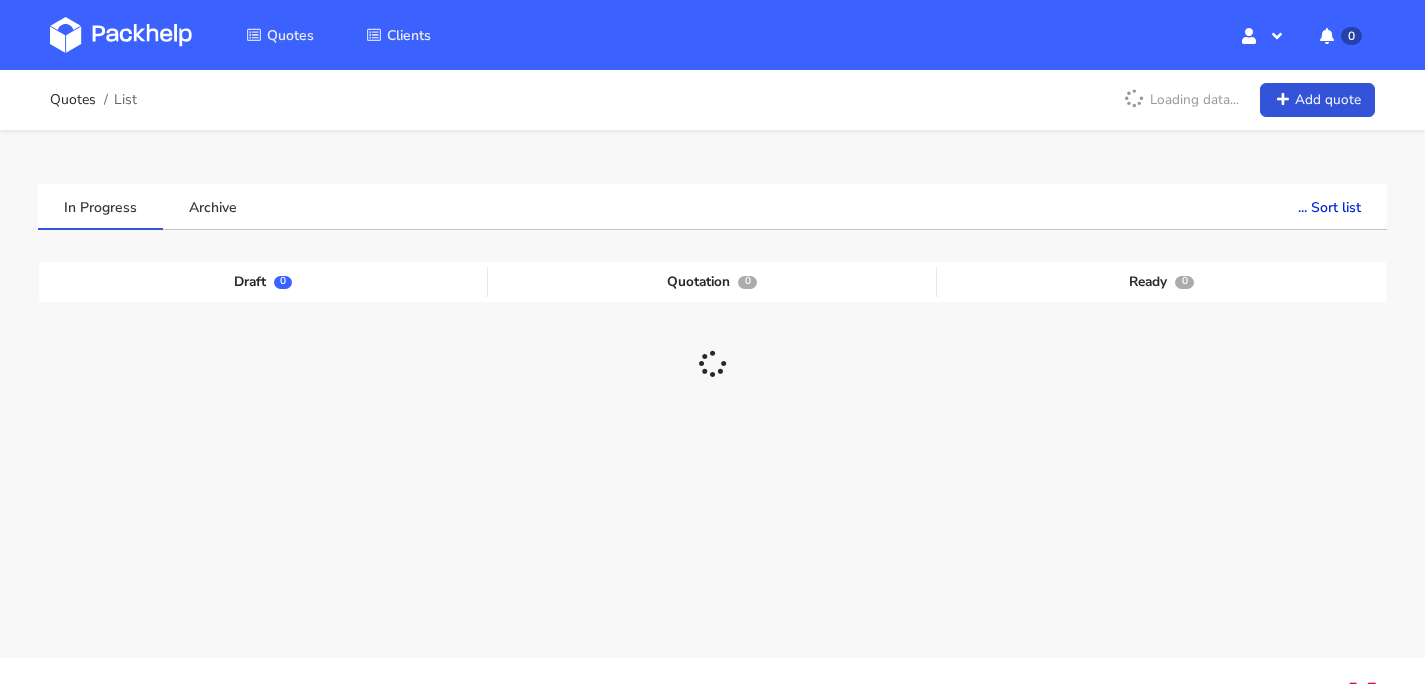 scroll, scrollTop: 0, scrollLeft: 0, axis: both 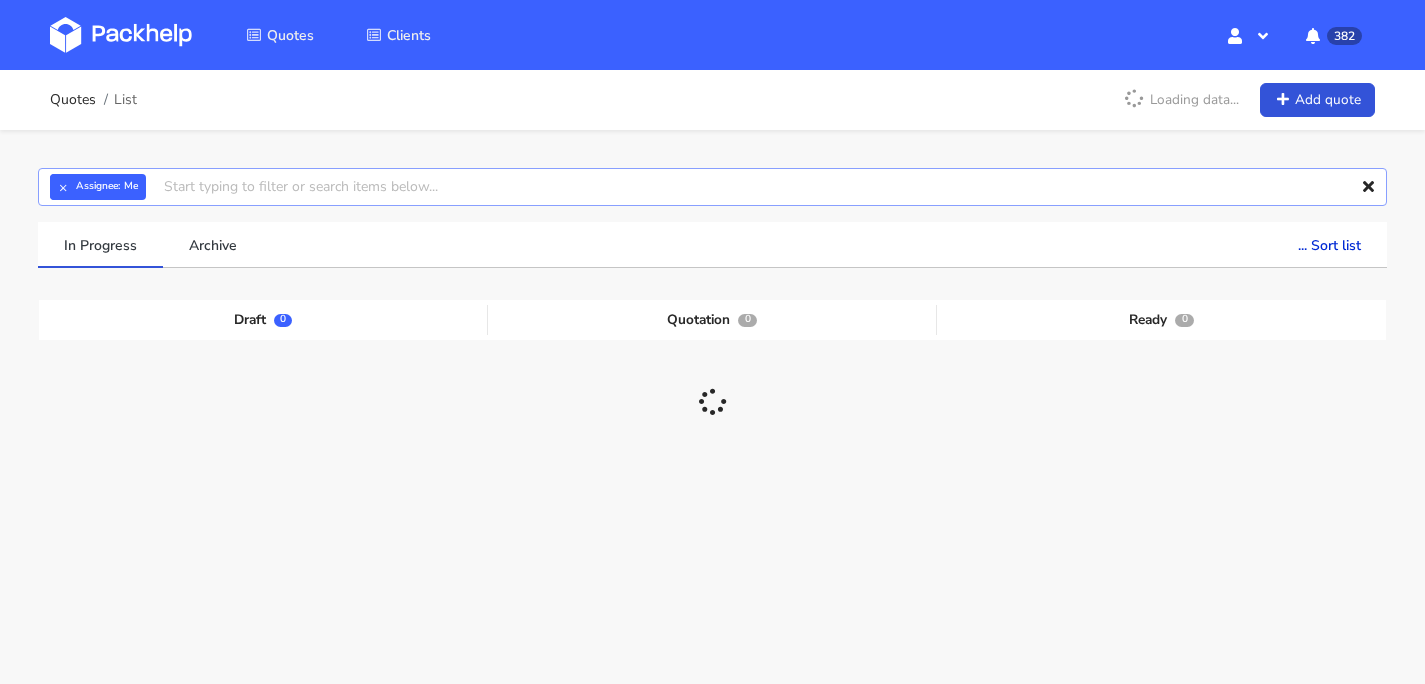 click at bounding box center [712, 187] 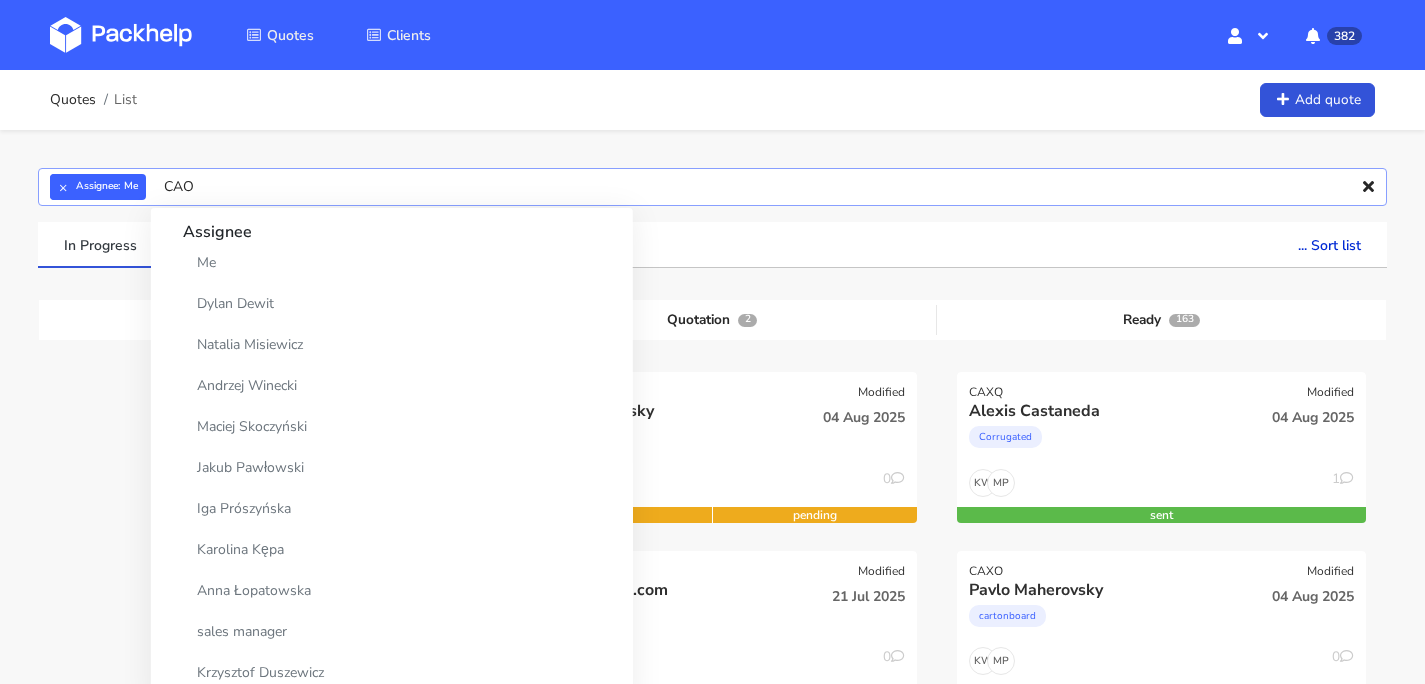 type on "CAOE" 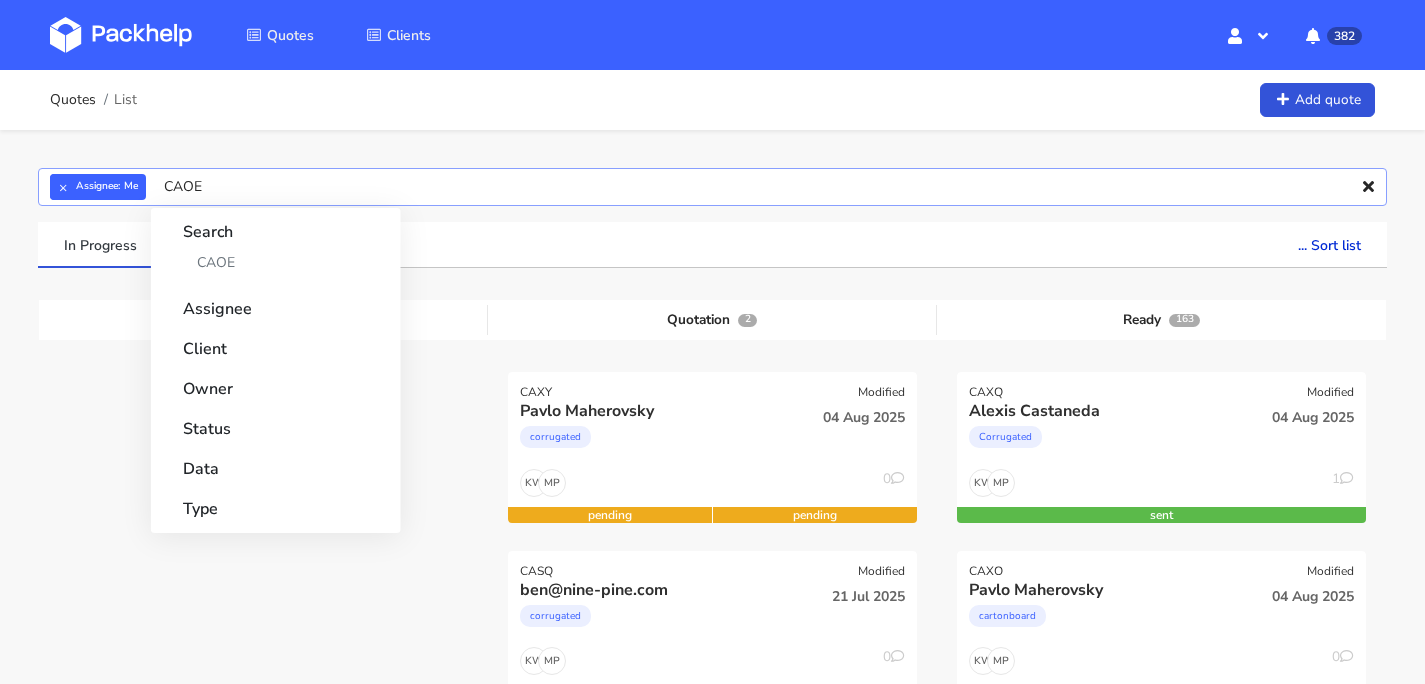 type 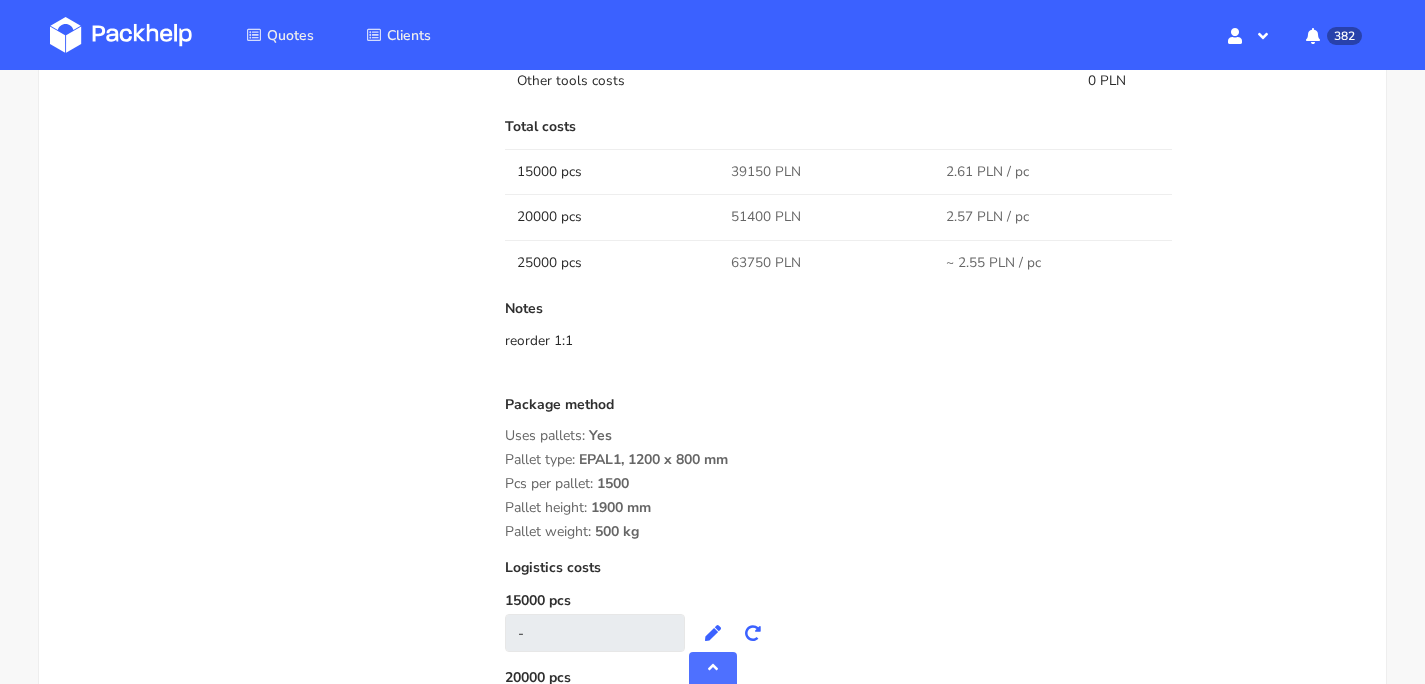 scroll, scrollTop: 2104, scrollLeft: 0, axis: vertical 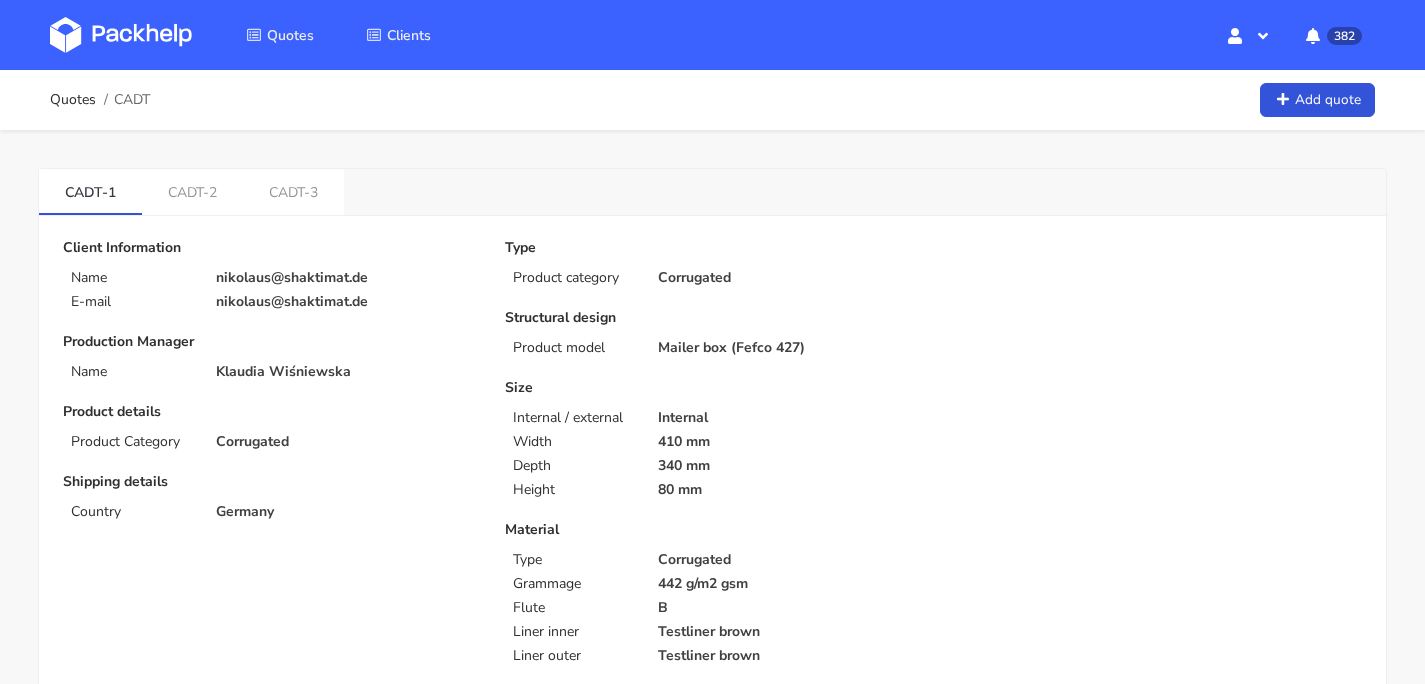 click at bounding box center [121, 35] 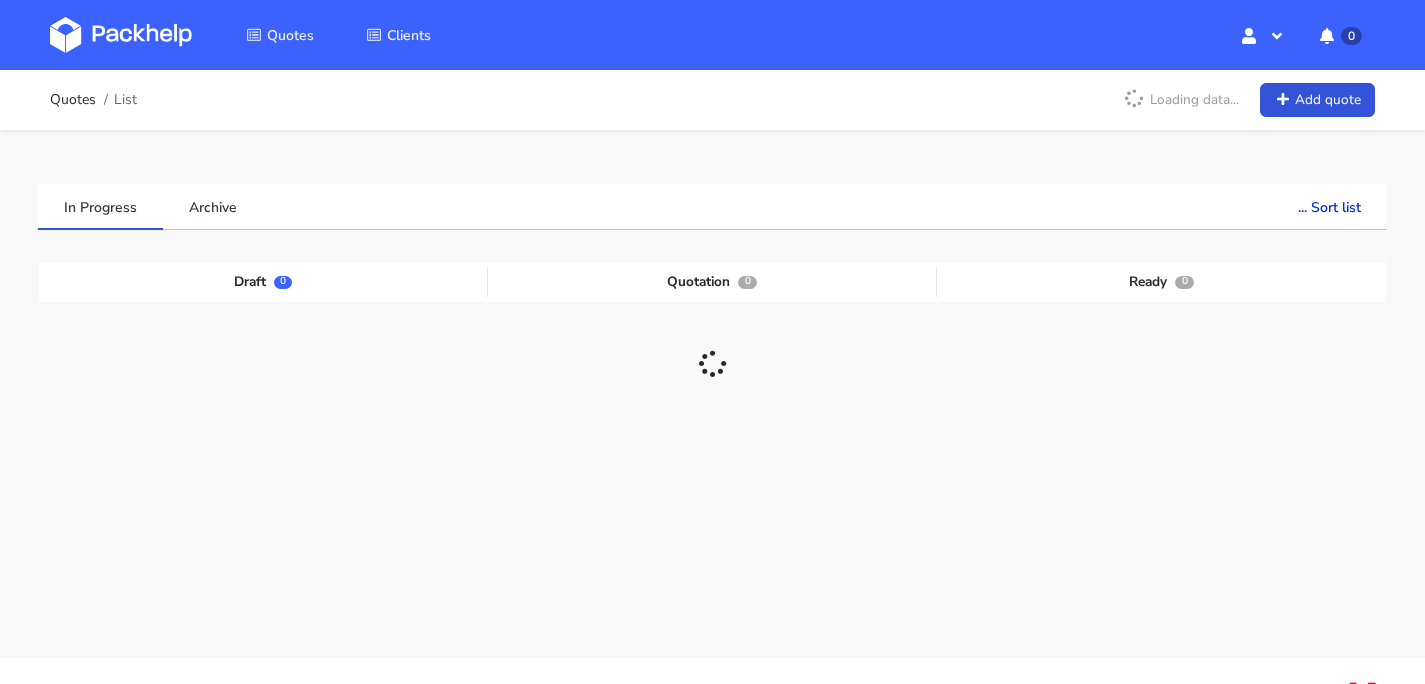 scroll, scrollTop: 0, scrollLeft: 0, axis: both 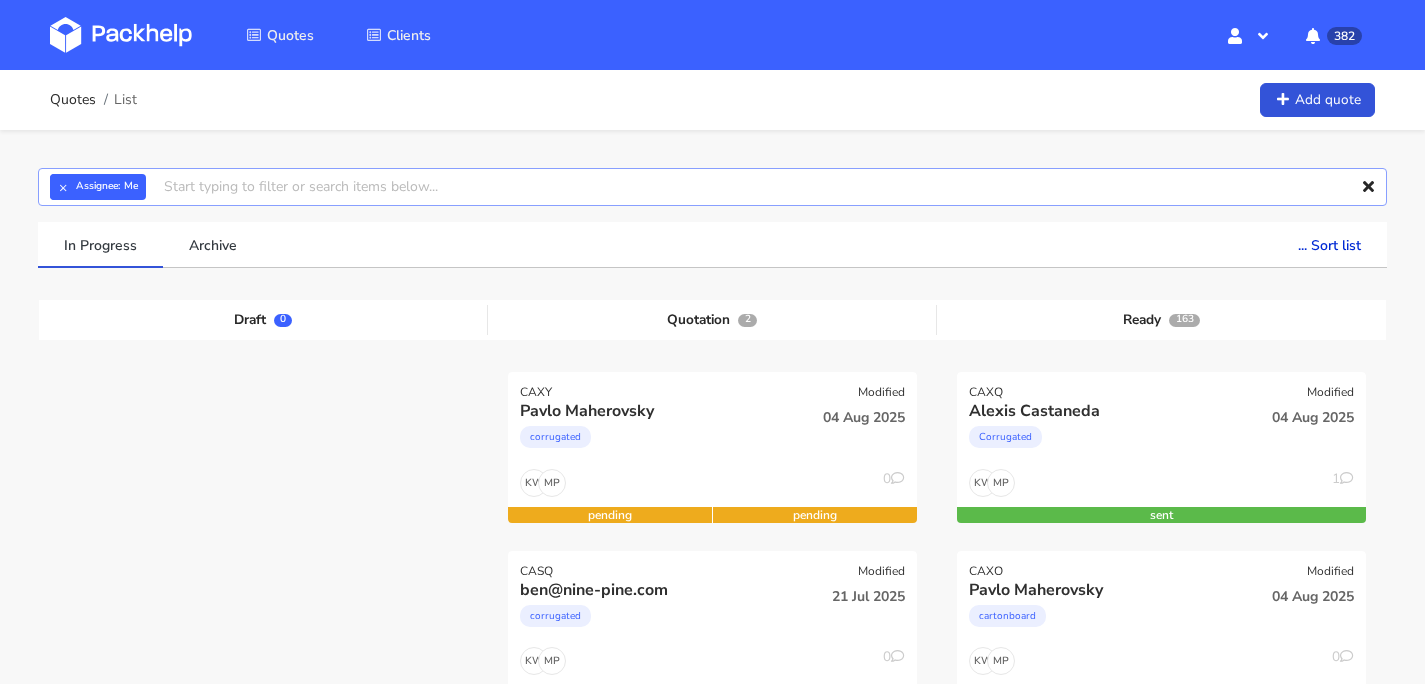click at bounding box center [712, 187] 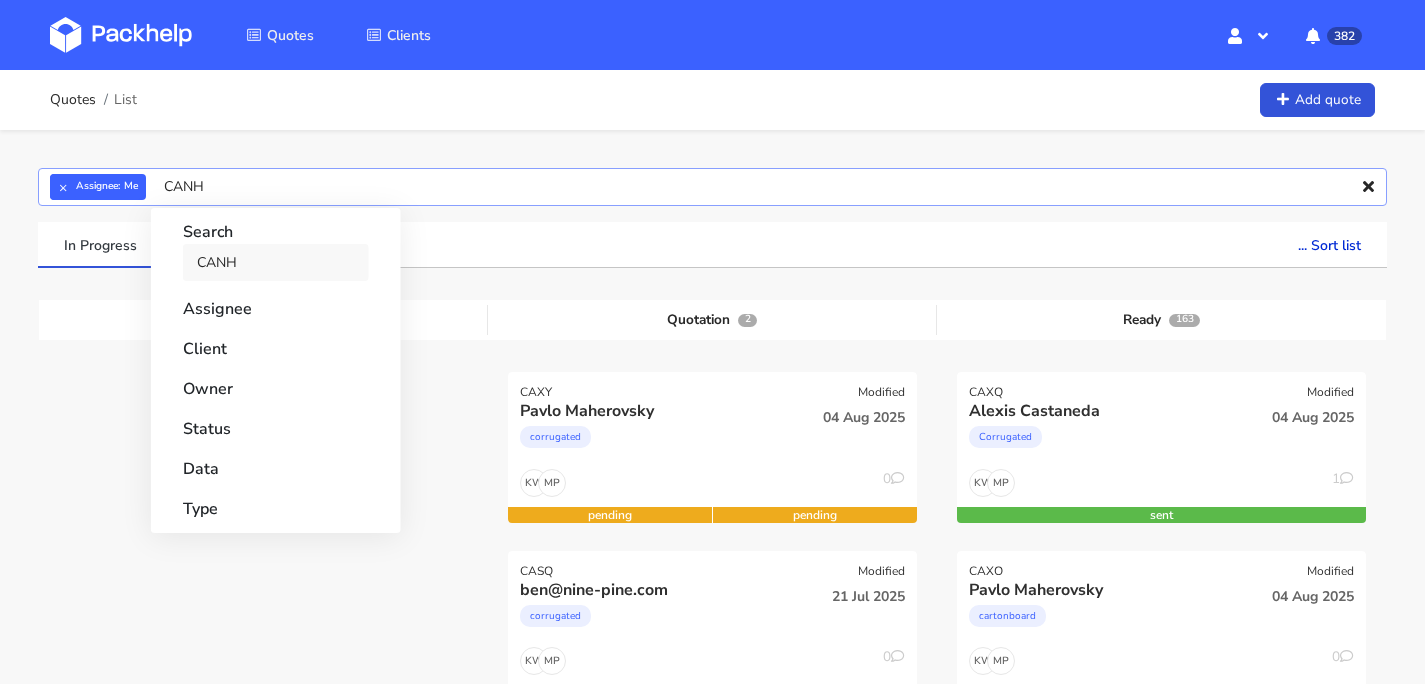 type on "CANH" 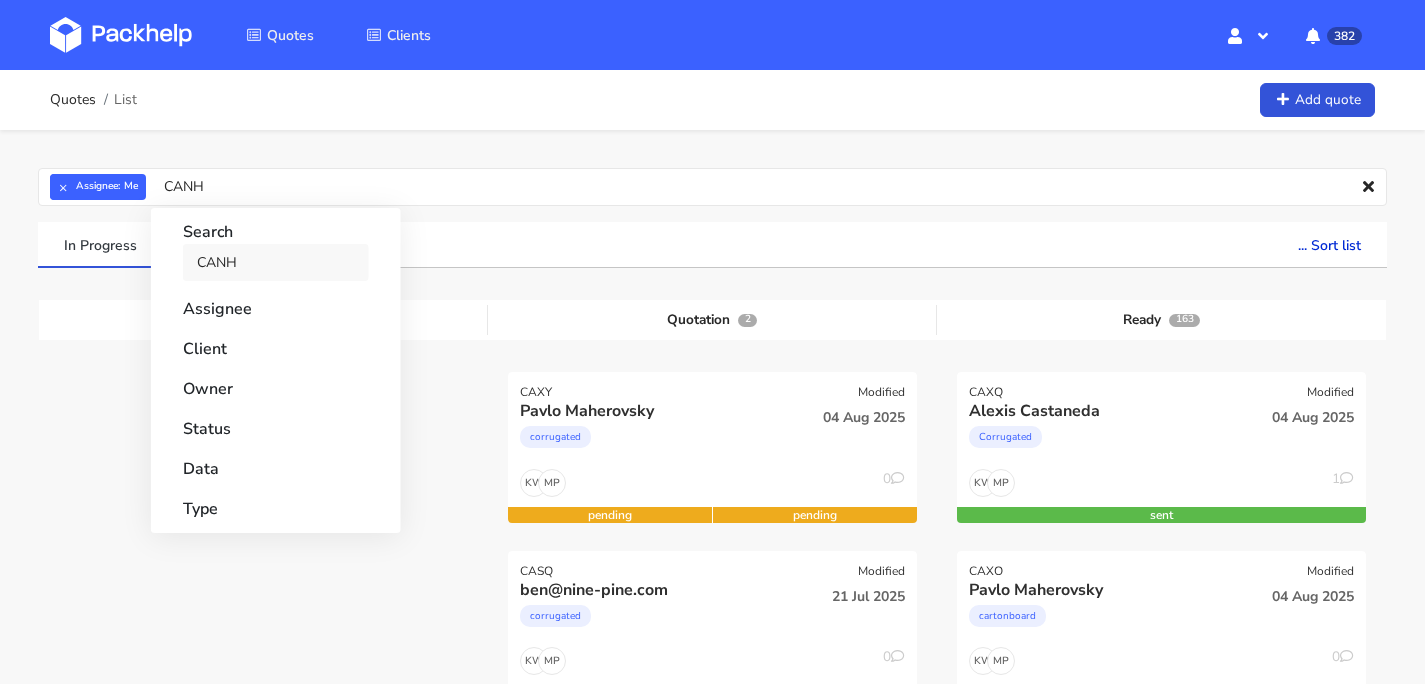 click on "CANH" at bounding box center (276, 262) 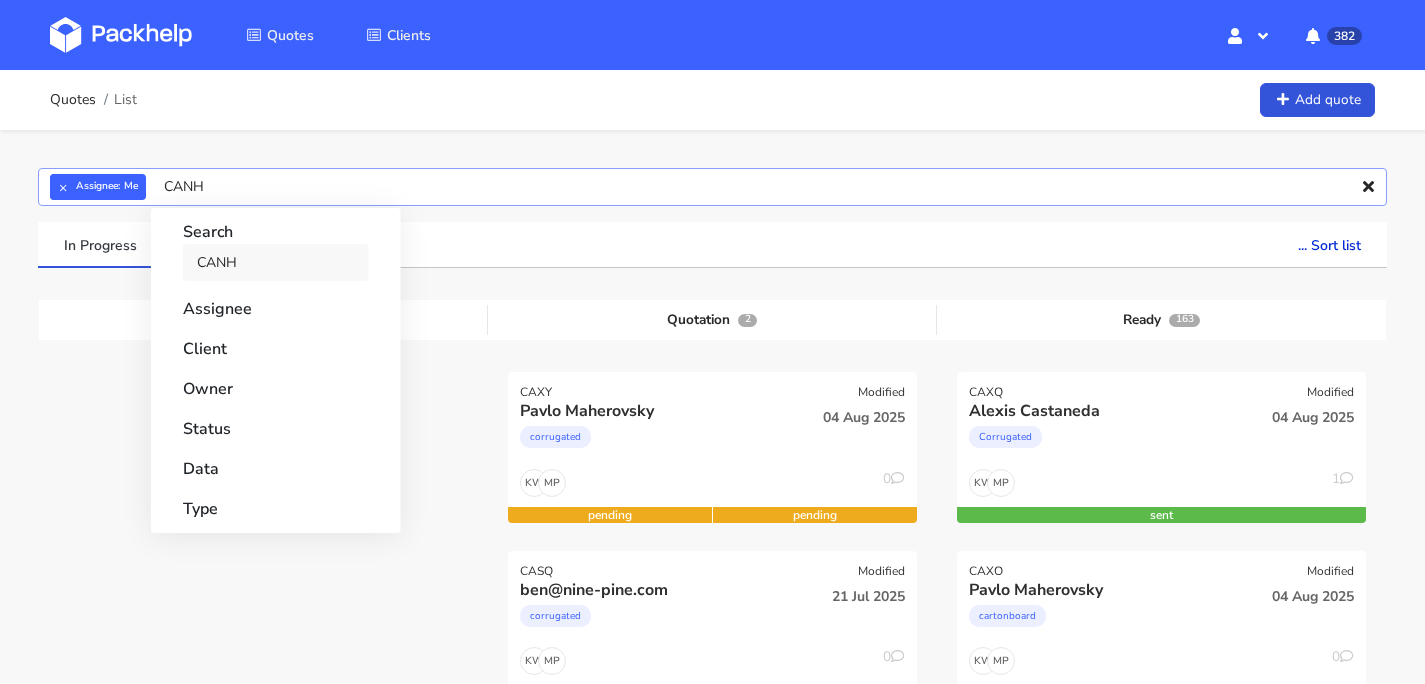 type 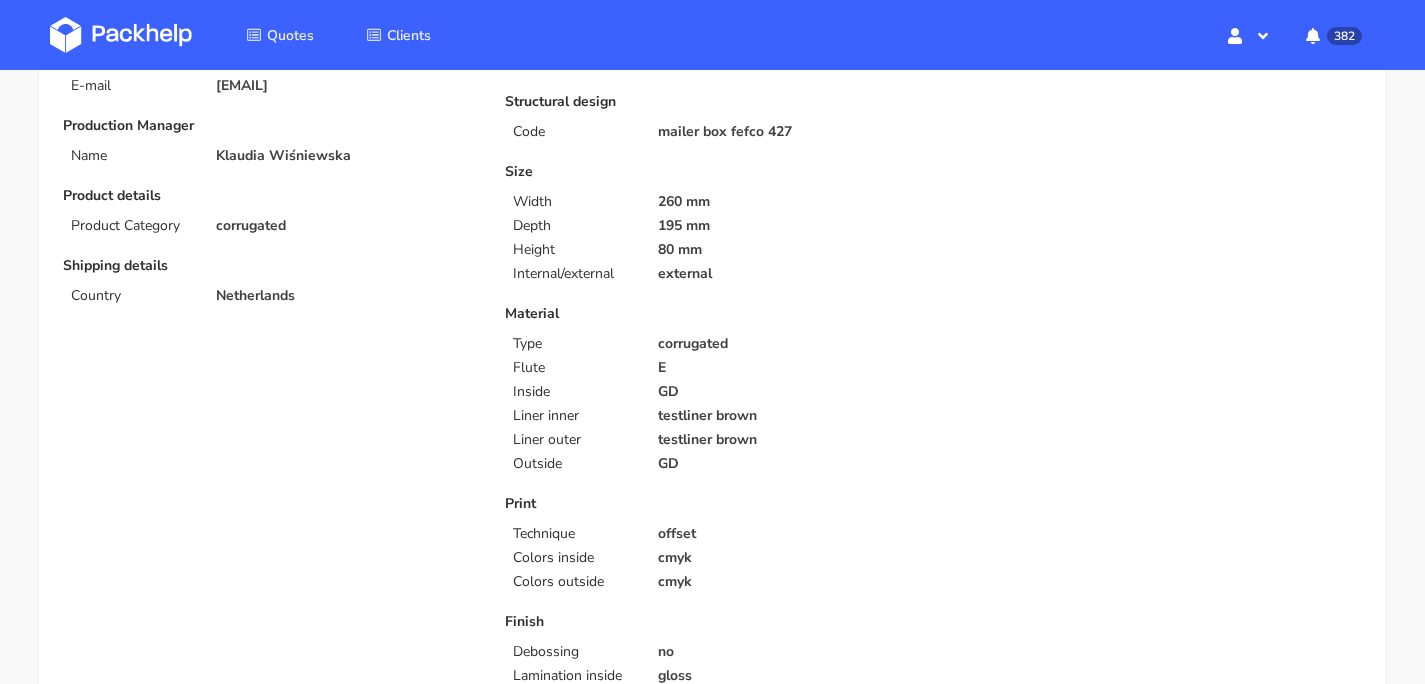 scroll, scrollTop: 0, scrollLeft: 0, axis: both 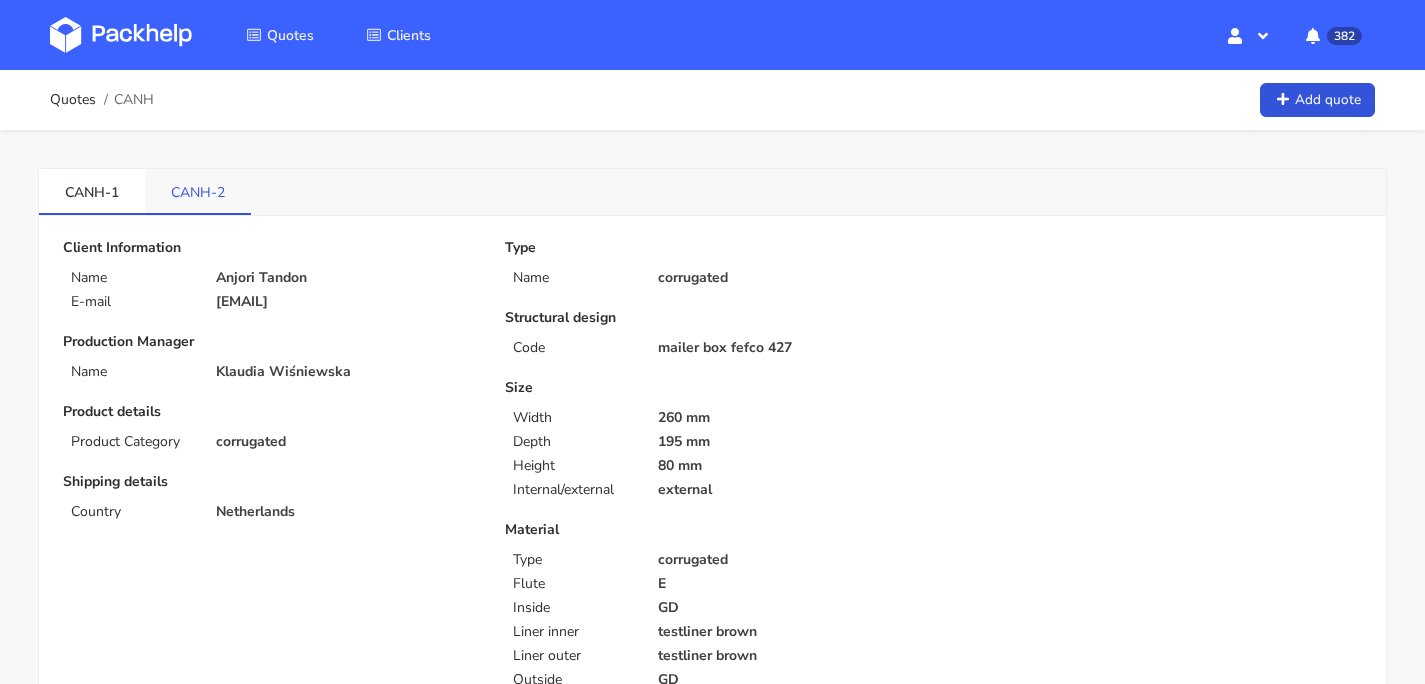 click on "CANH-2" at bounding box center [198, 191] 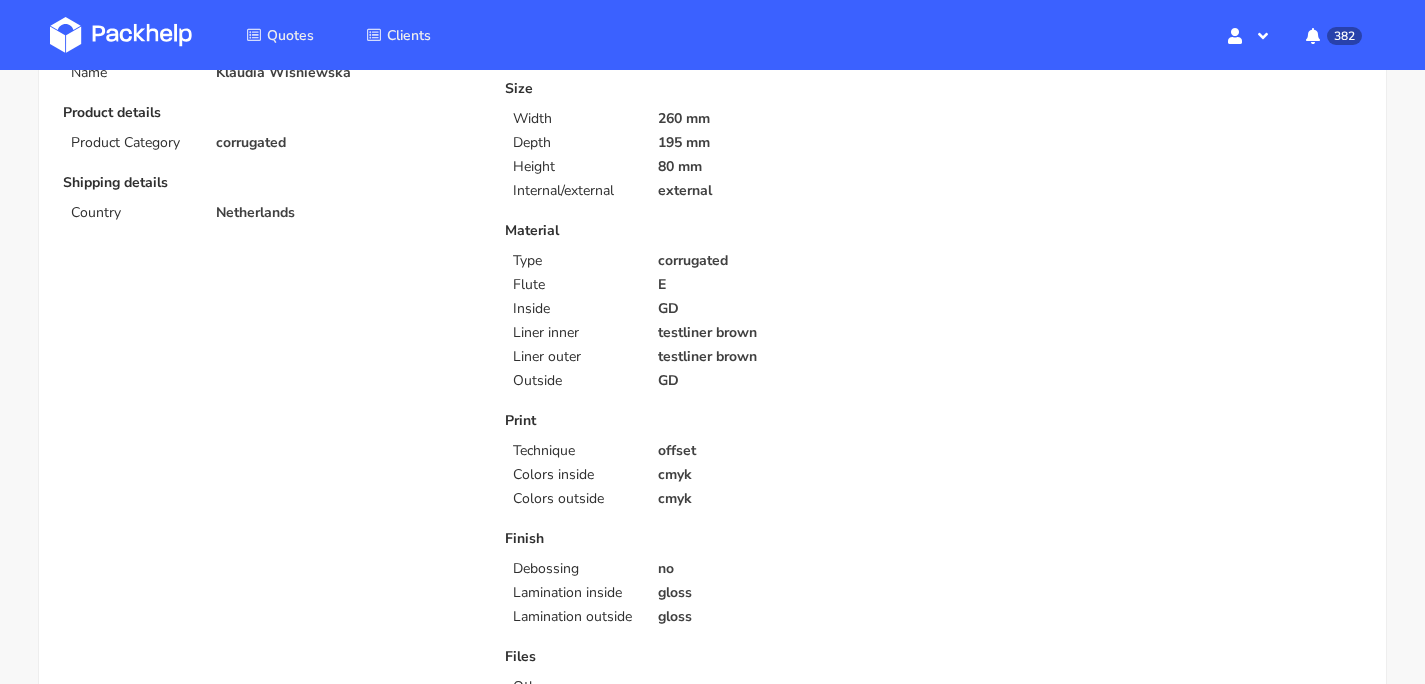 scroll, scrollTop: 0, scrollLeft: 0, axis: both 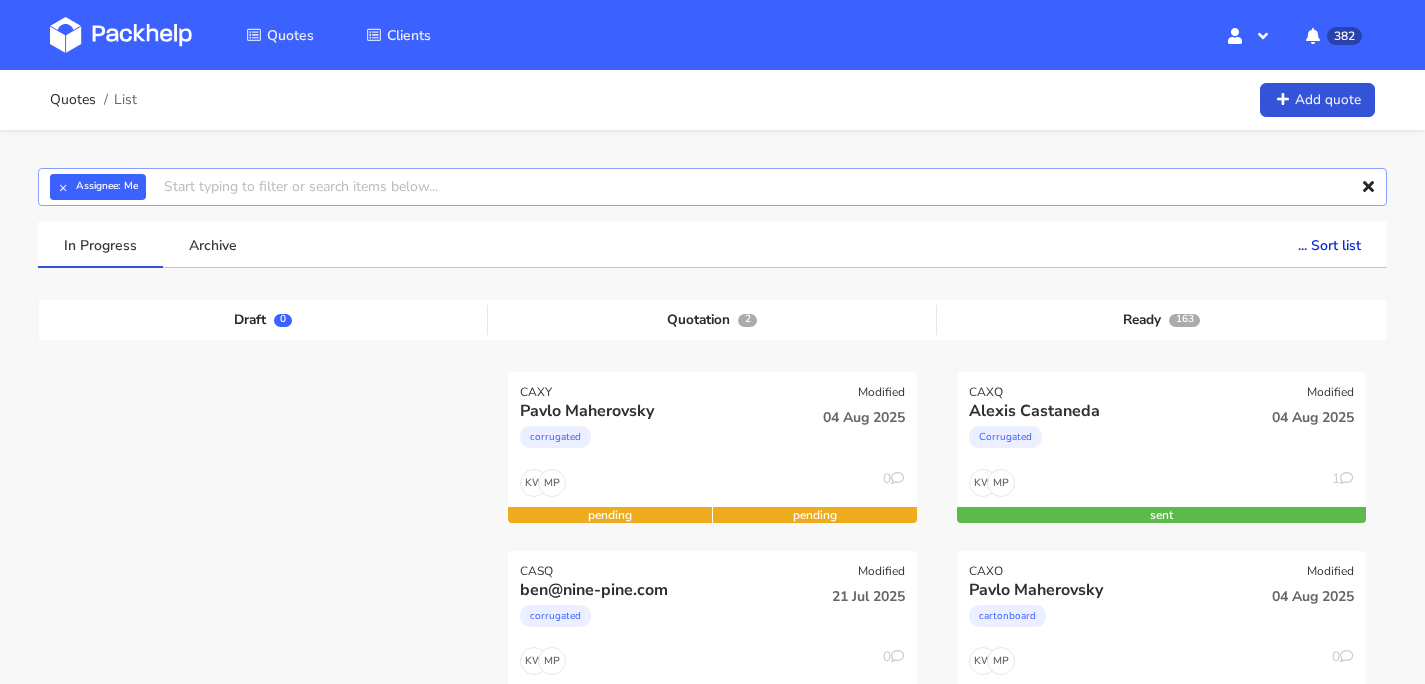 click at bounding box center (712, 187) 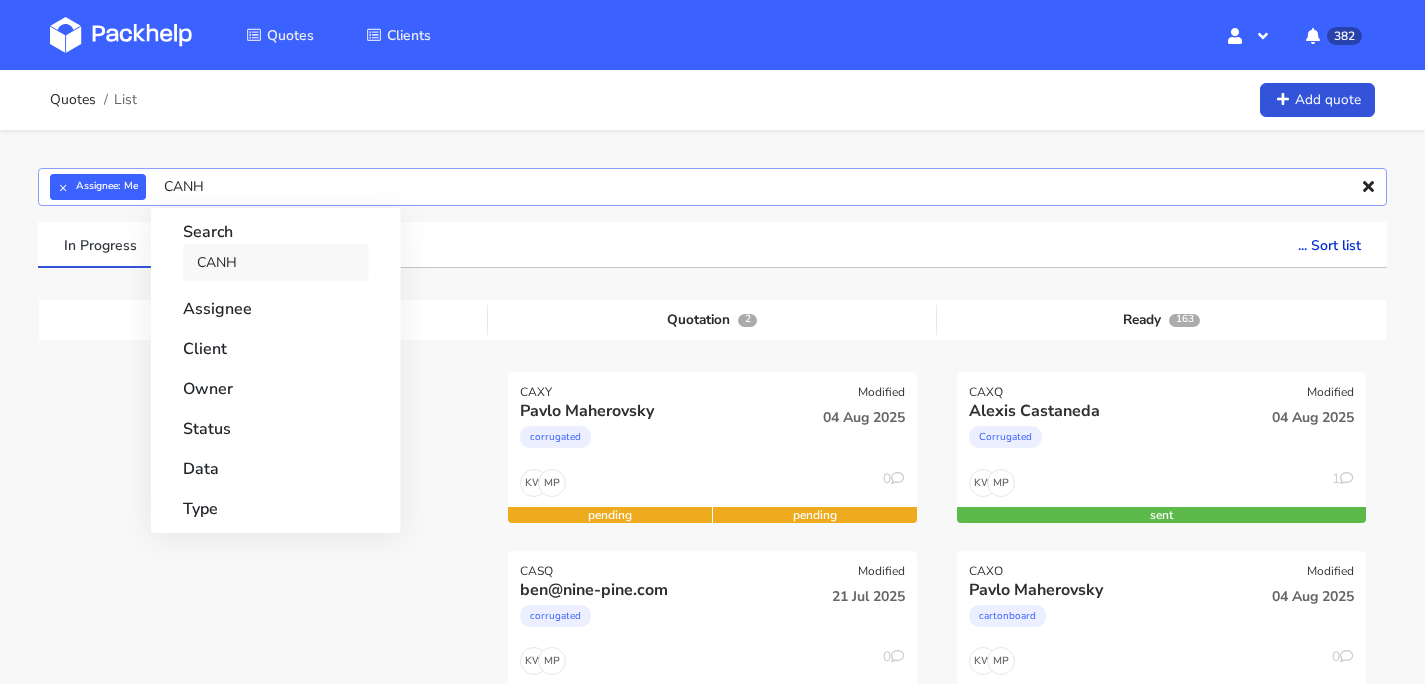 type on "CANH" 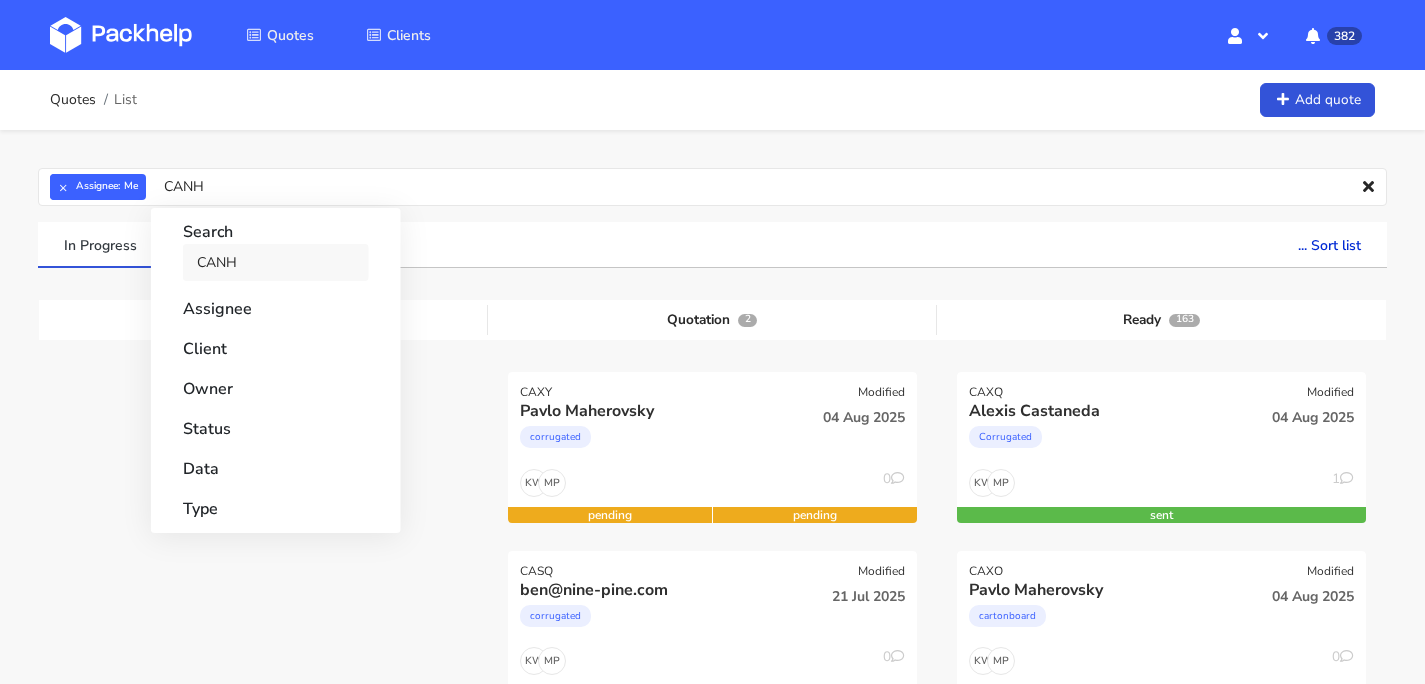 click on "CANH" at bounding box center [276, 262] 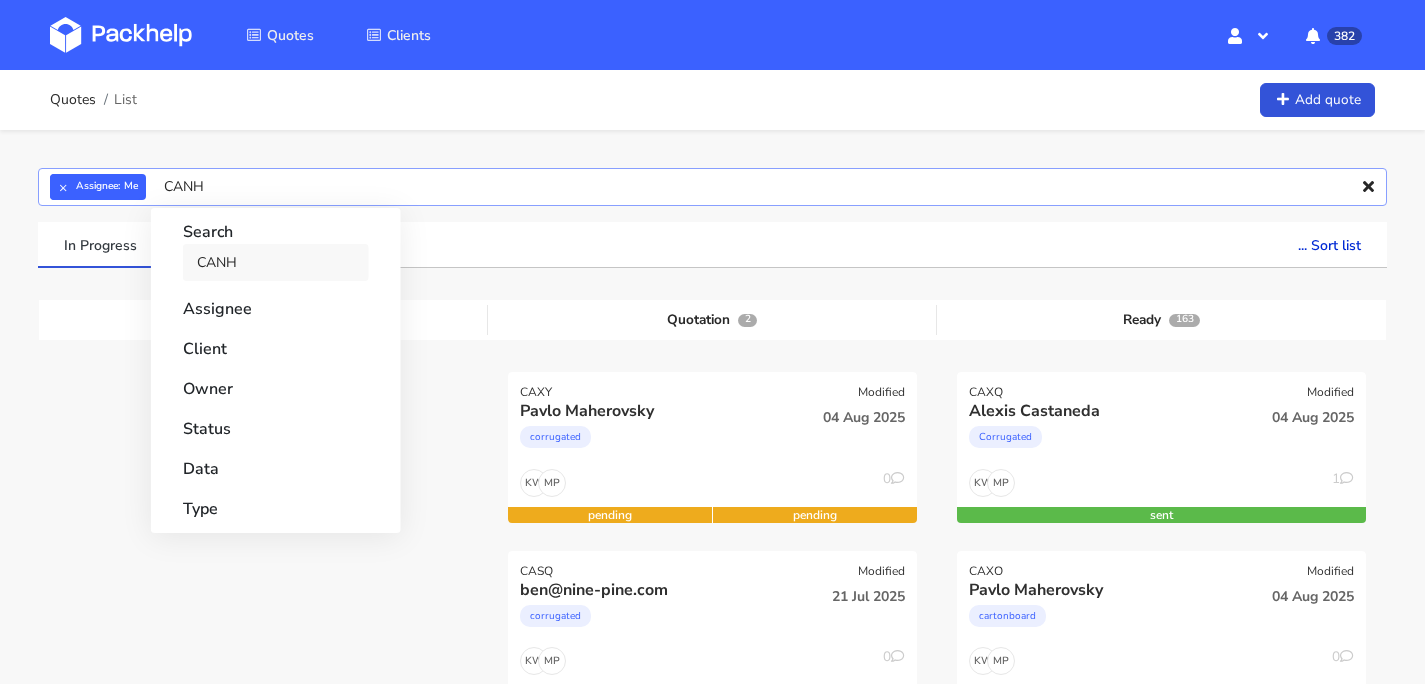 type 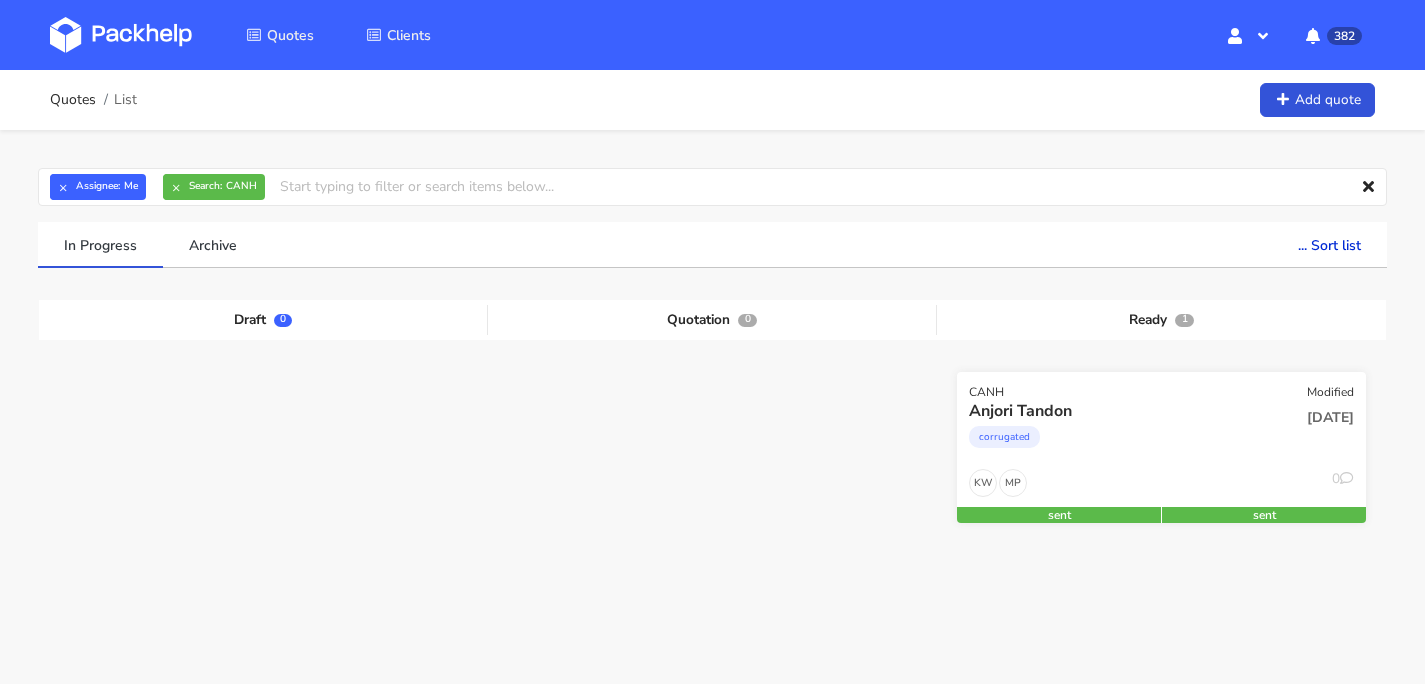 click on "Anjori Tandon" at bounding box center (1099, 411) 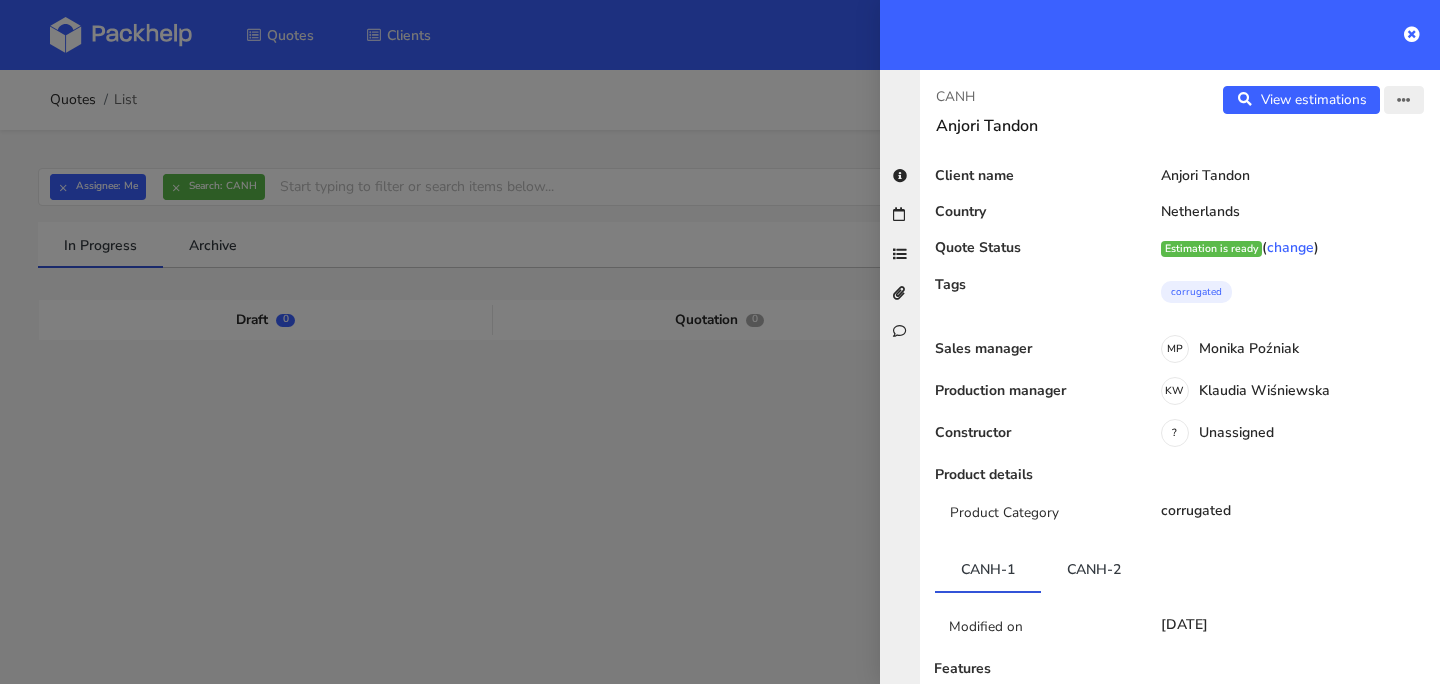 click at bounding box center [1404, 101] 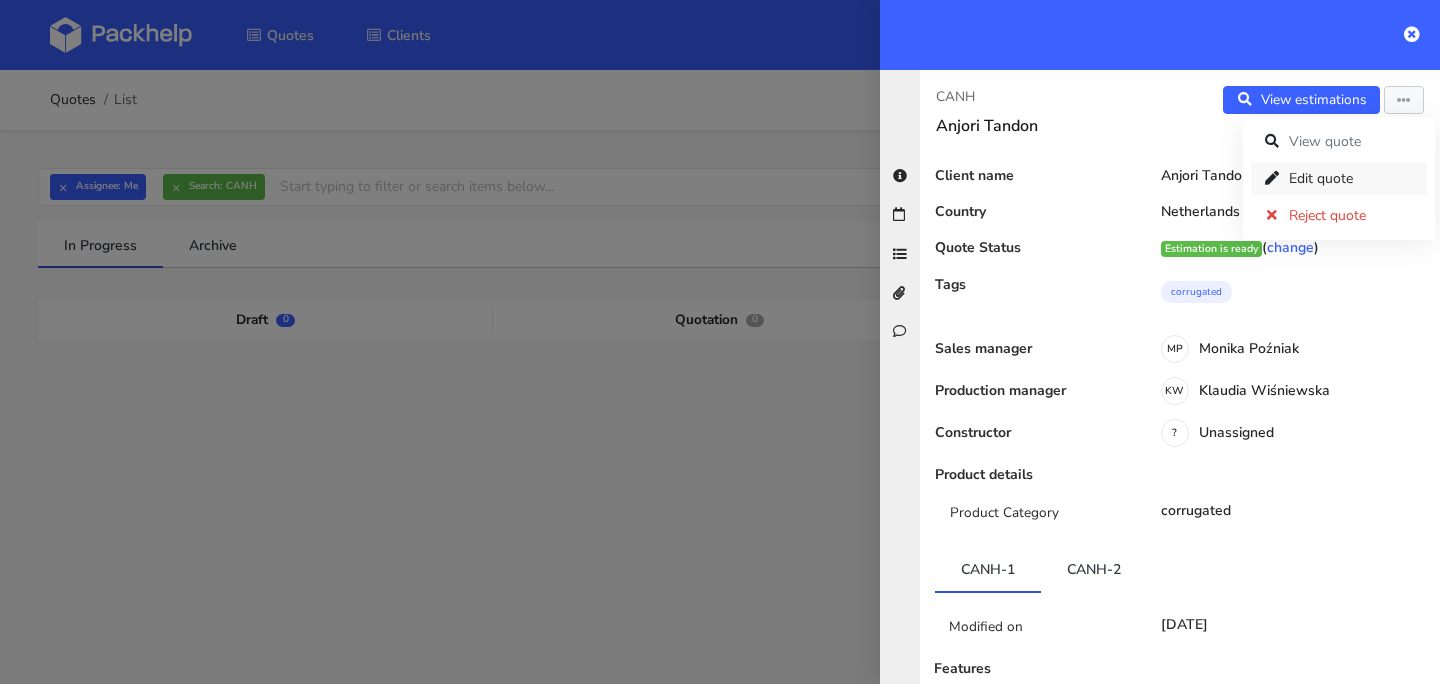 click on "Edit quote" at bounding box center [1339, 178] 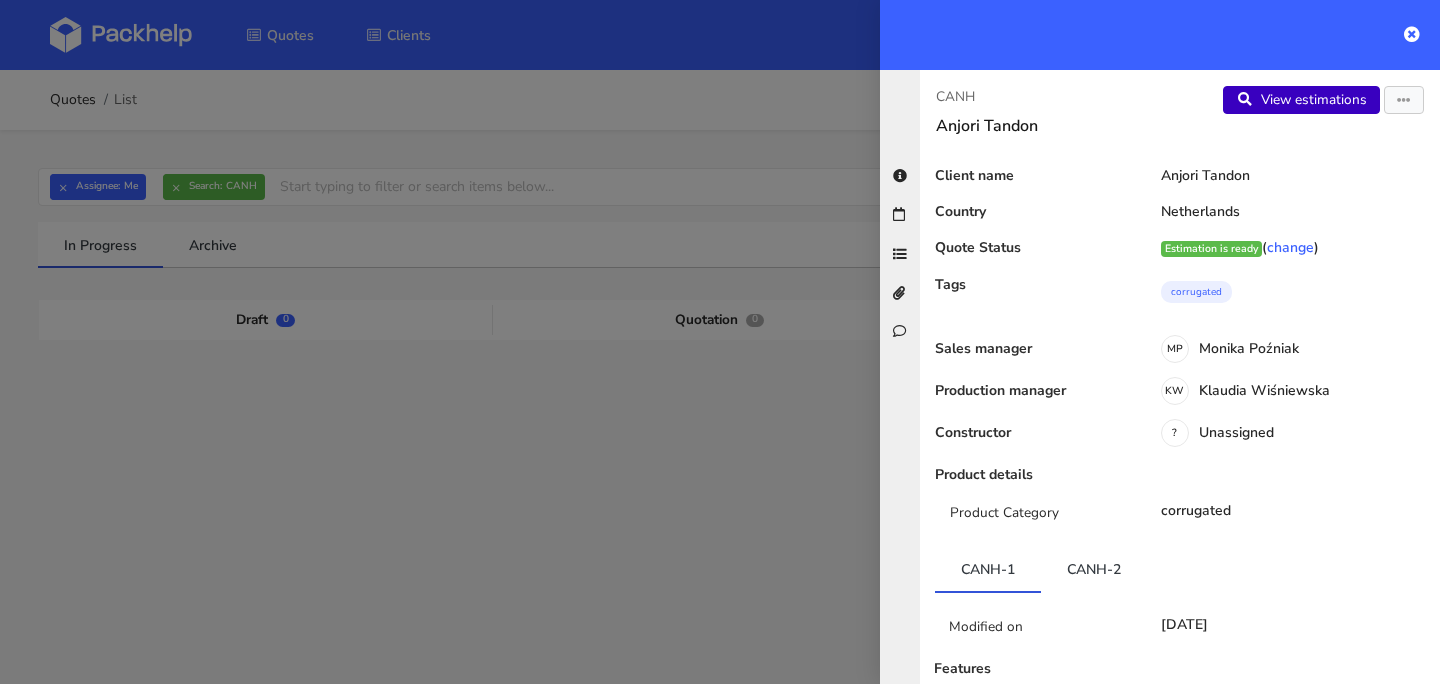click on "View estimations" at bounding box center (1301, 100) 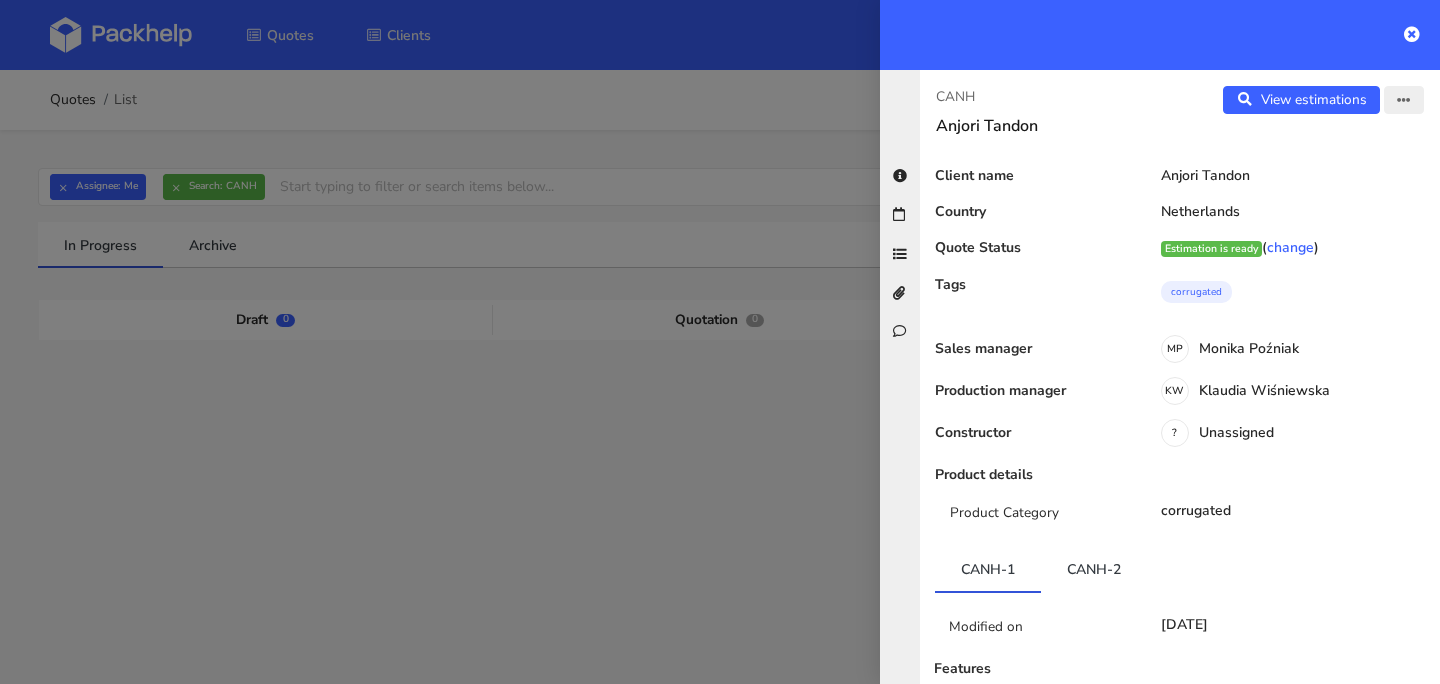 click at bounding box center (1404, 100) 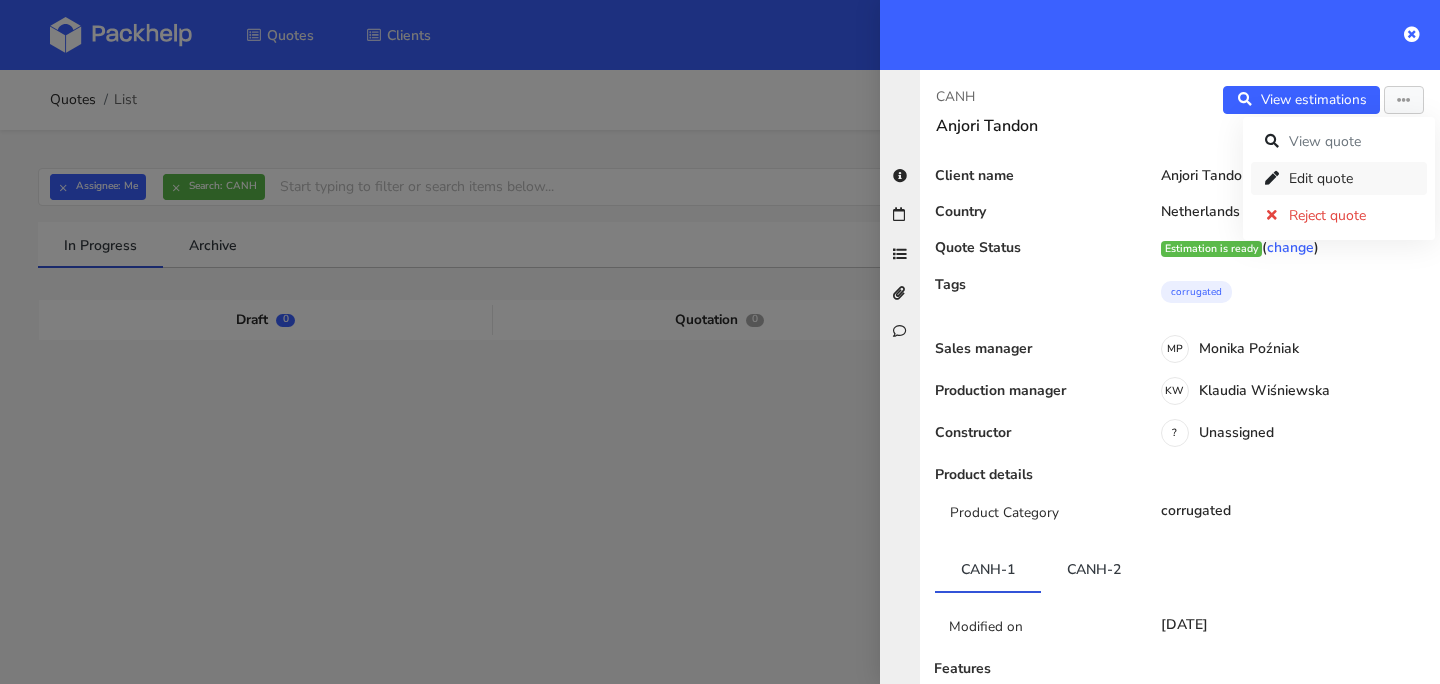 click on "Edit quote" at bounding box center [1339, 178] 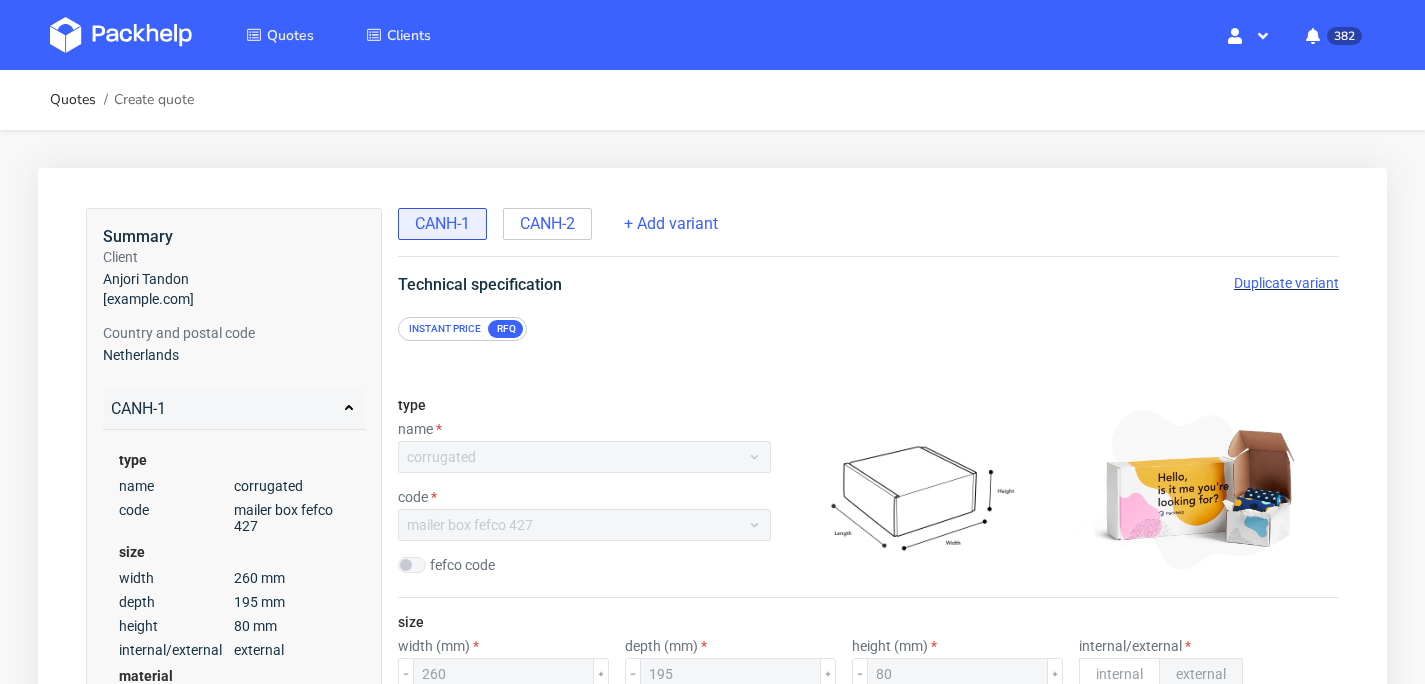 scroll, scrollTop: 658, scrollLeft: 0, axis: vertical 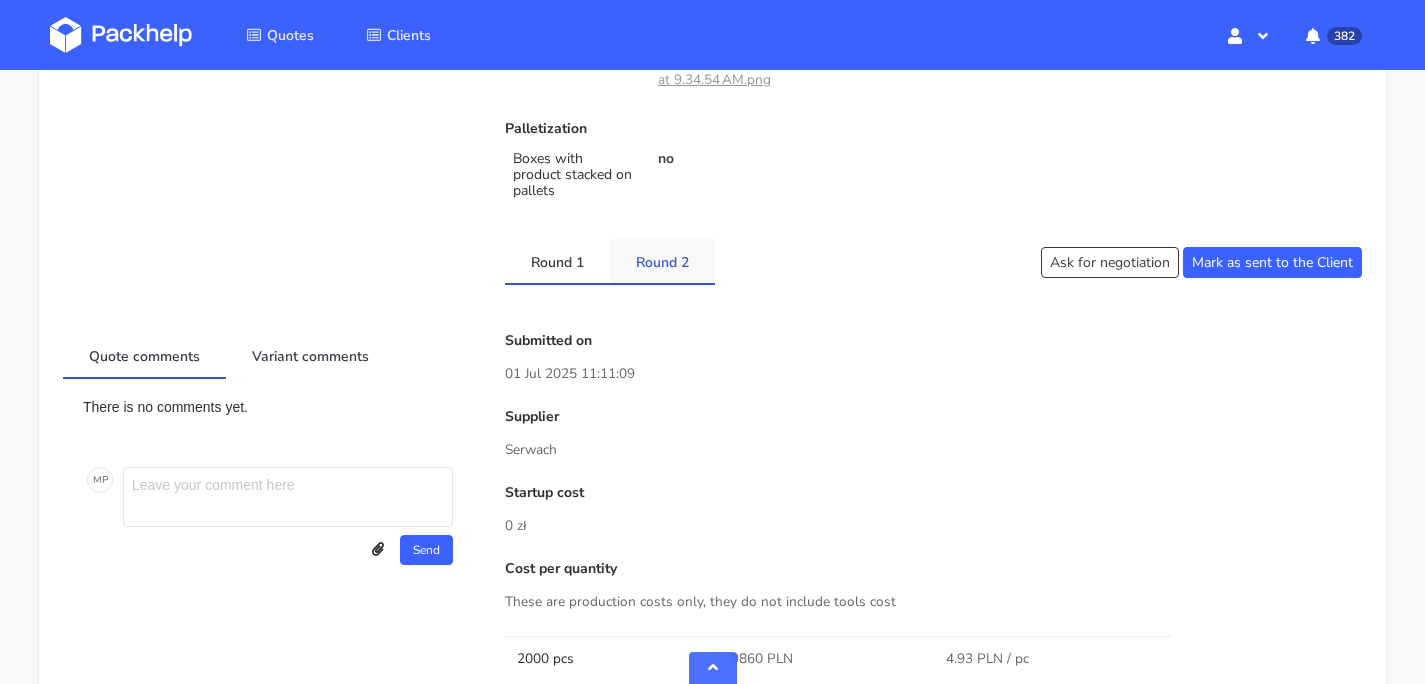 click on "Round 2" at bounding box center (662, 261) 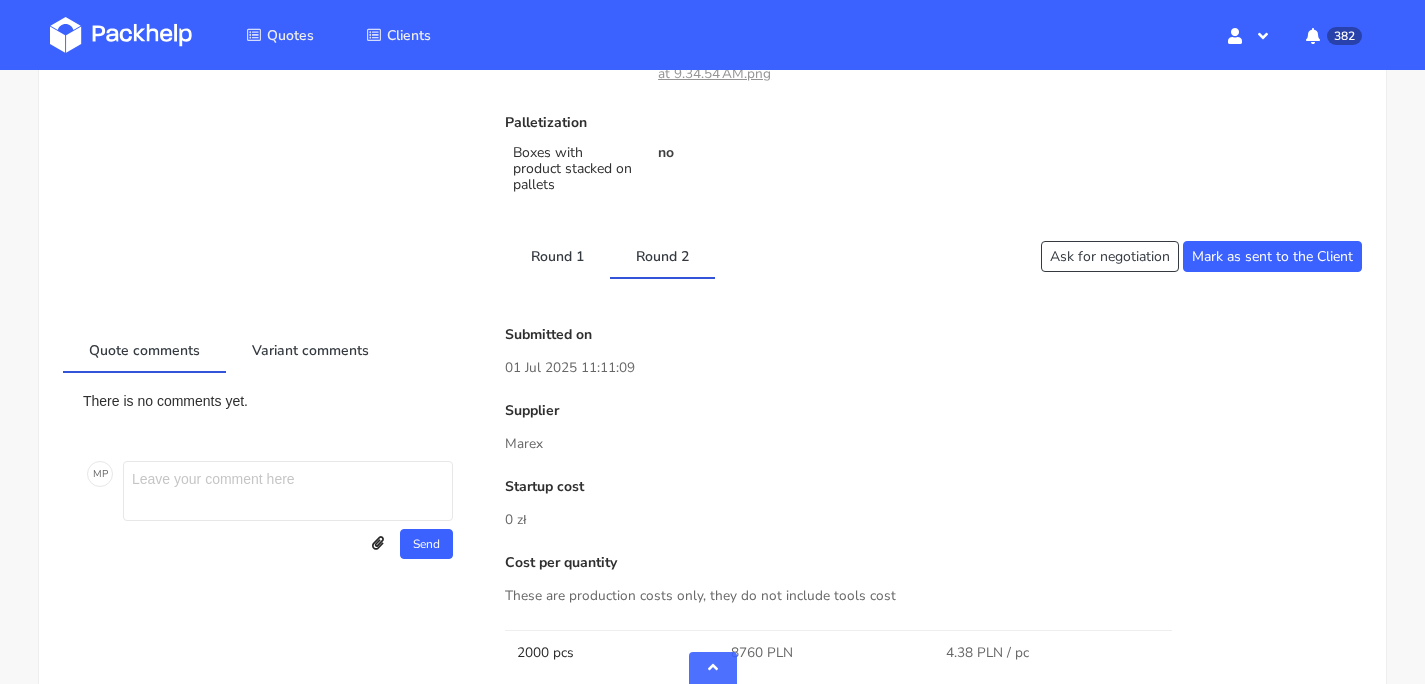 scroll, scrollTop: 1239, scrollLeft: 0, axis: vertical 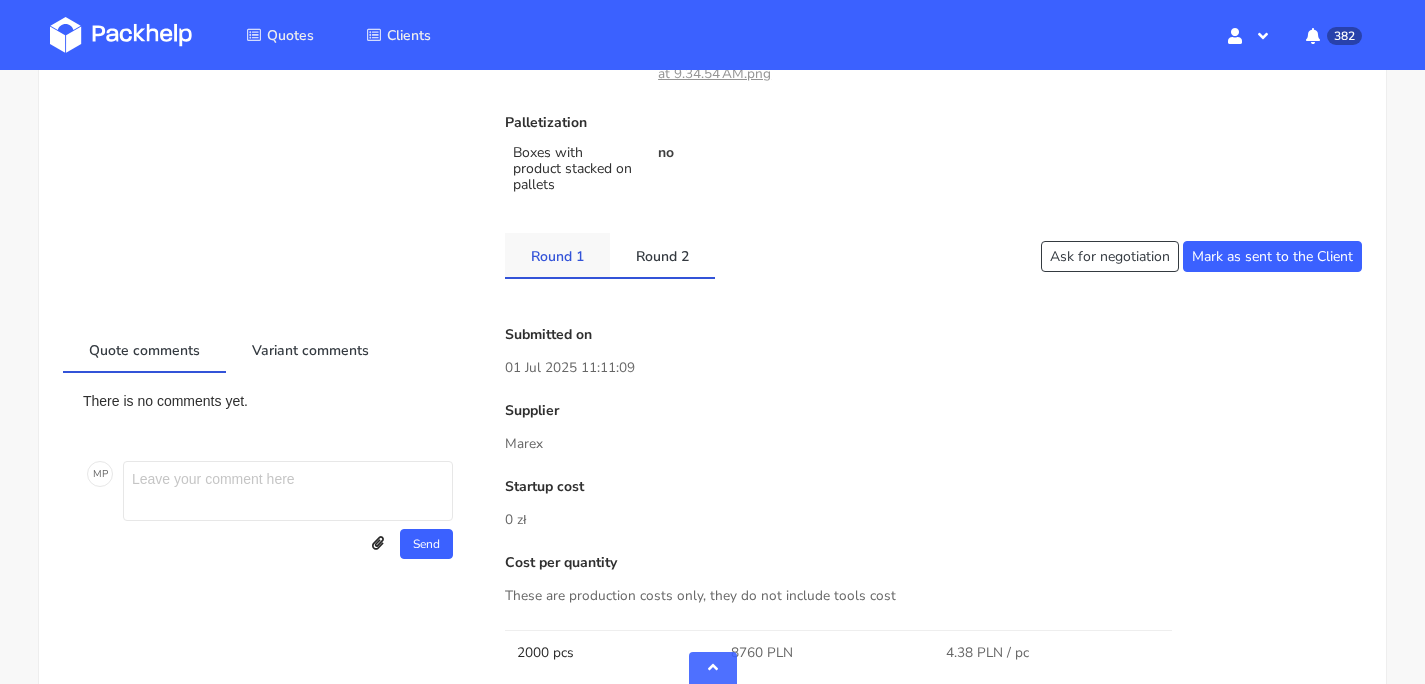 click on "Round 1" at bounding box center [557, 255] 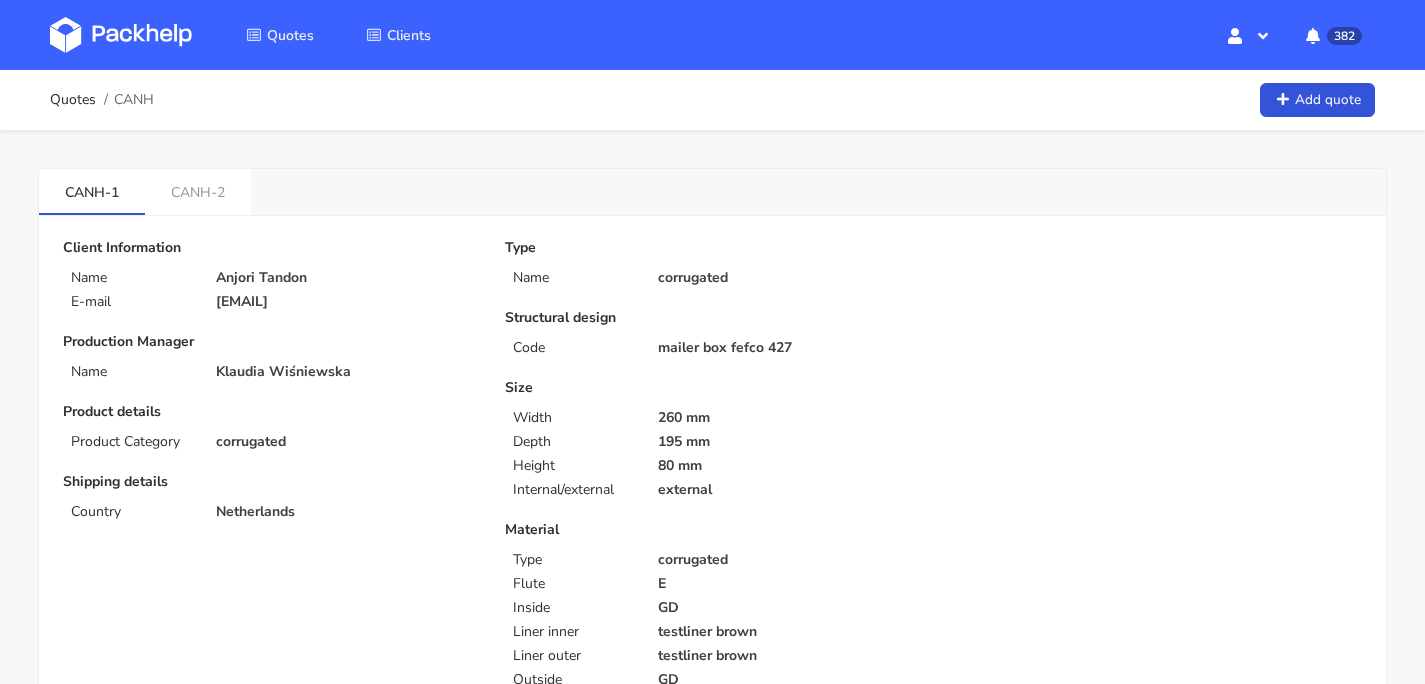 scroll, scrollTop: 0, scrollLeft: 0, axis: both 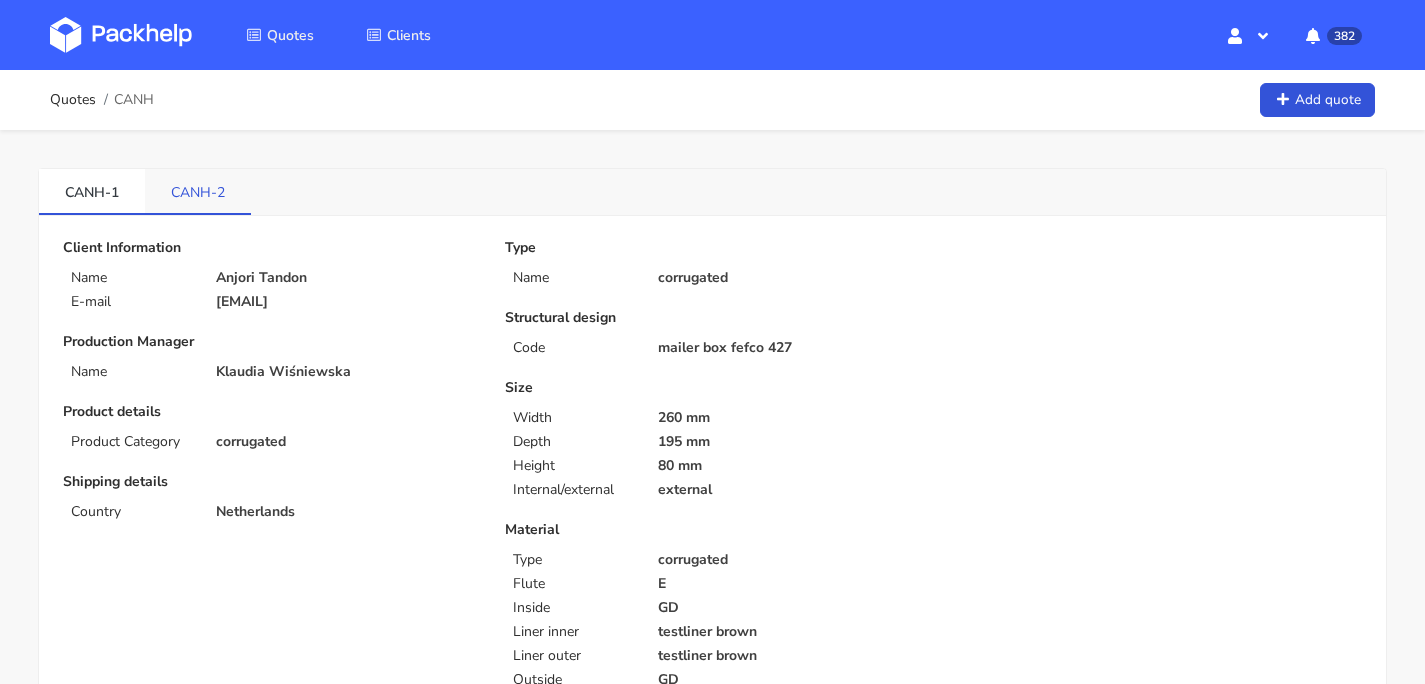 click on "CANH-2" at bounding box center (198, 191) 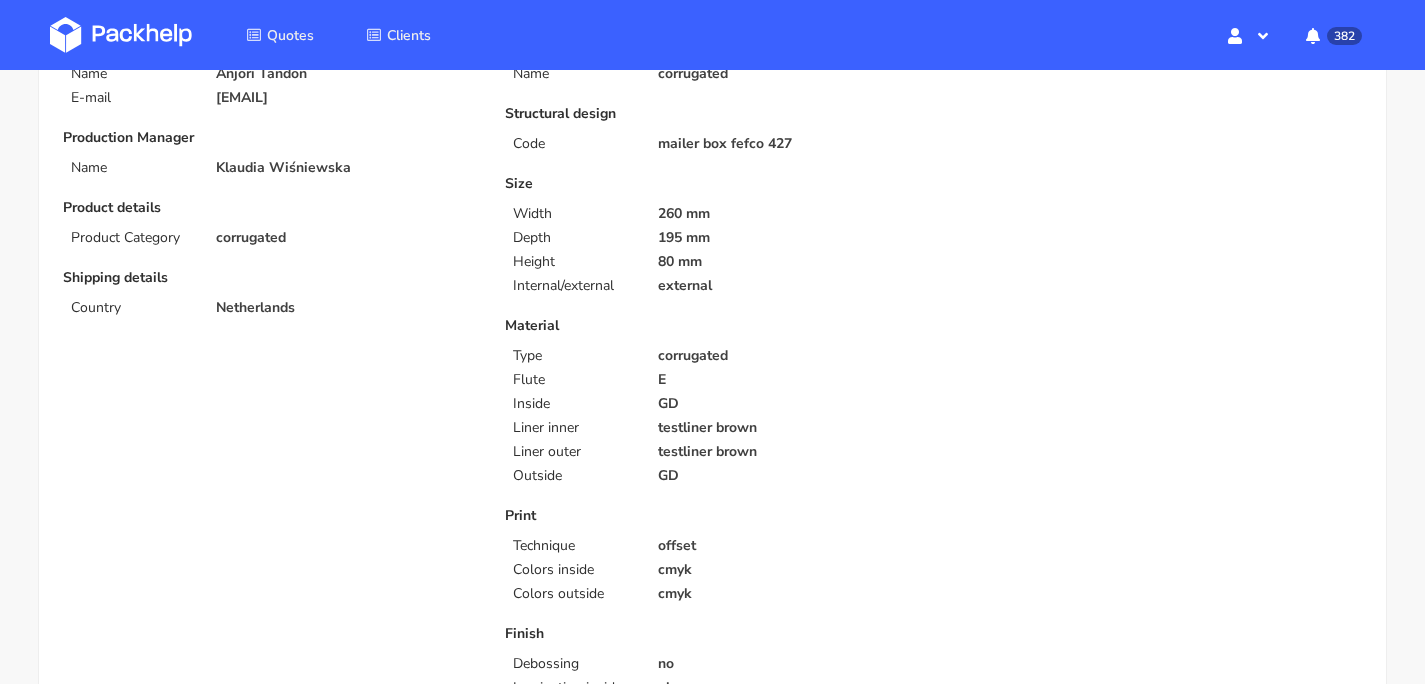 scroll, scrollTop: 0, scrollLeft: 0, axis: both 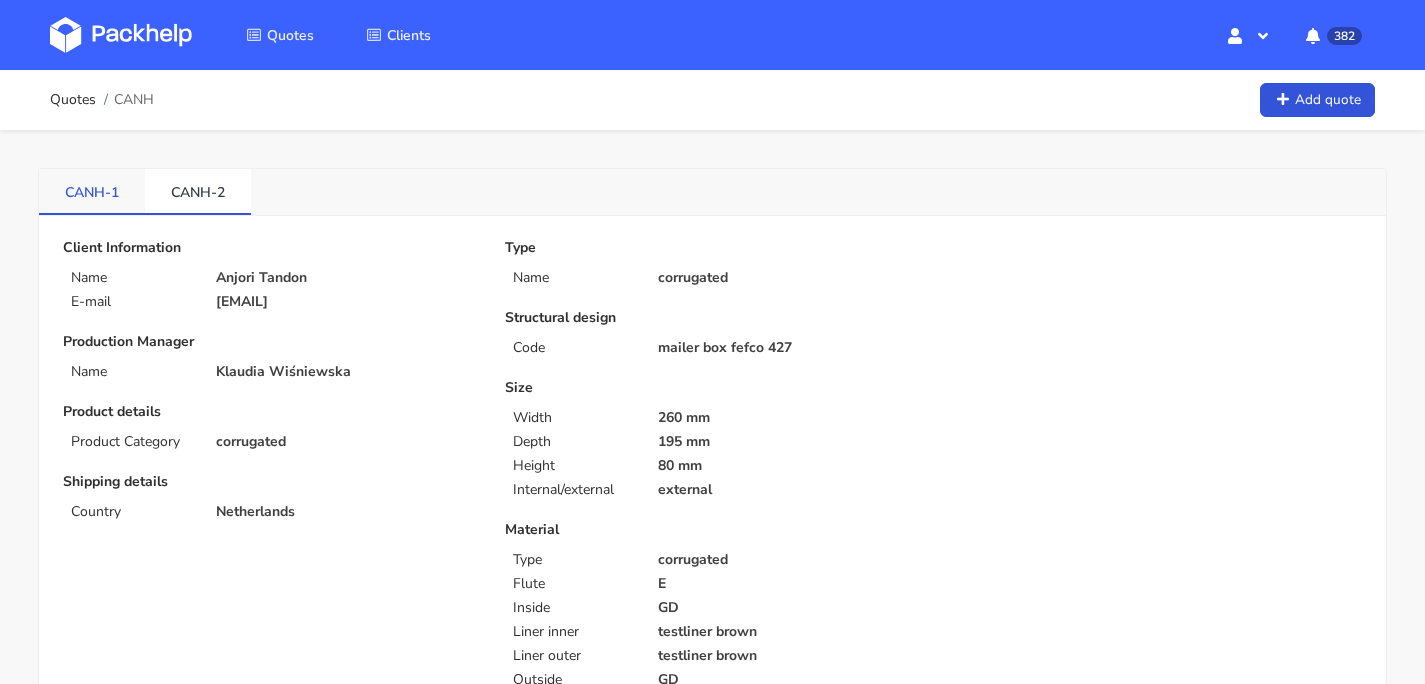 click on "CANH-1" at bounding box center [92, 191] 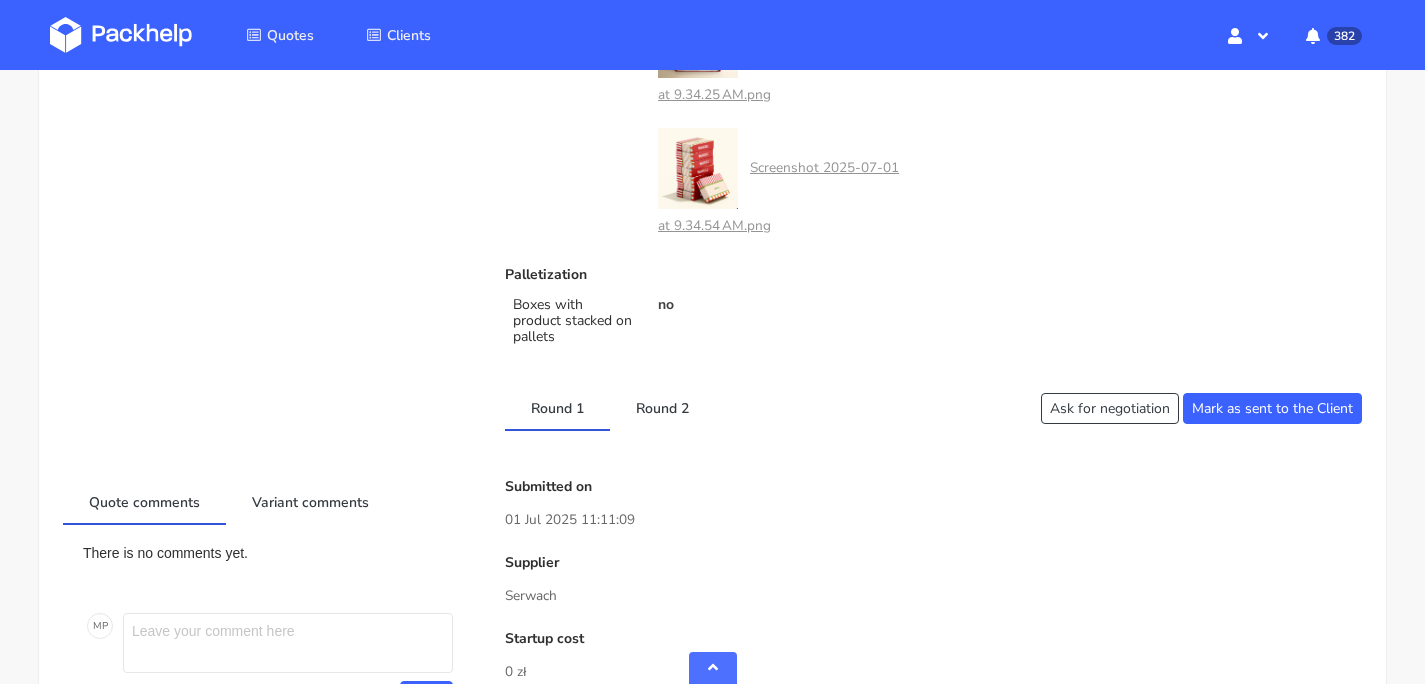 scroll, scrollTop: 1355, scrollLeft: 0, axis: vertical 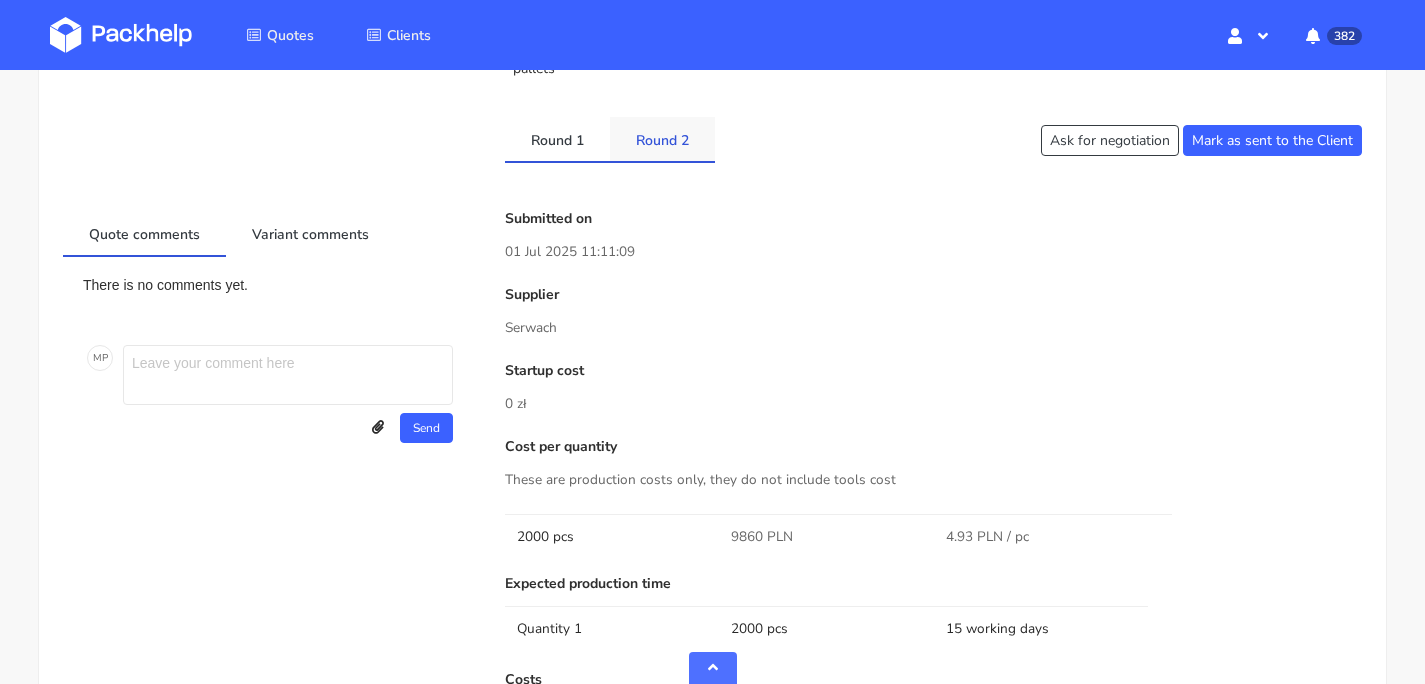 click on "Round 2" at bounding box center (662, 139) 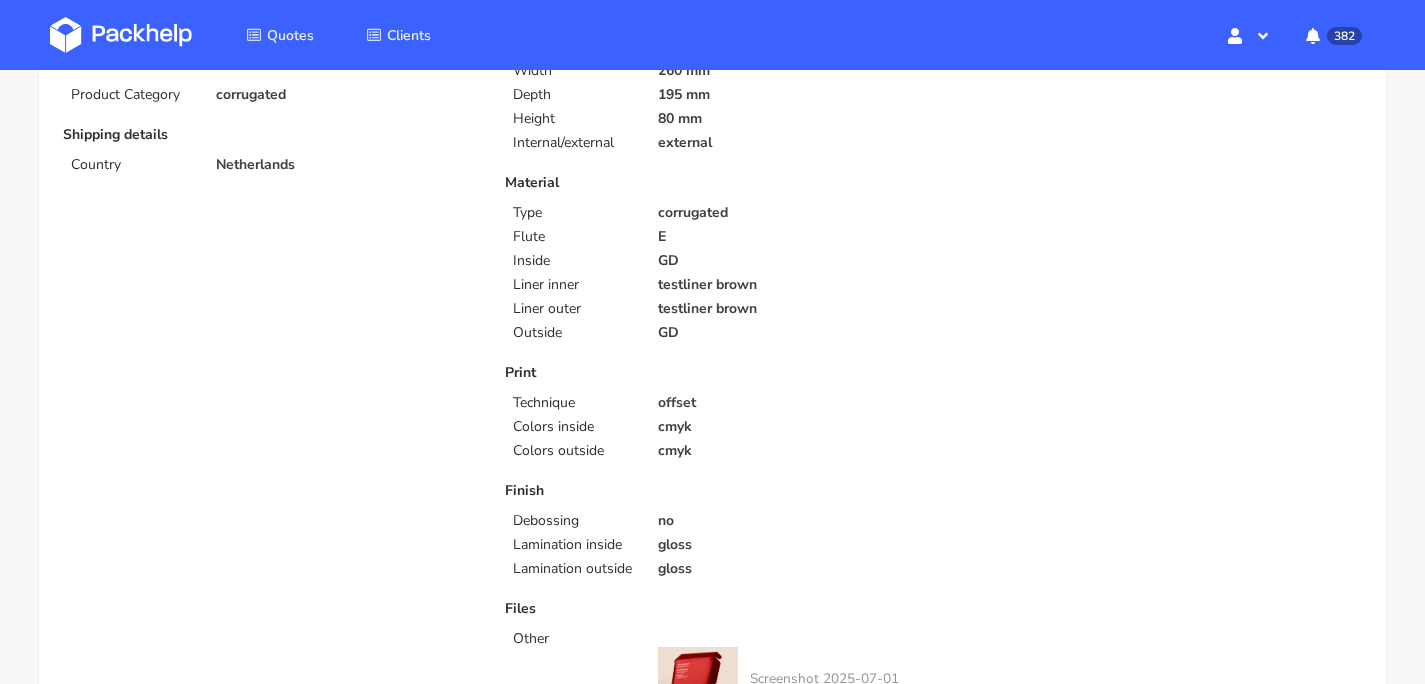 scroll, scrollTop: 0, scrollLeft: 0, axis: both 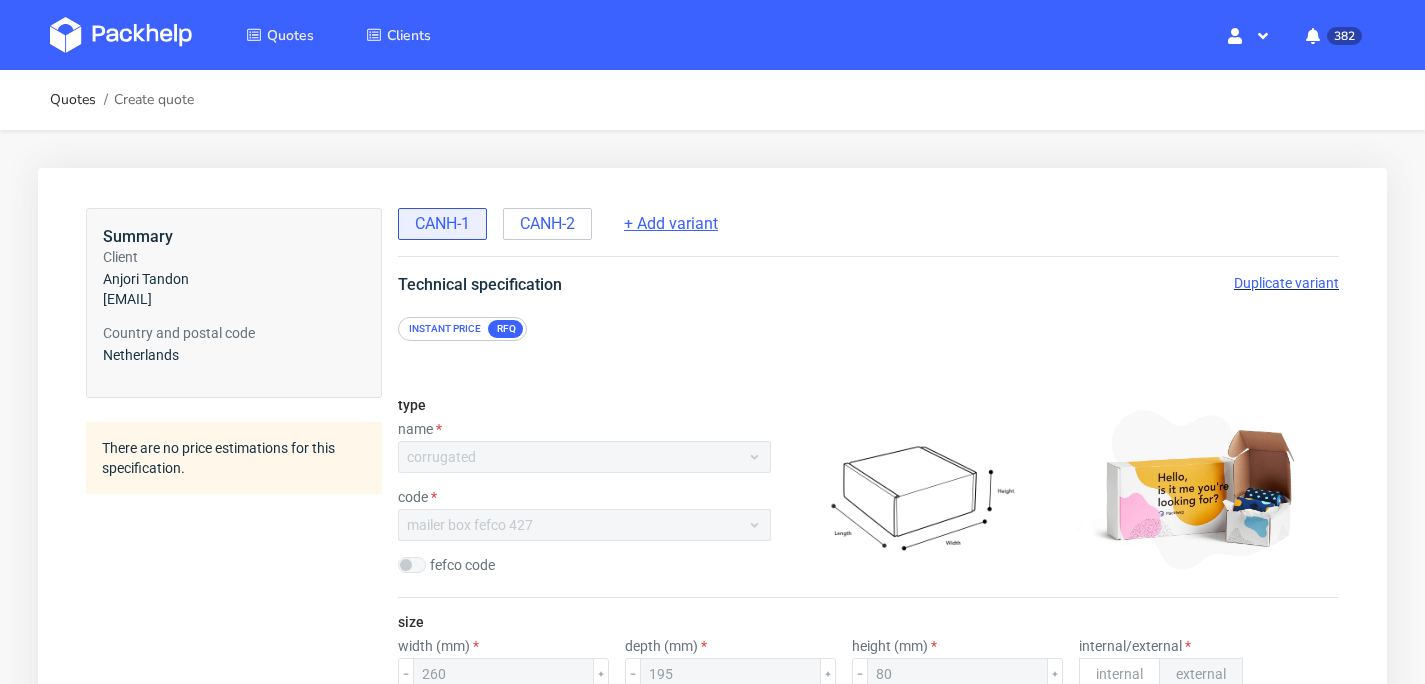 click on "+ Add variant" at bounding box center [671, 224] 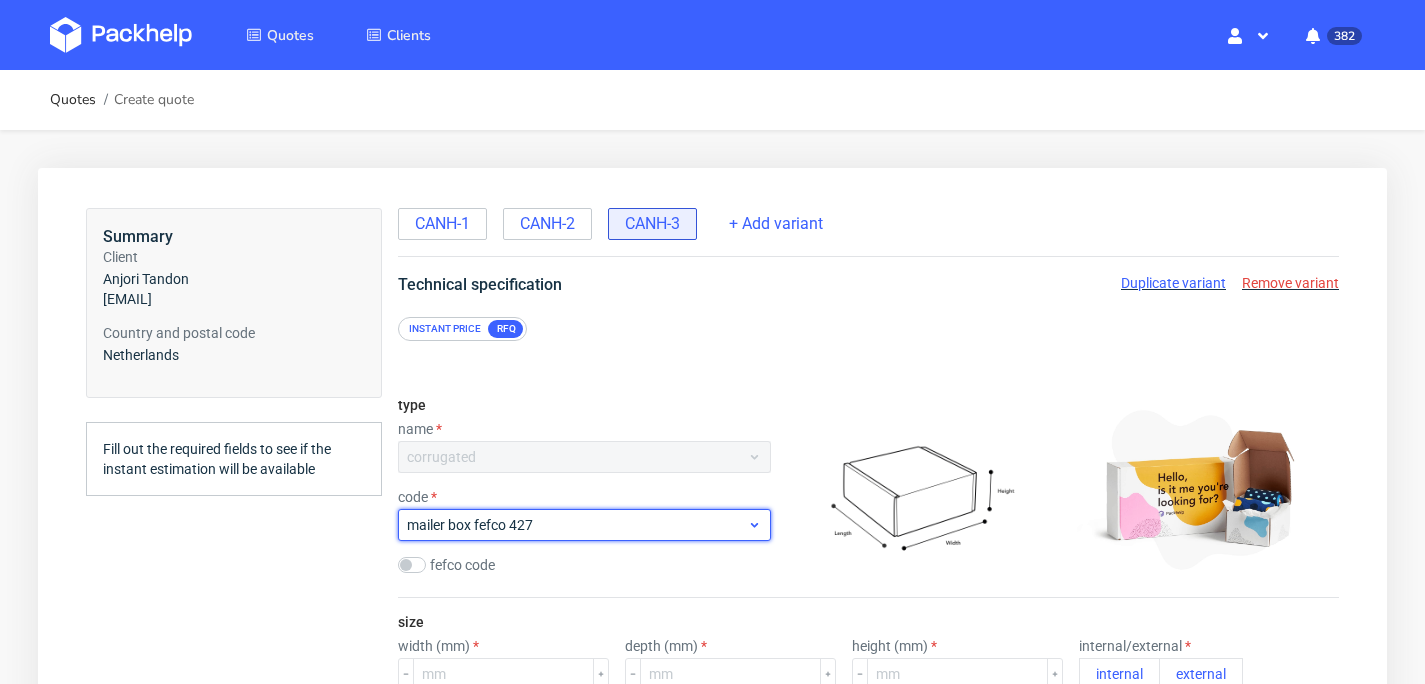 click on "mailer box fefco 427" at bounding box center [577, 525] 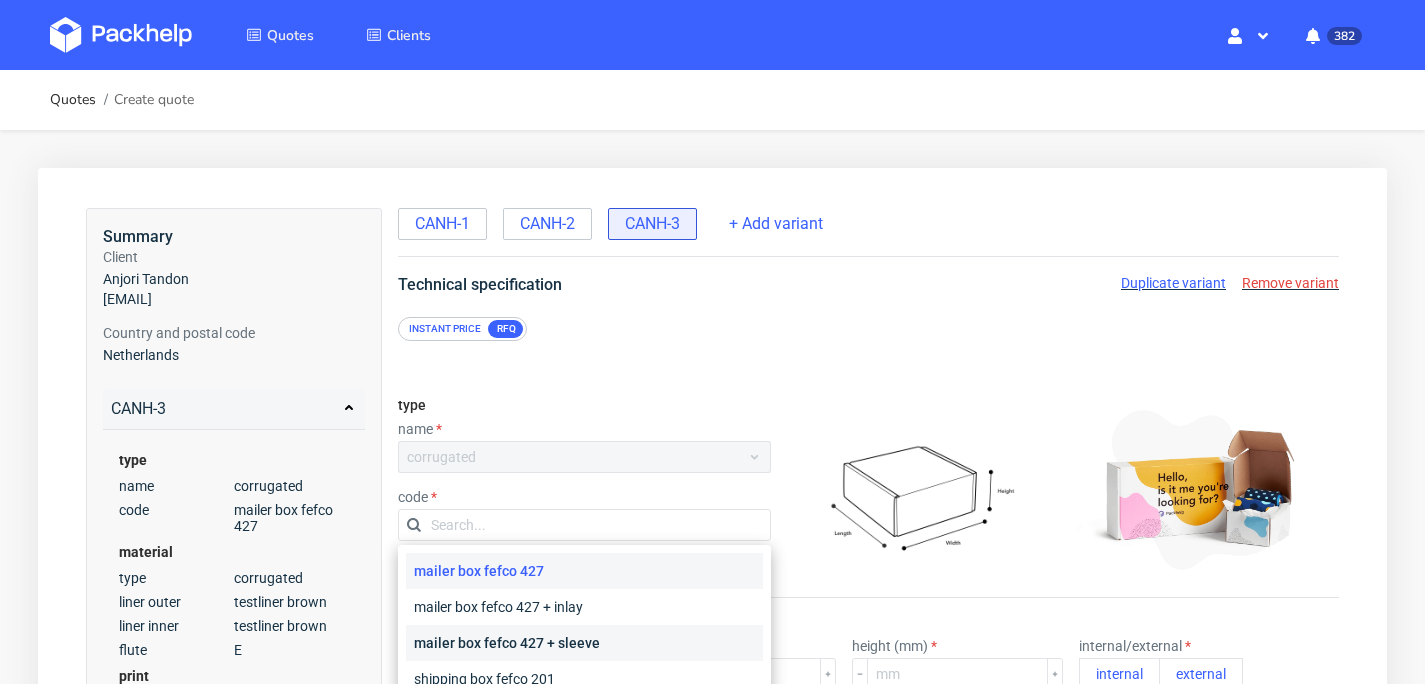 click on "mailer box fefco 427 + sleeve" at bounding box center (584, 643) 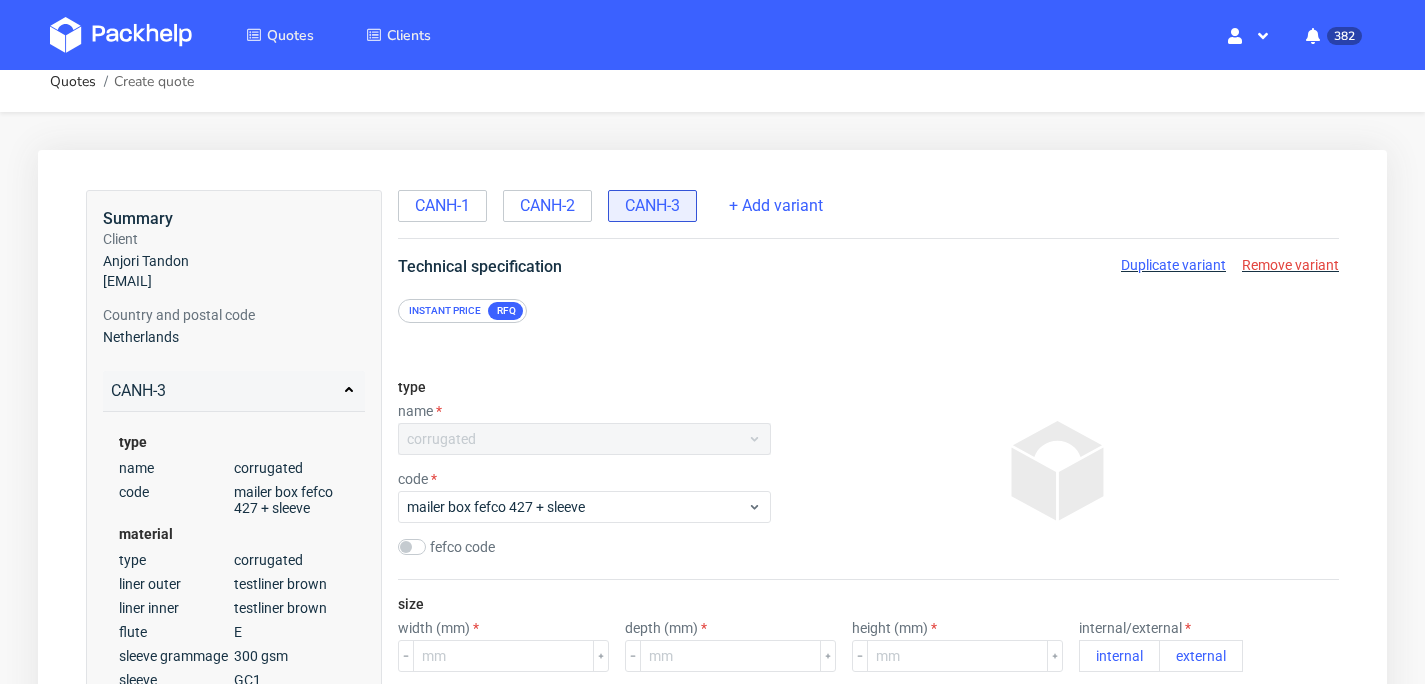 scroll, scrollTop: 0, scrollLeft: 0, axis: both 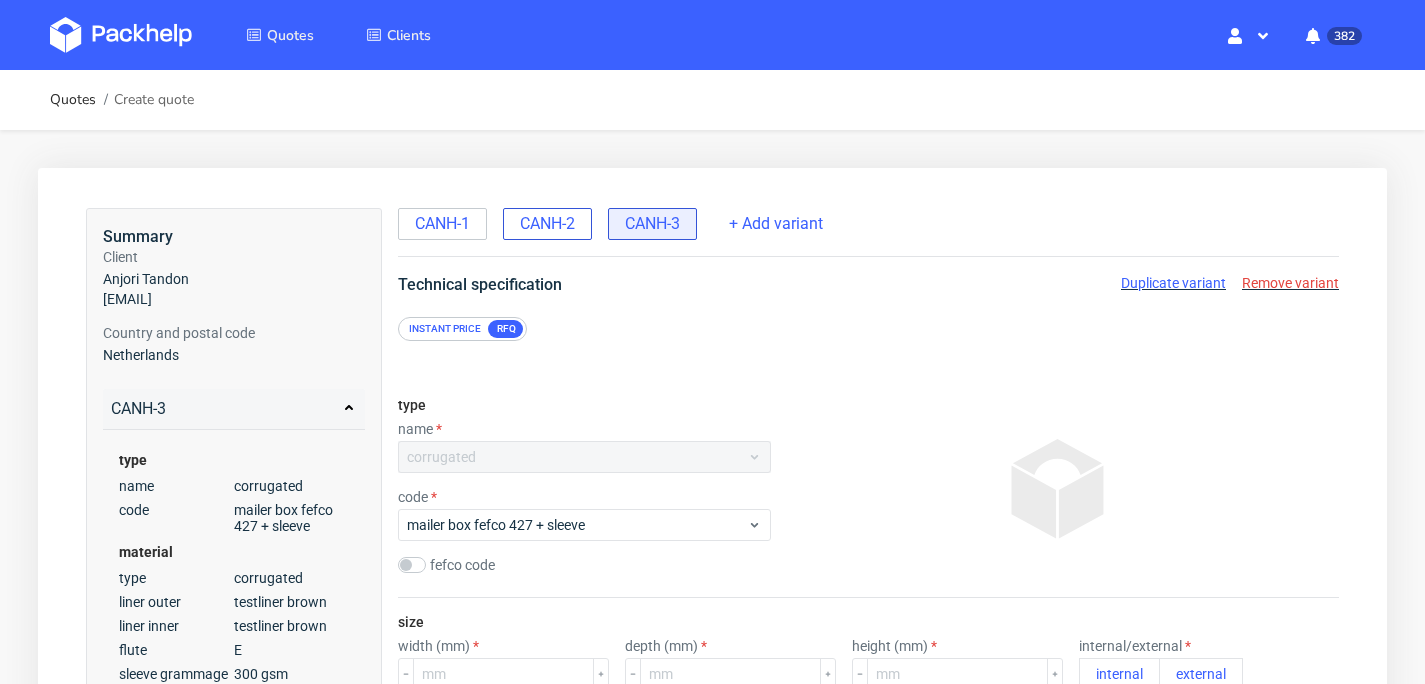 click on "CANH-2" at bounding box center (547, 224) 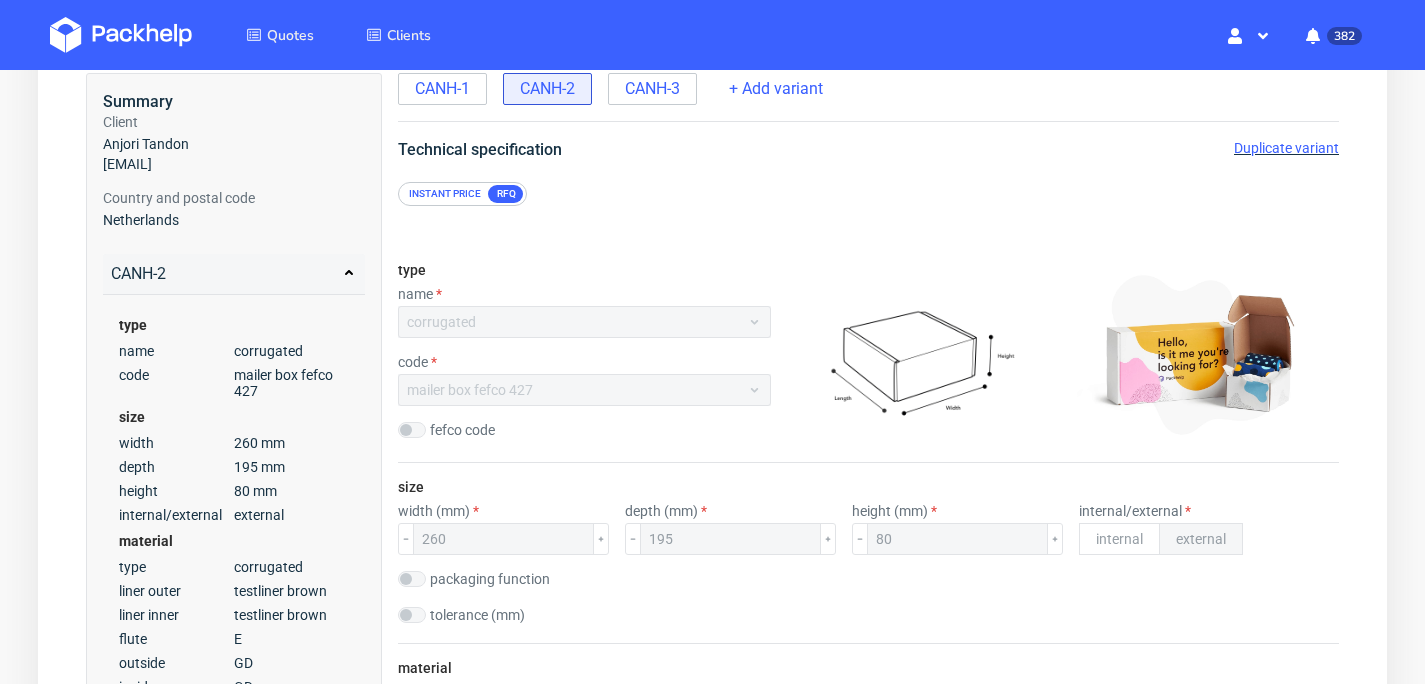 scroll, scrollTop: 0, scrollLeft: 0, axis: both 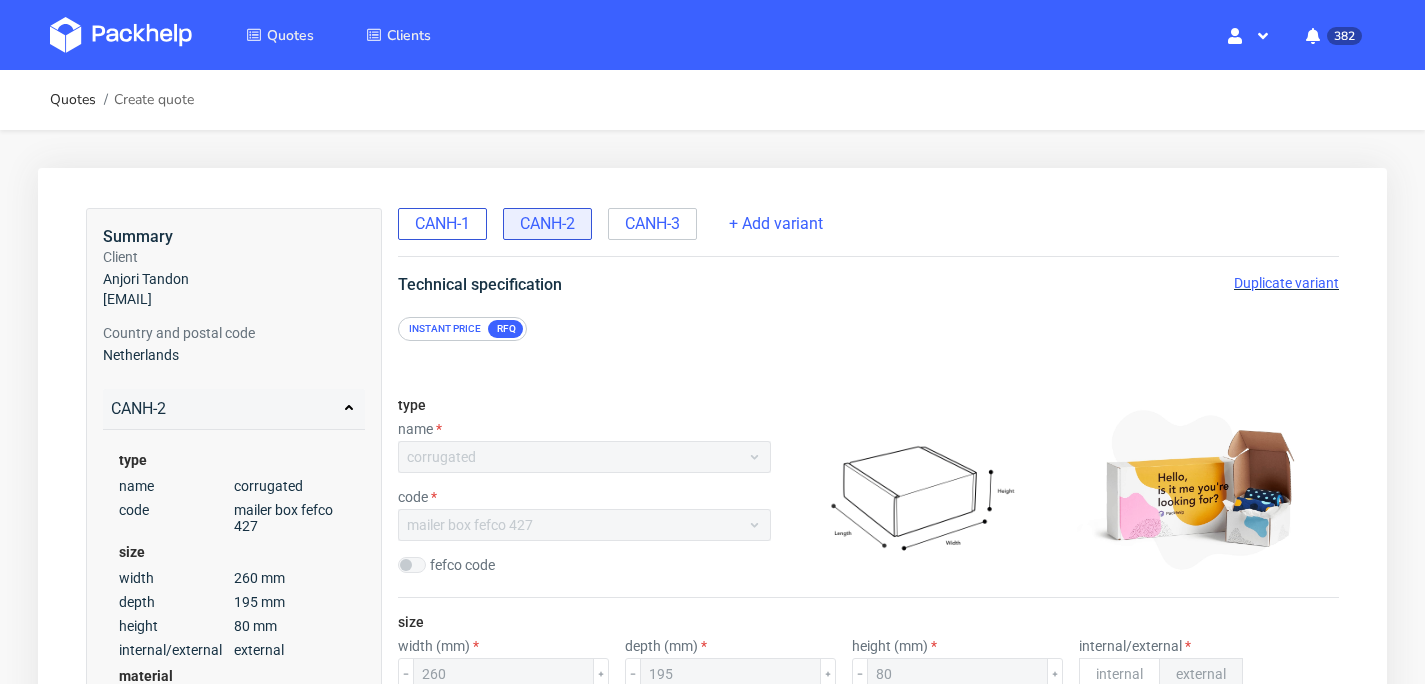 click on "CANH-1" at bounding box center (442, 224) 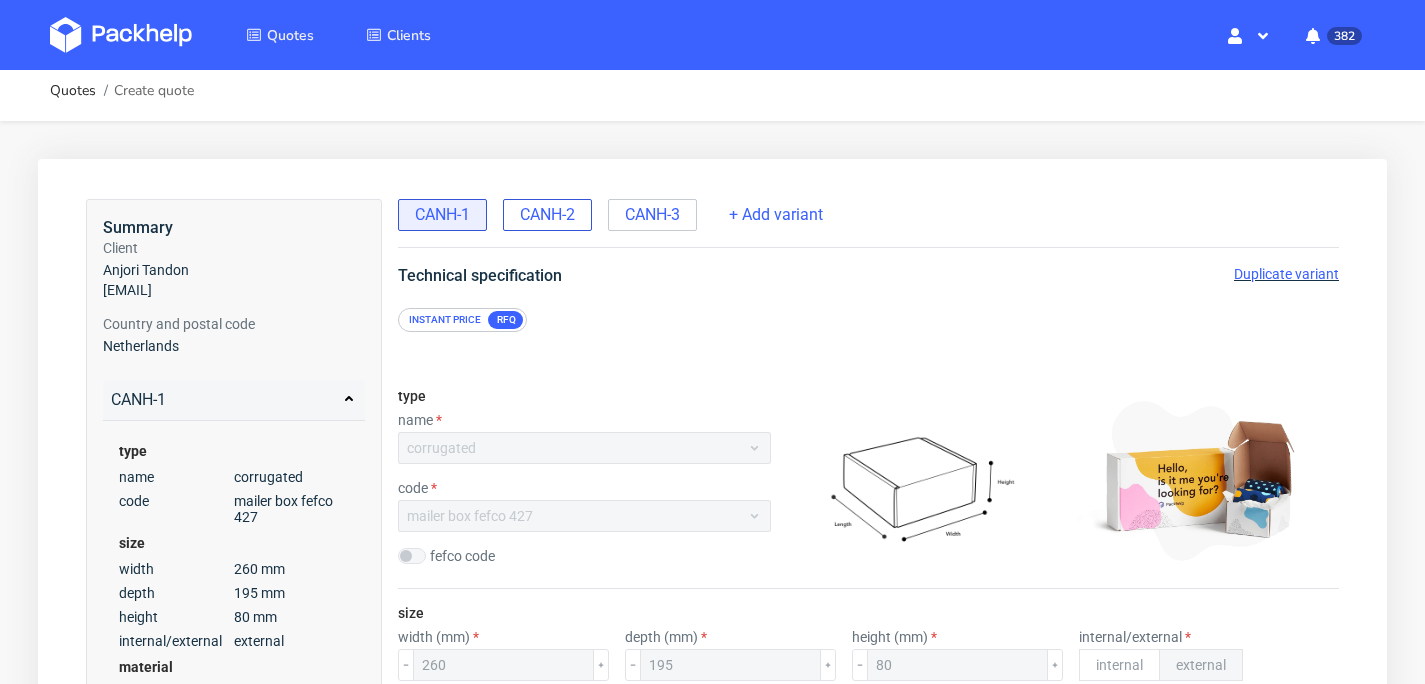 scroll, scrollTop: 383, scrollLeft: 0, axis: vertical 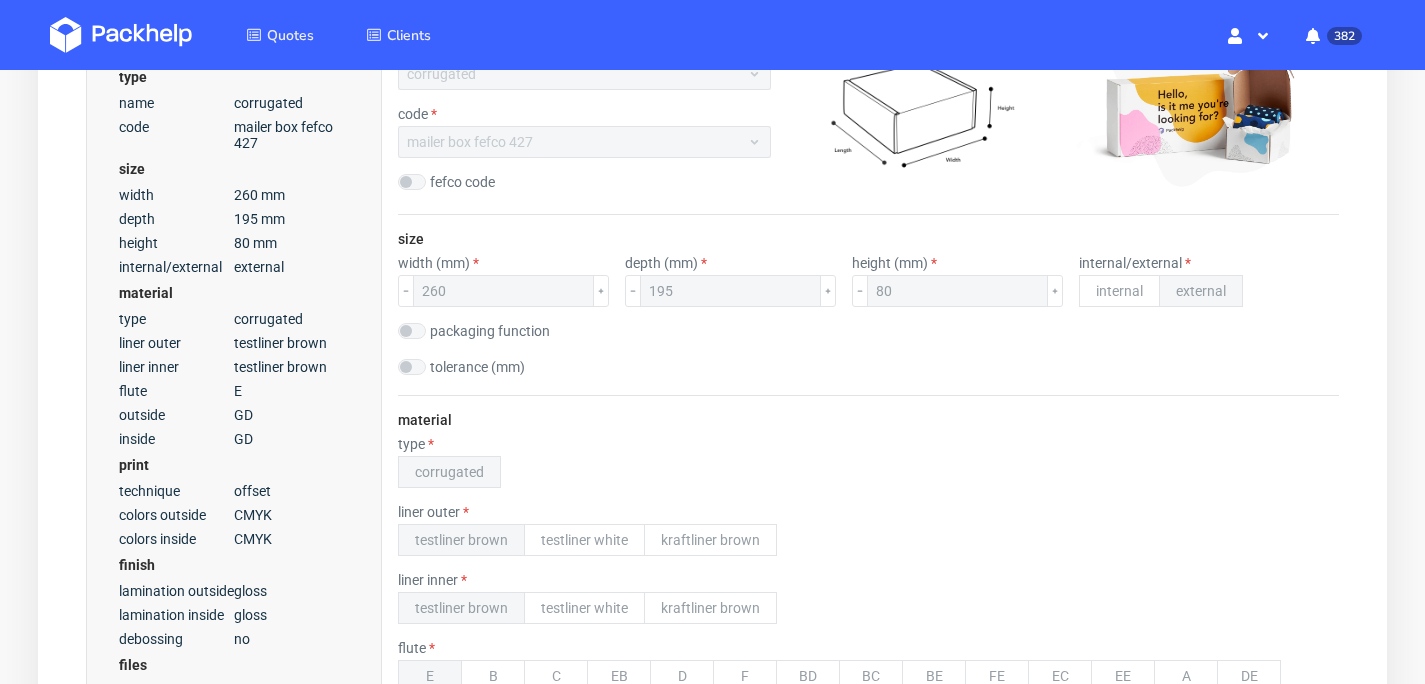 click at bounding box center (121, 35) 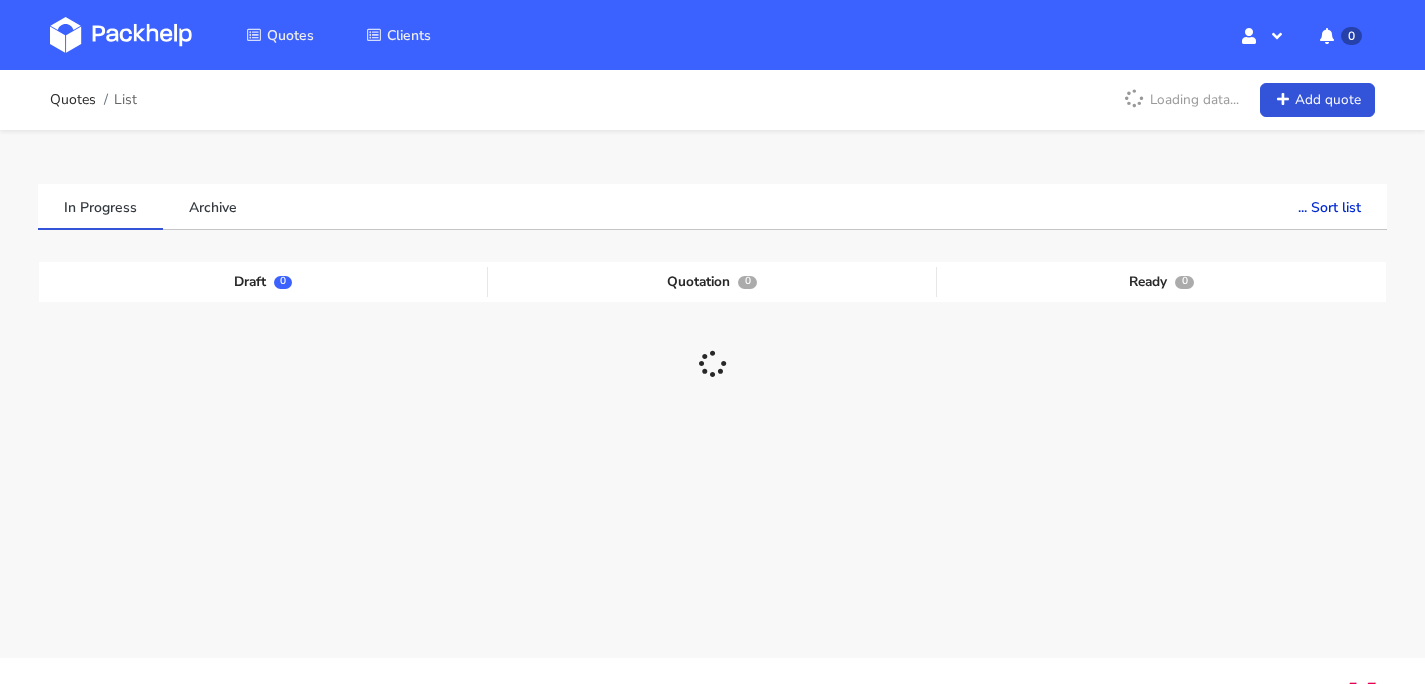 scroll, scrollTop: 0, scrollLeft: 0, axis: both 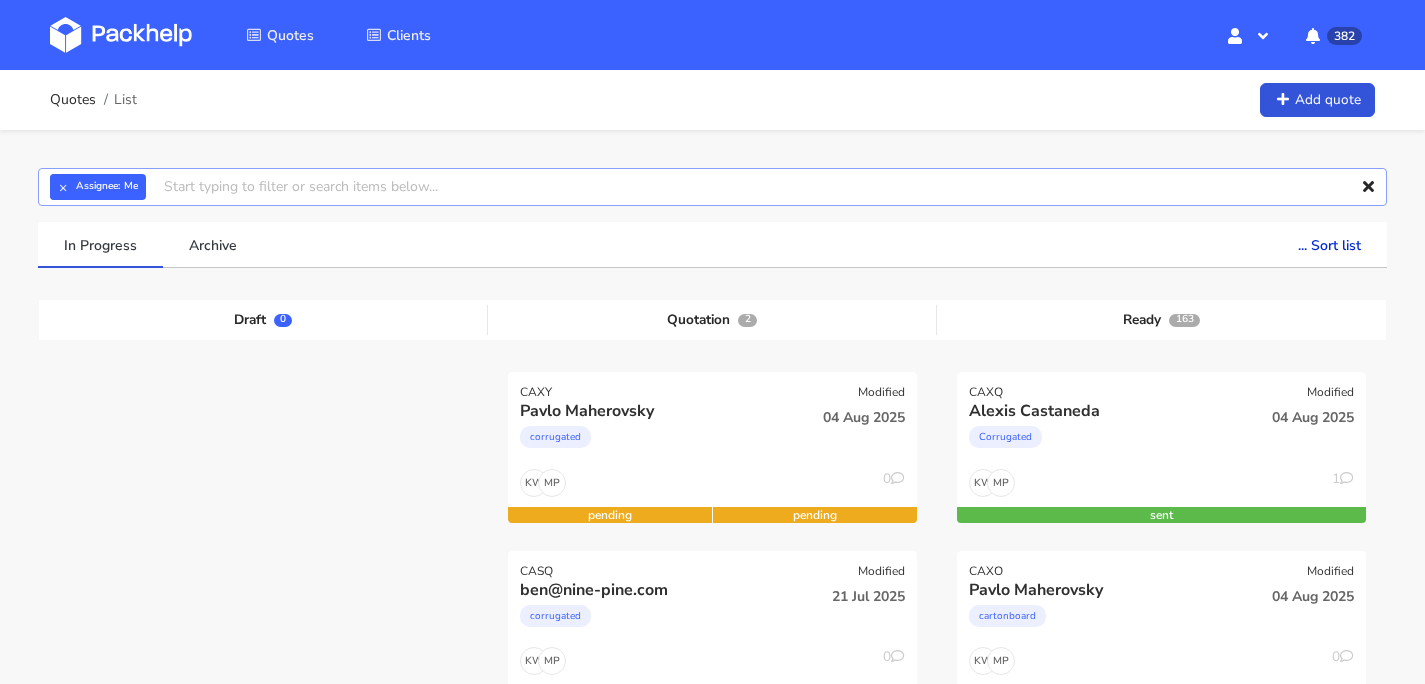 click at bounding box center (712, 187) 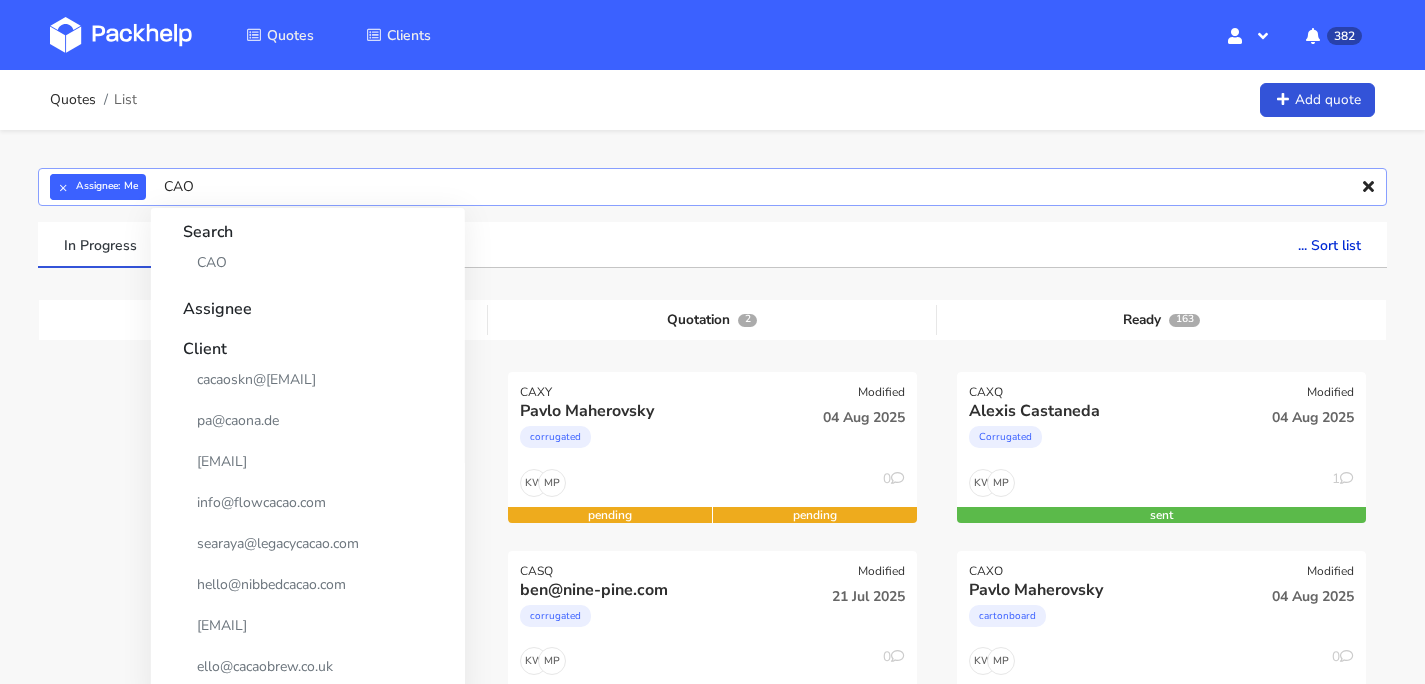 type on "CAOK" 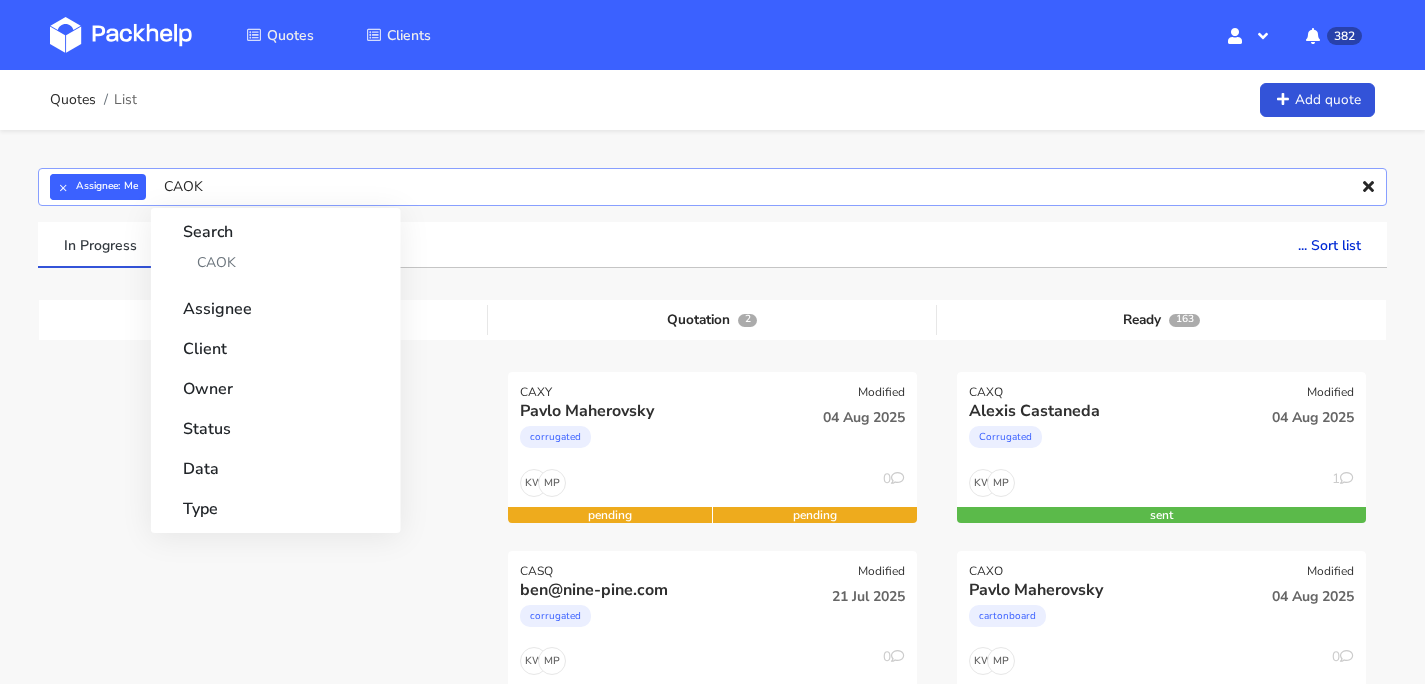 type 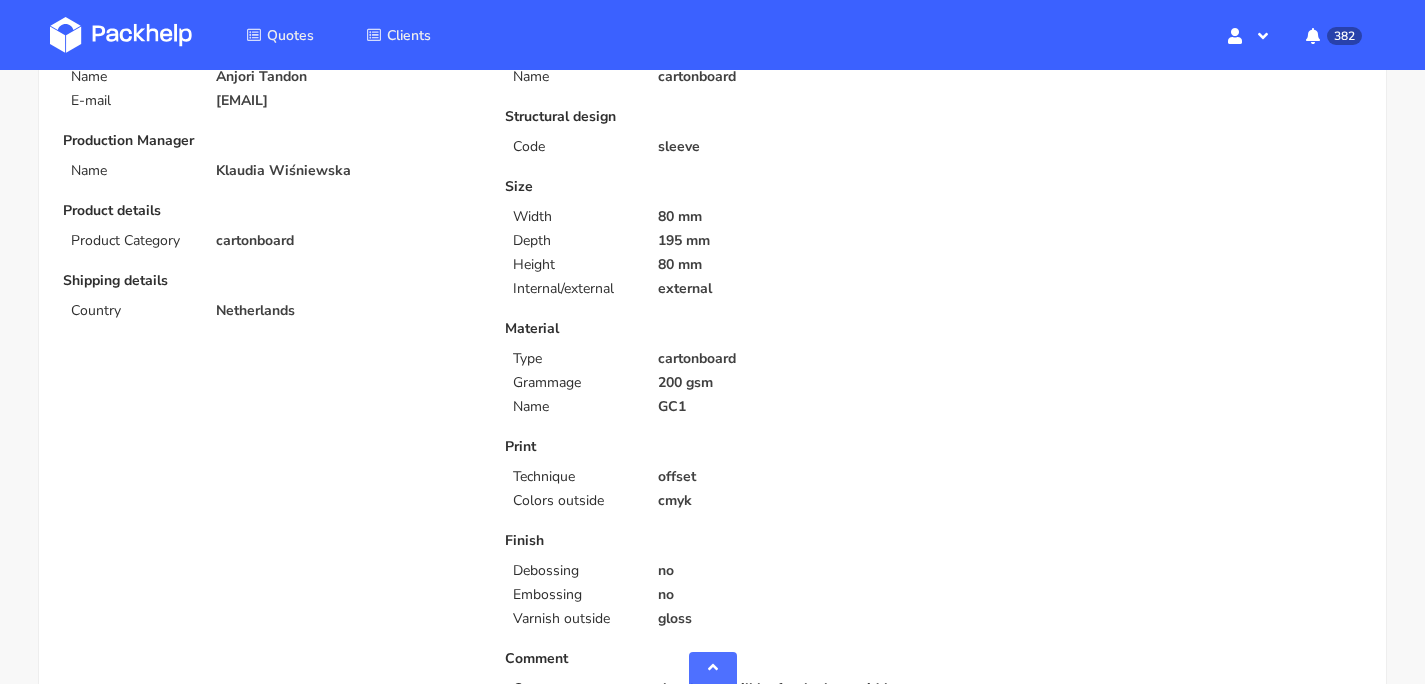 scroll, scrollTop: 0, scrollLeft: 0, axis: both 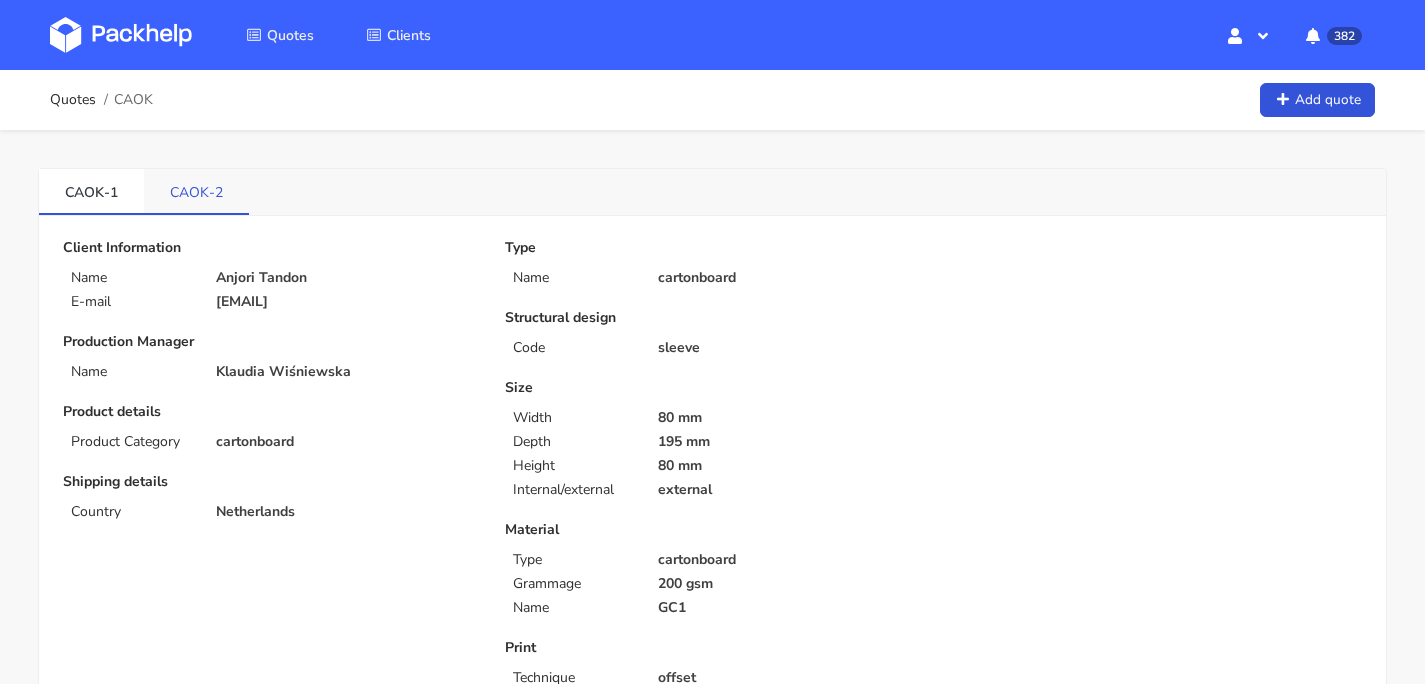 click on "CAOK-2" at bounding box center (196, 191) 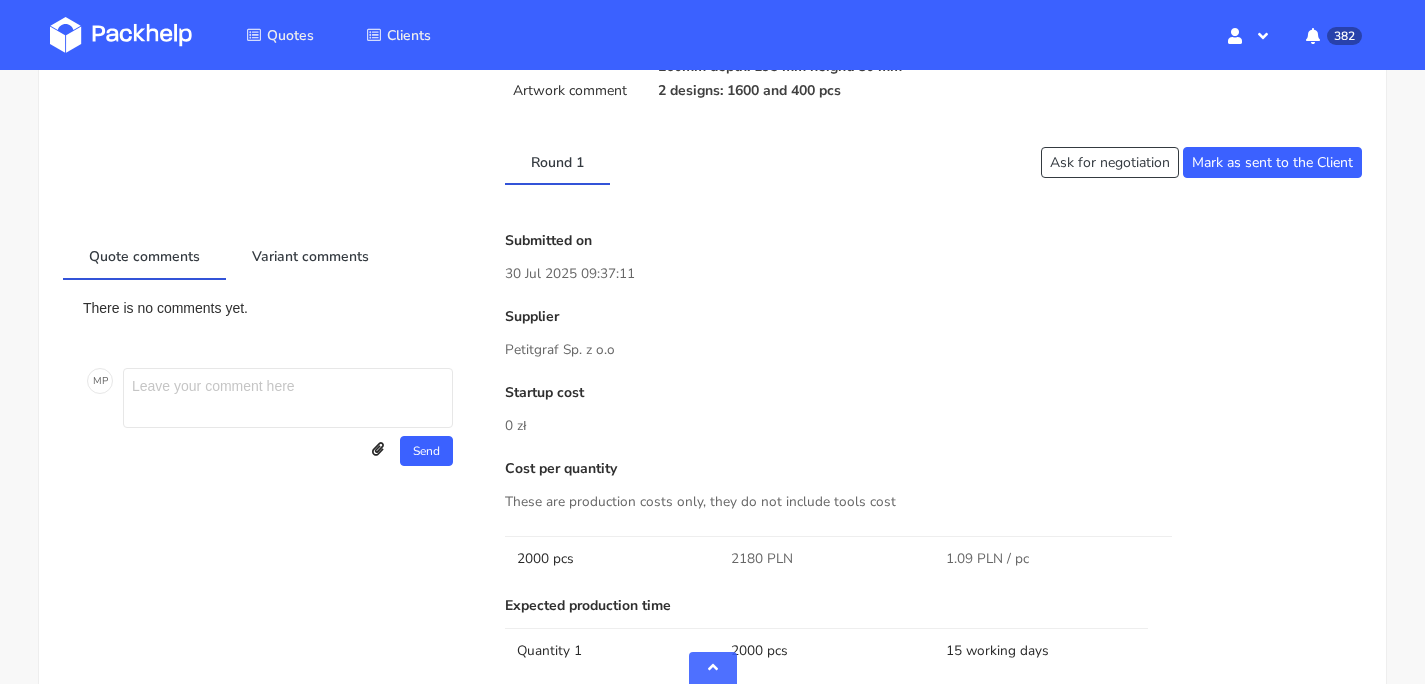 scroll, scrollTop: 0, scrollLeft: 0, axis: both 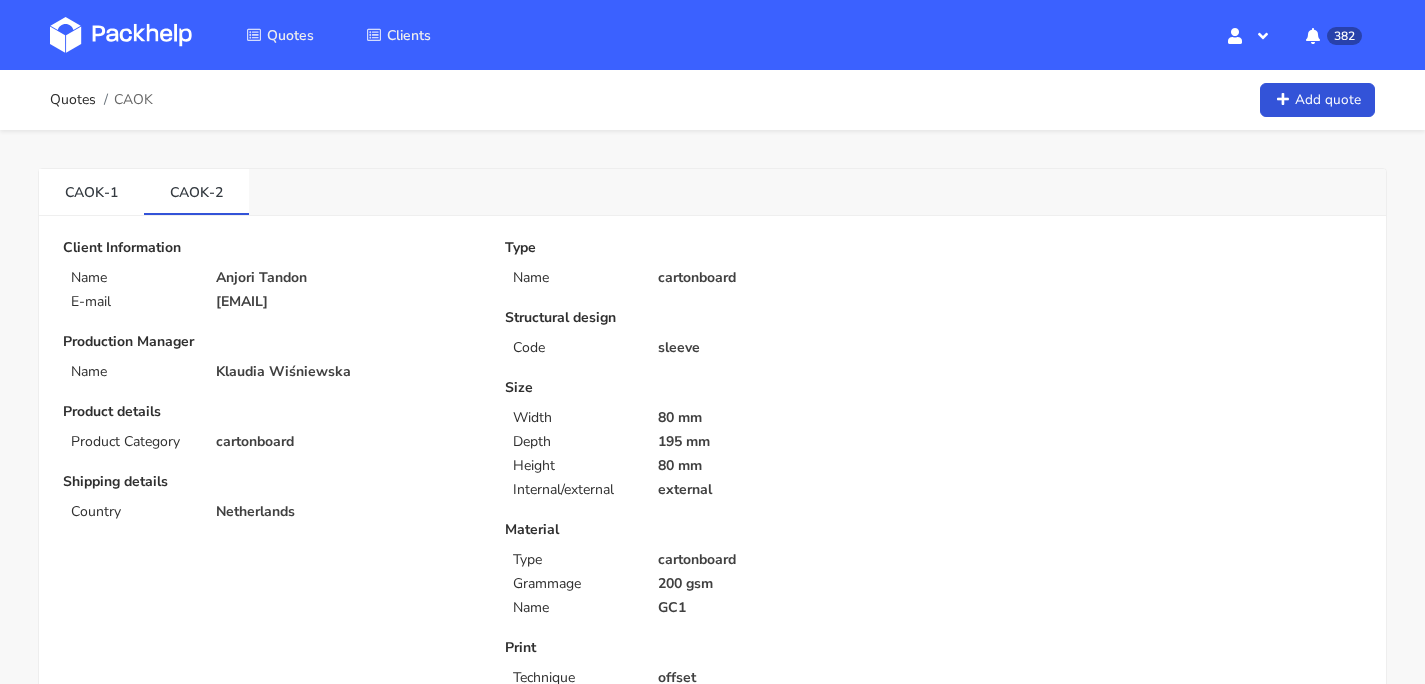click at bounding box center (121, 35) 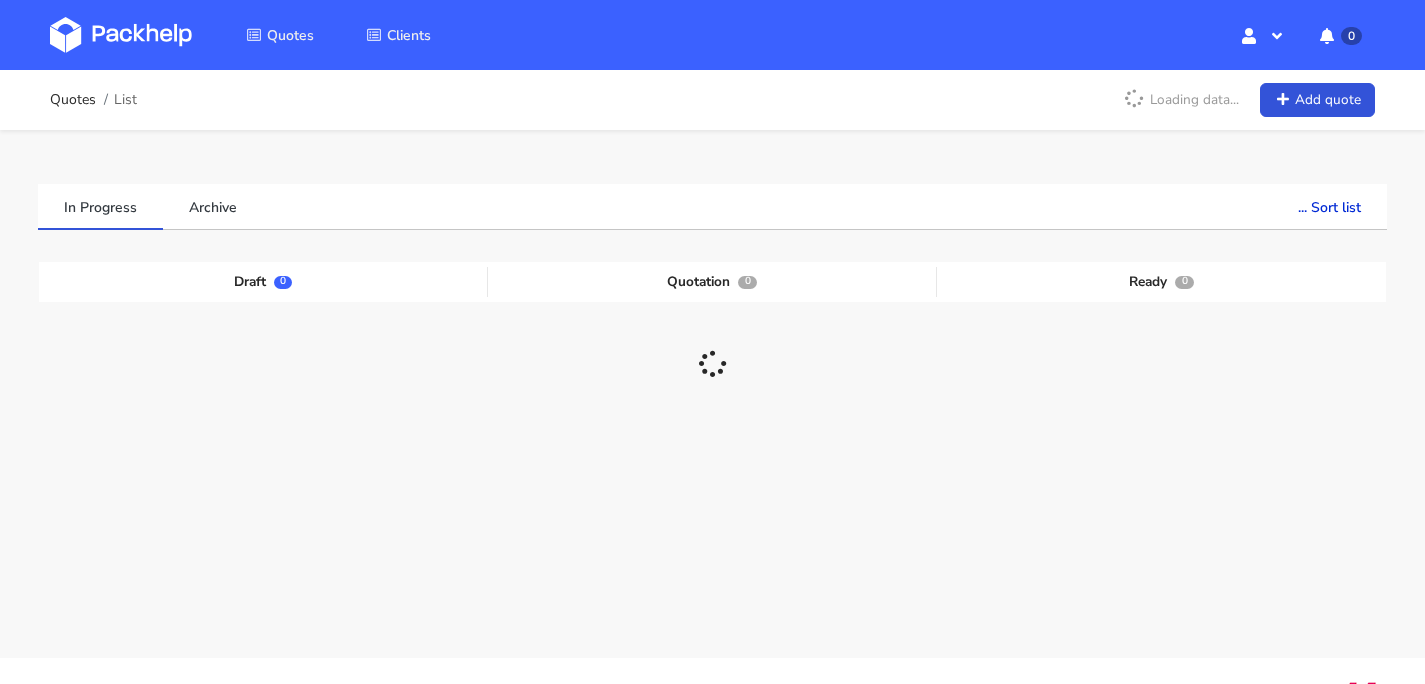 scroll, scrollTop: 0, scrollLeft: 0, axis: both 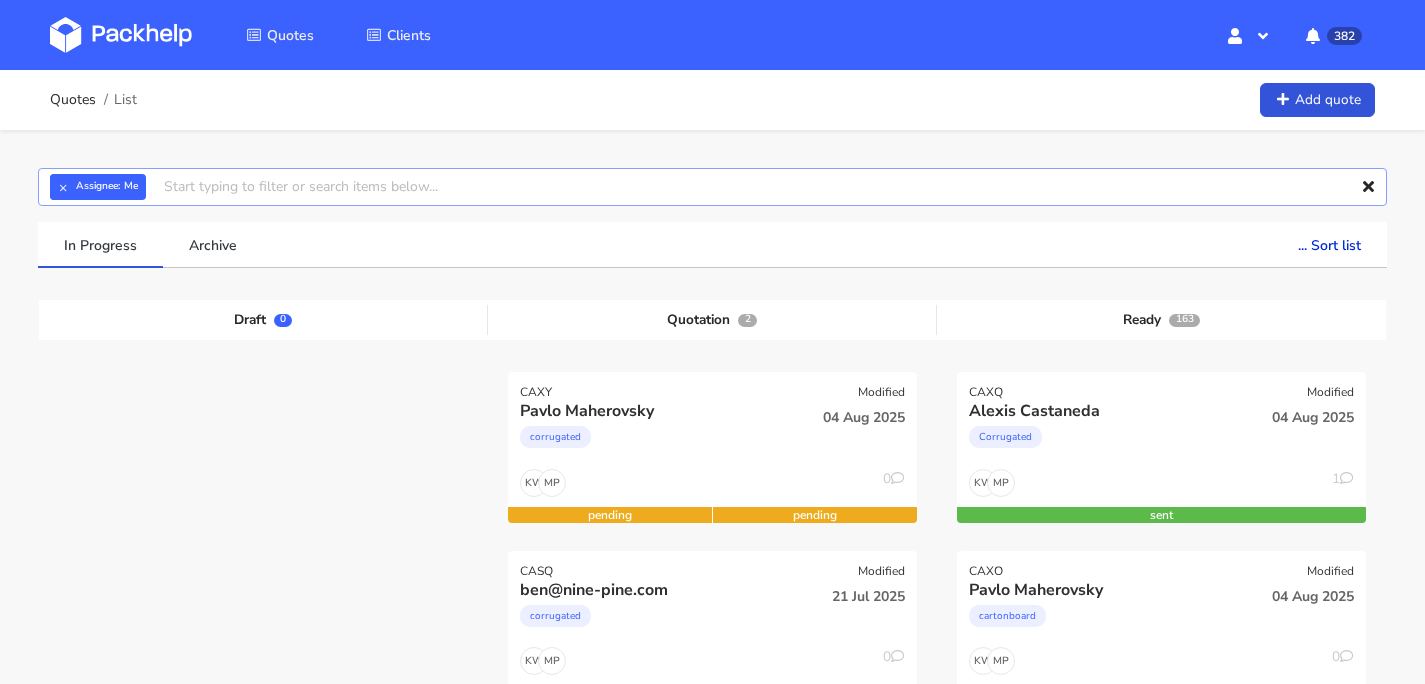 click at bounding box center [712, 187] 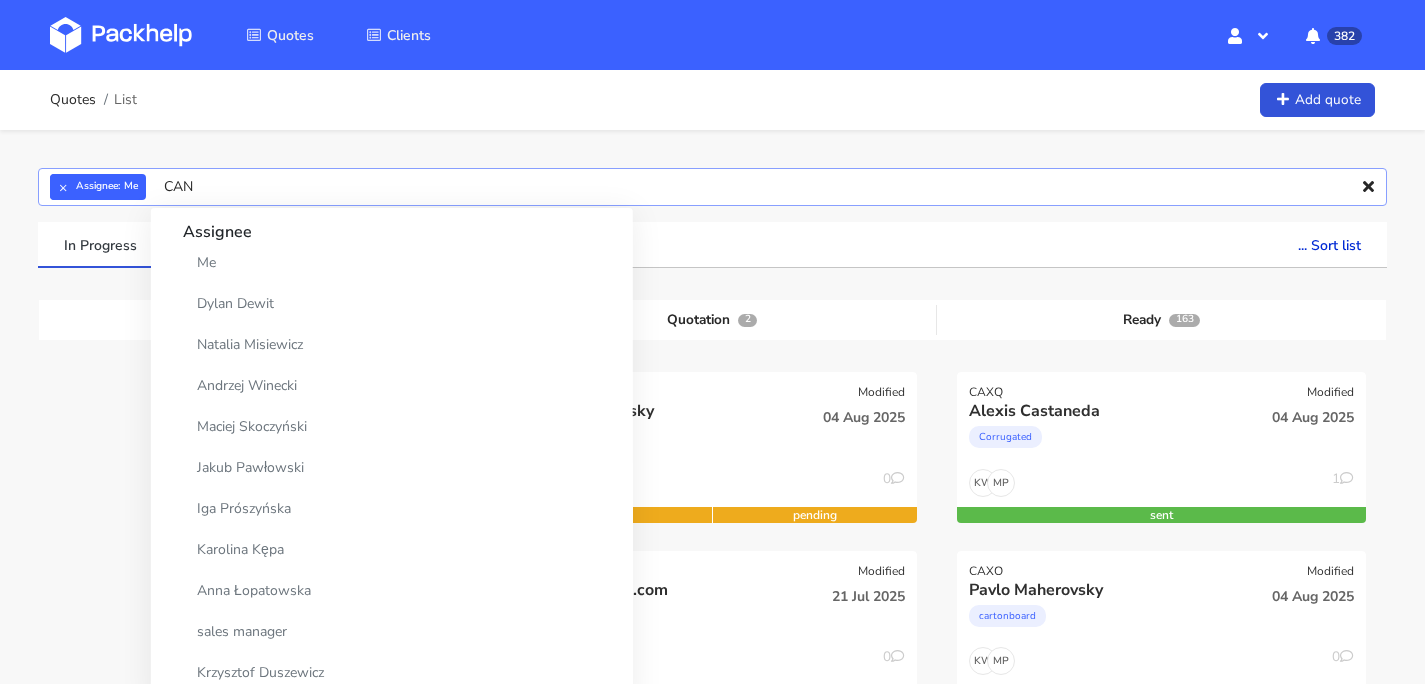 type on "CANH" 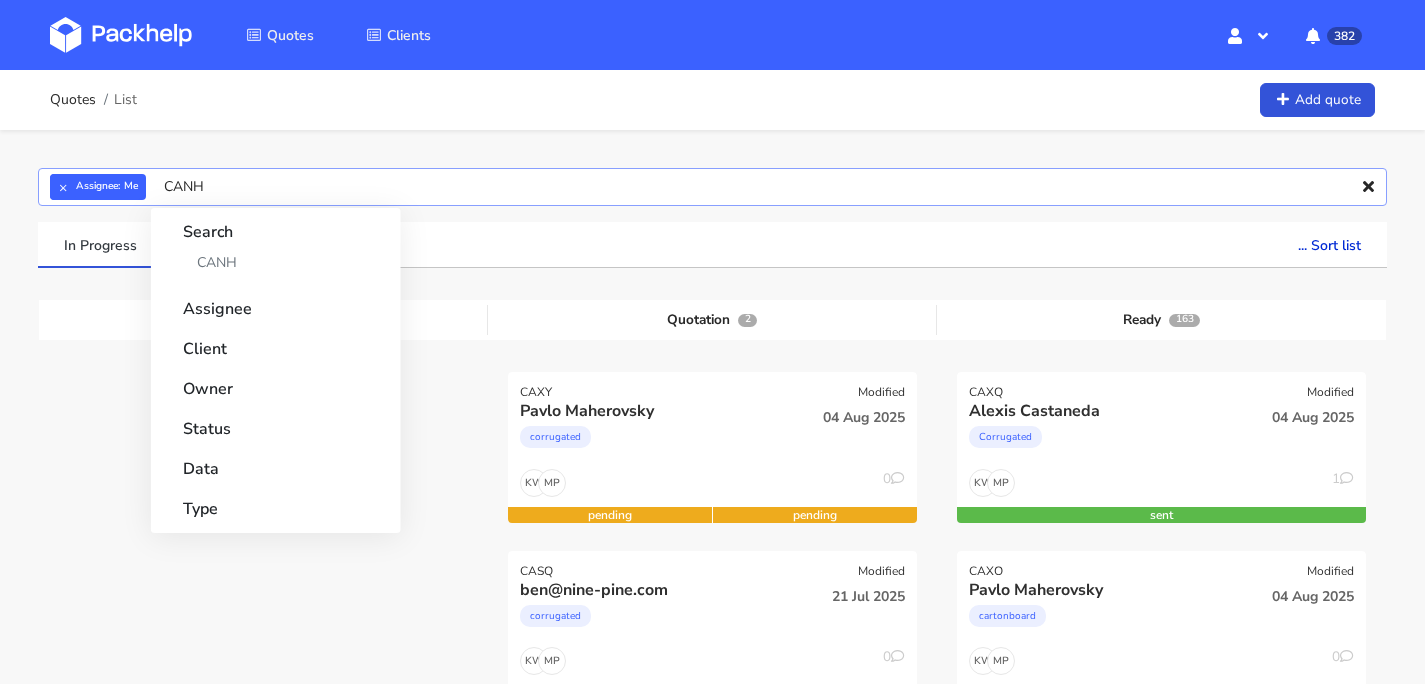 type 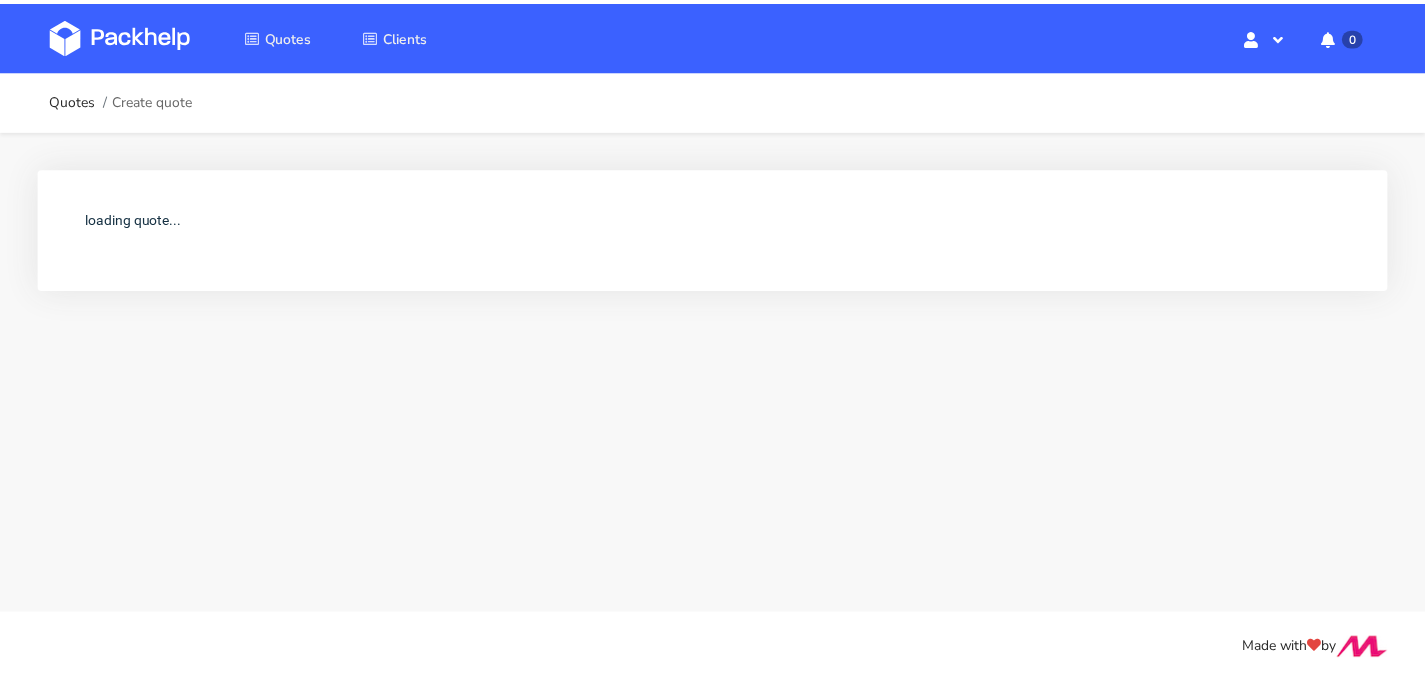 scroll, scrollTop: 0, scrollLeft: 0, axis: both 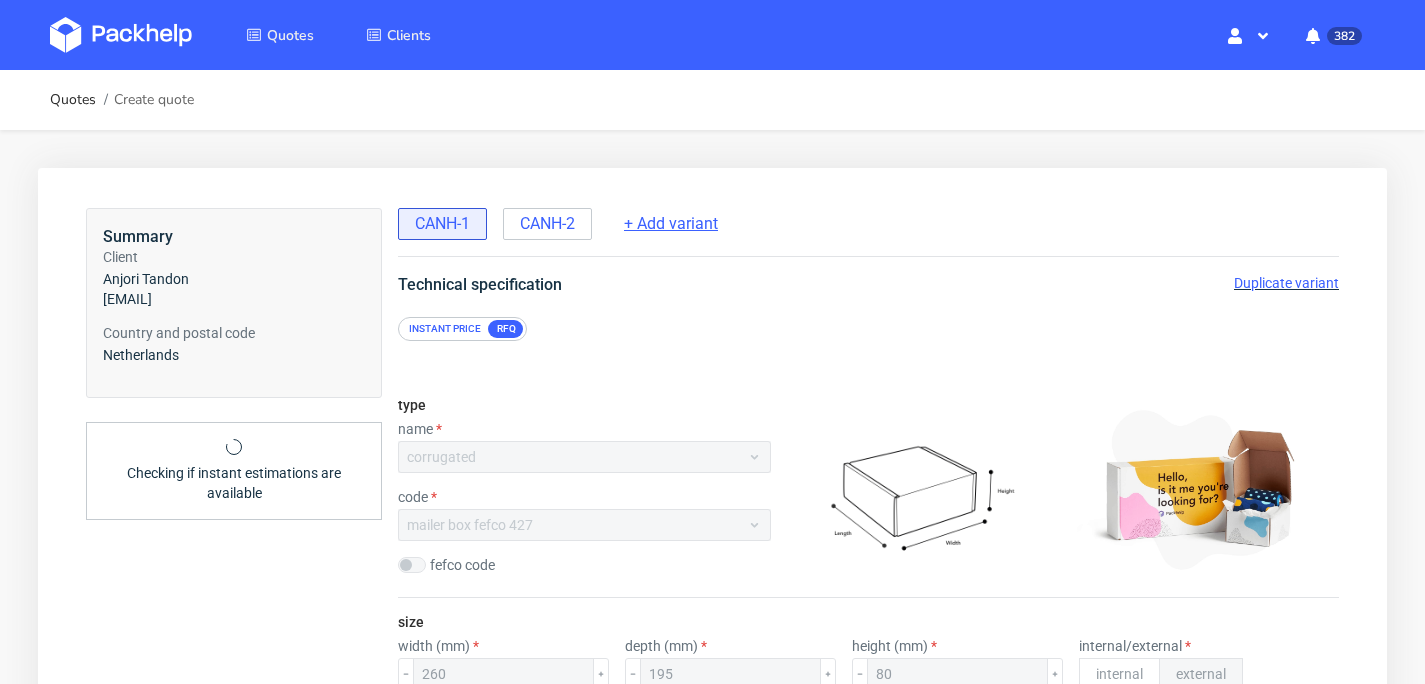 click on "+ Add variant" at bounding box center [671, 224] 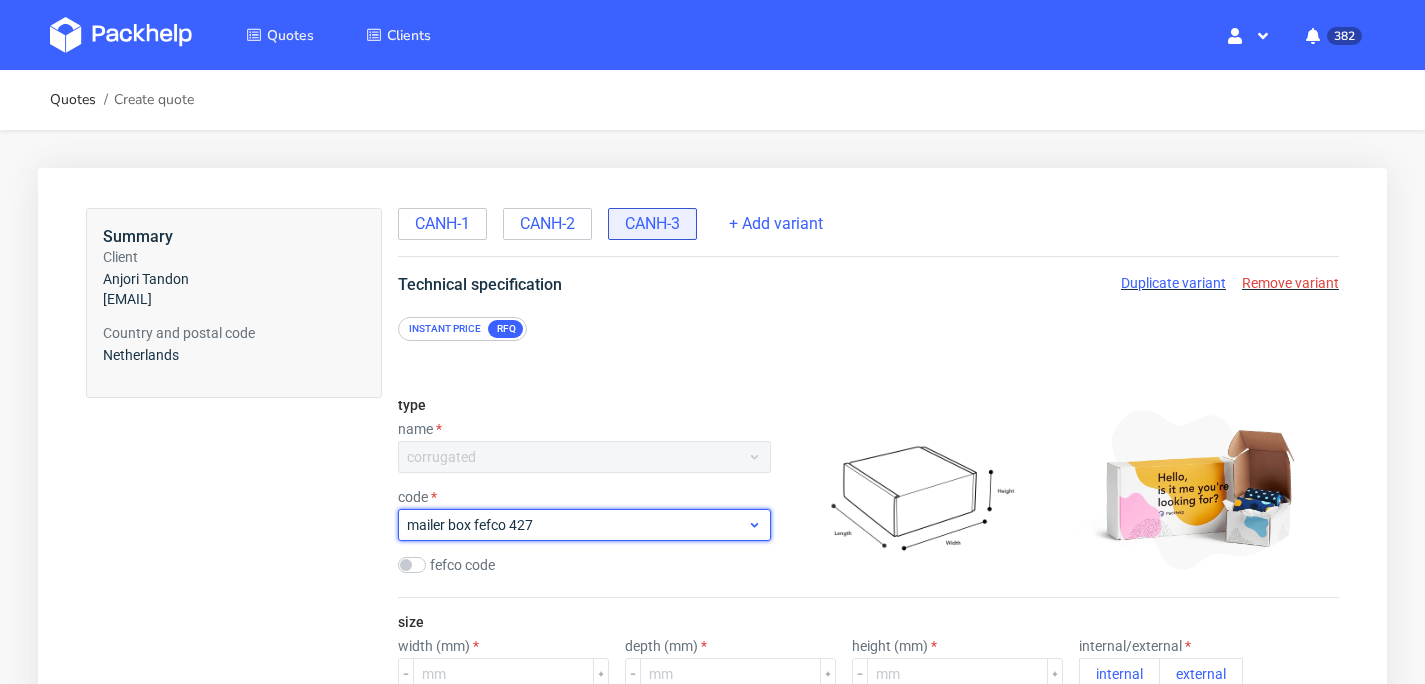 click on "mailer box fefco 427" at bounding box center (577, 525) 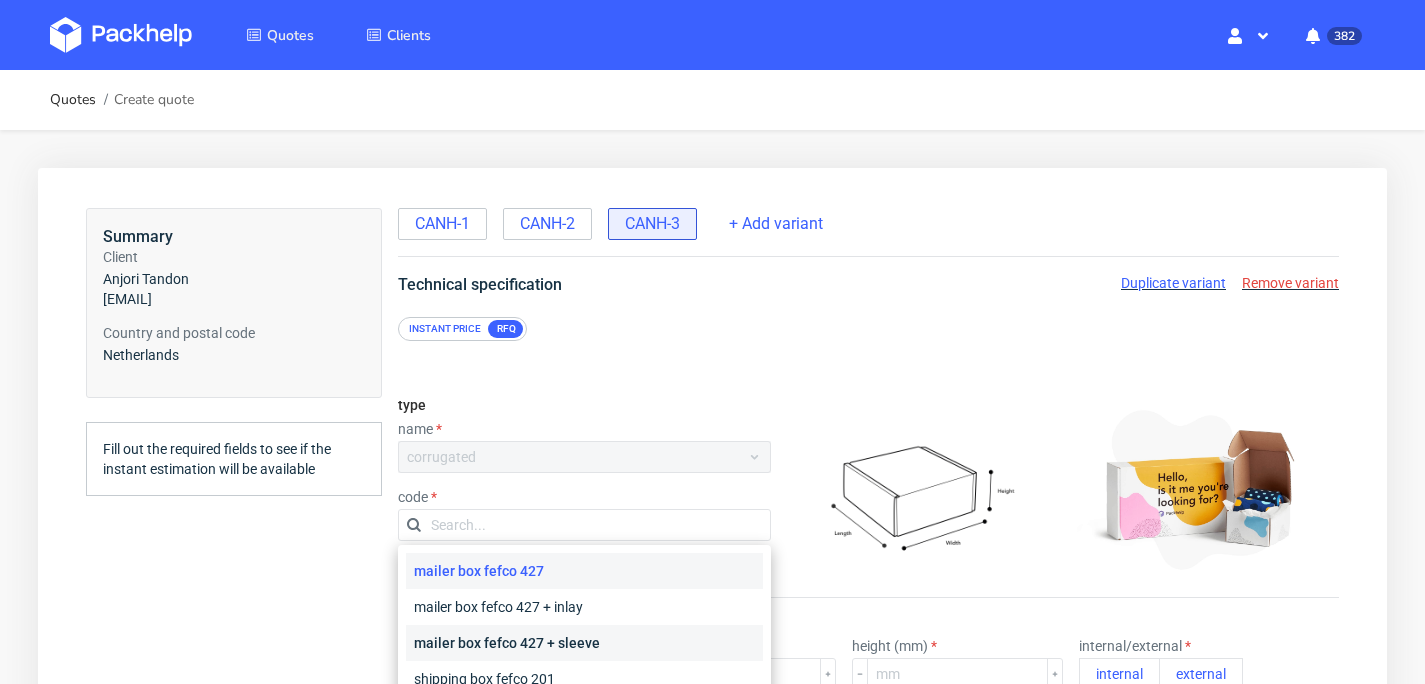 click on "mailer box fefco 427 + sleeve" at bounding box center (584, 643) 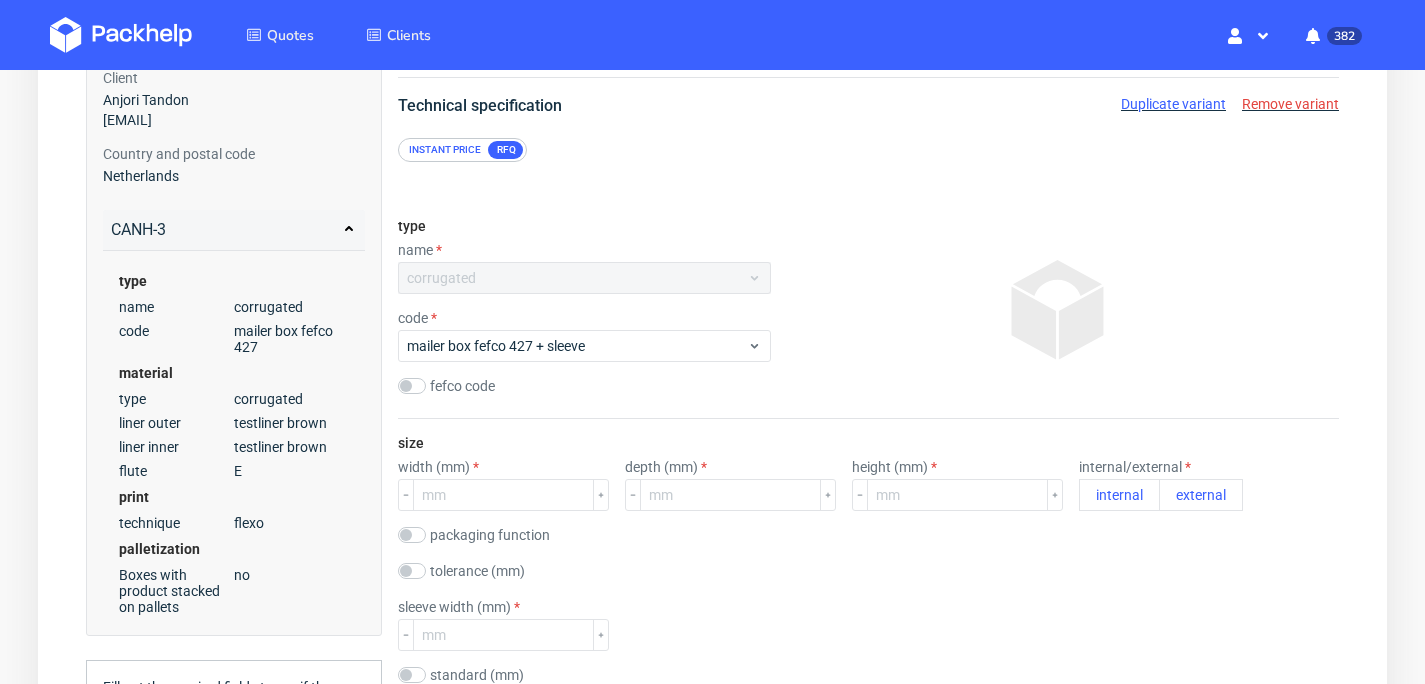 scroll, scrollTop: 255, scrollLeft: 0, axis: vertical 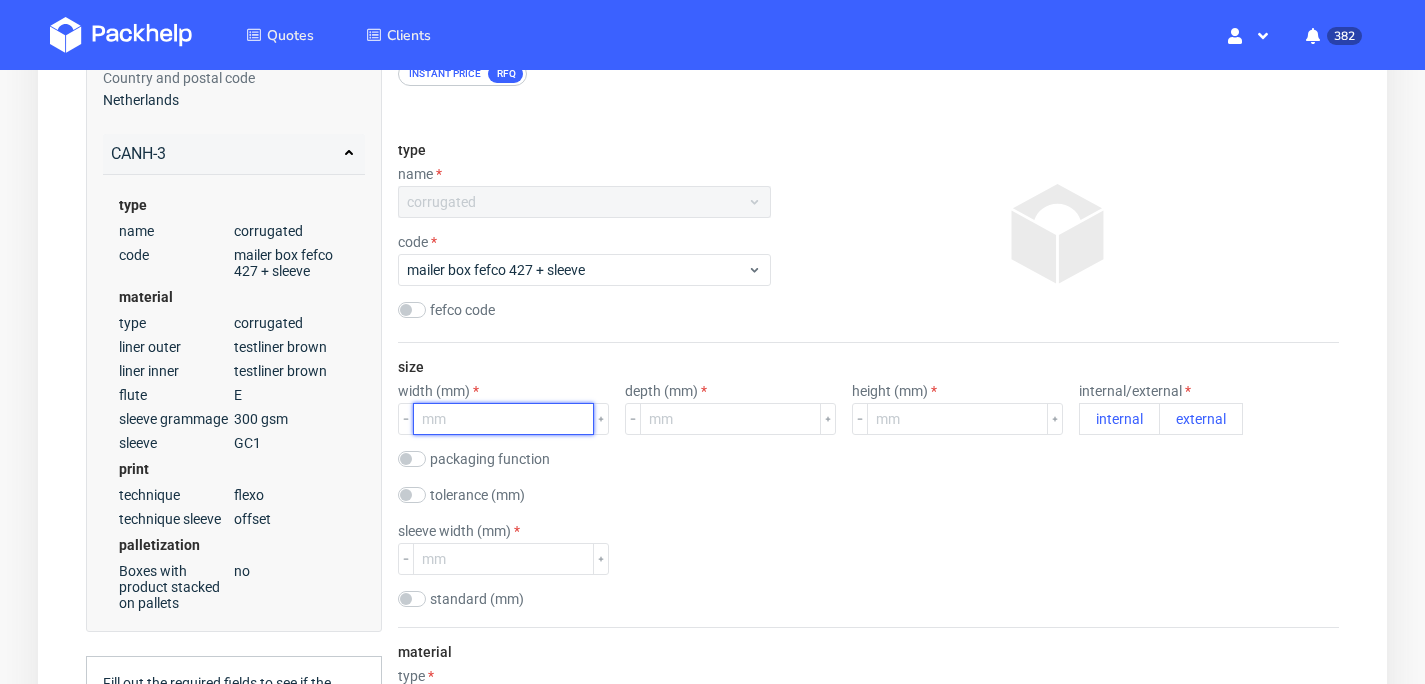 click at bounding box center (503, 419) 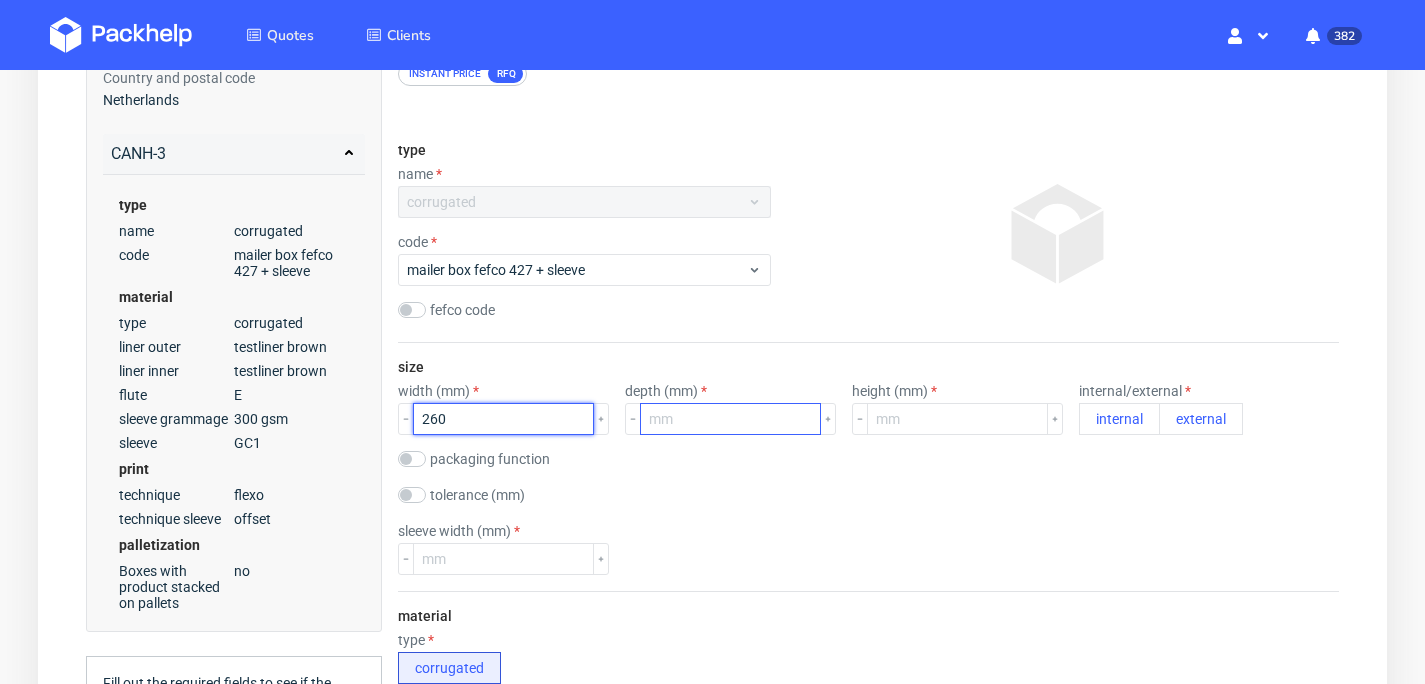 type on "260" 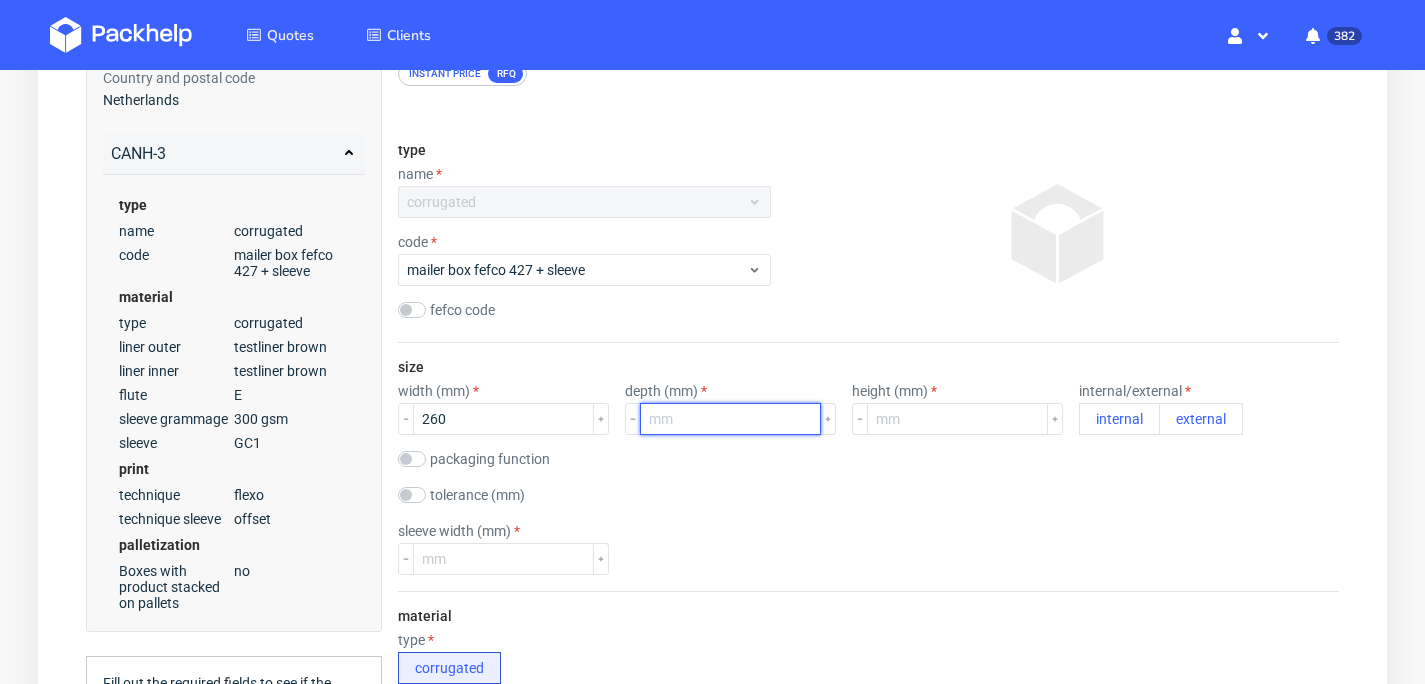 click at bounding box center [730, 419] 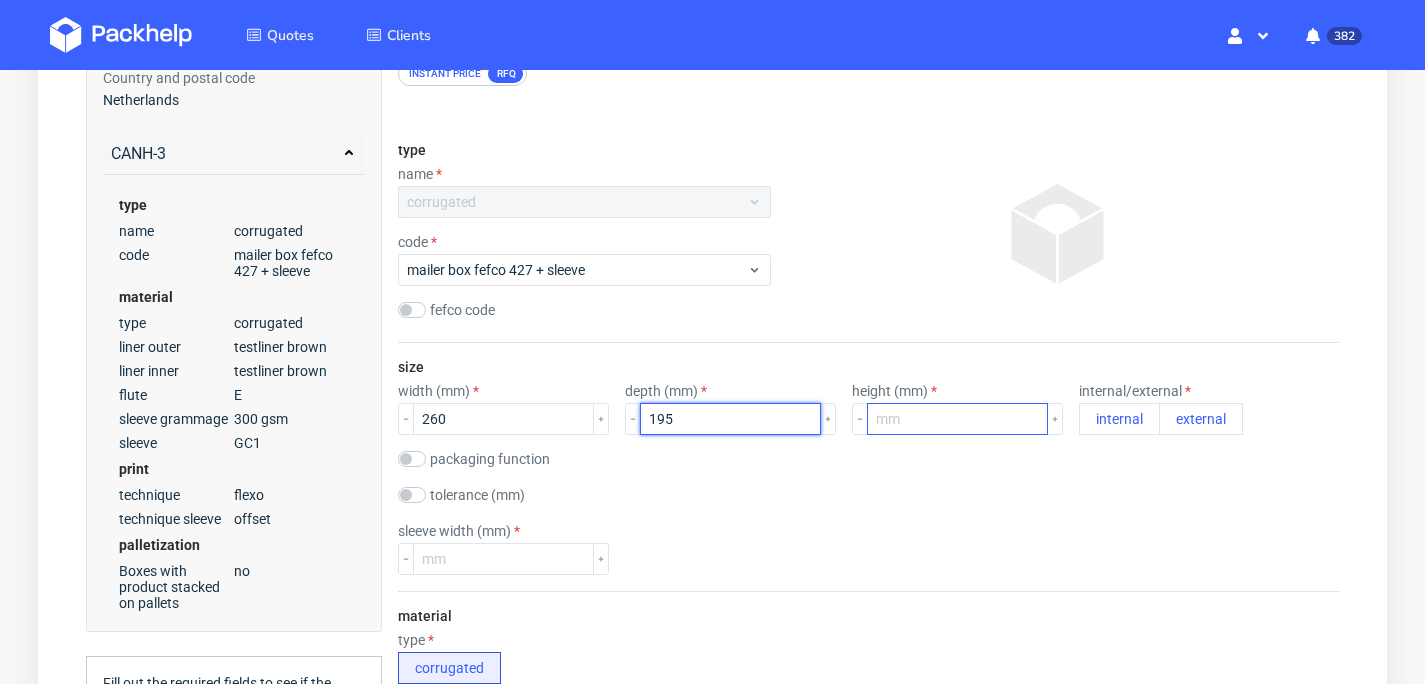 type on "195" 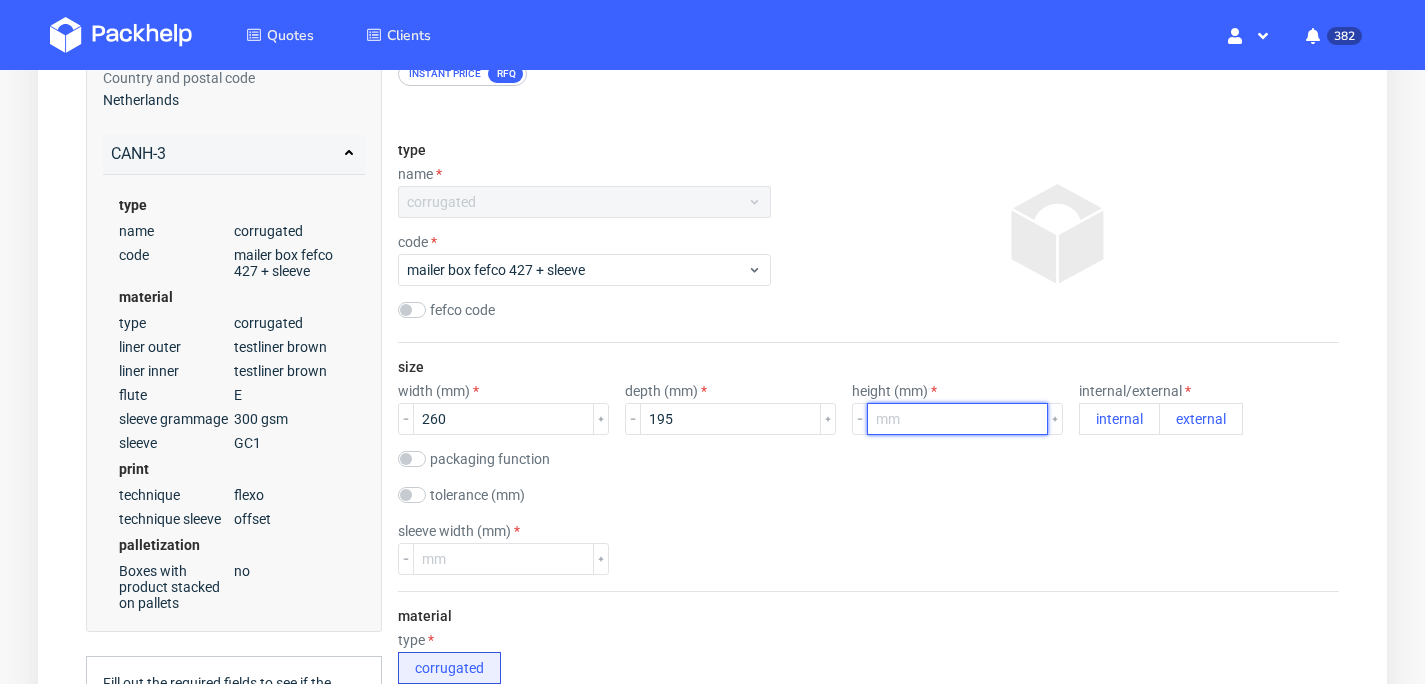 click at bounding box center [957, 419] 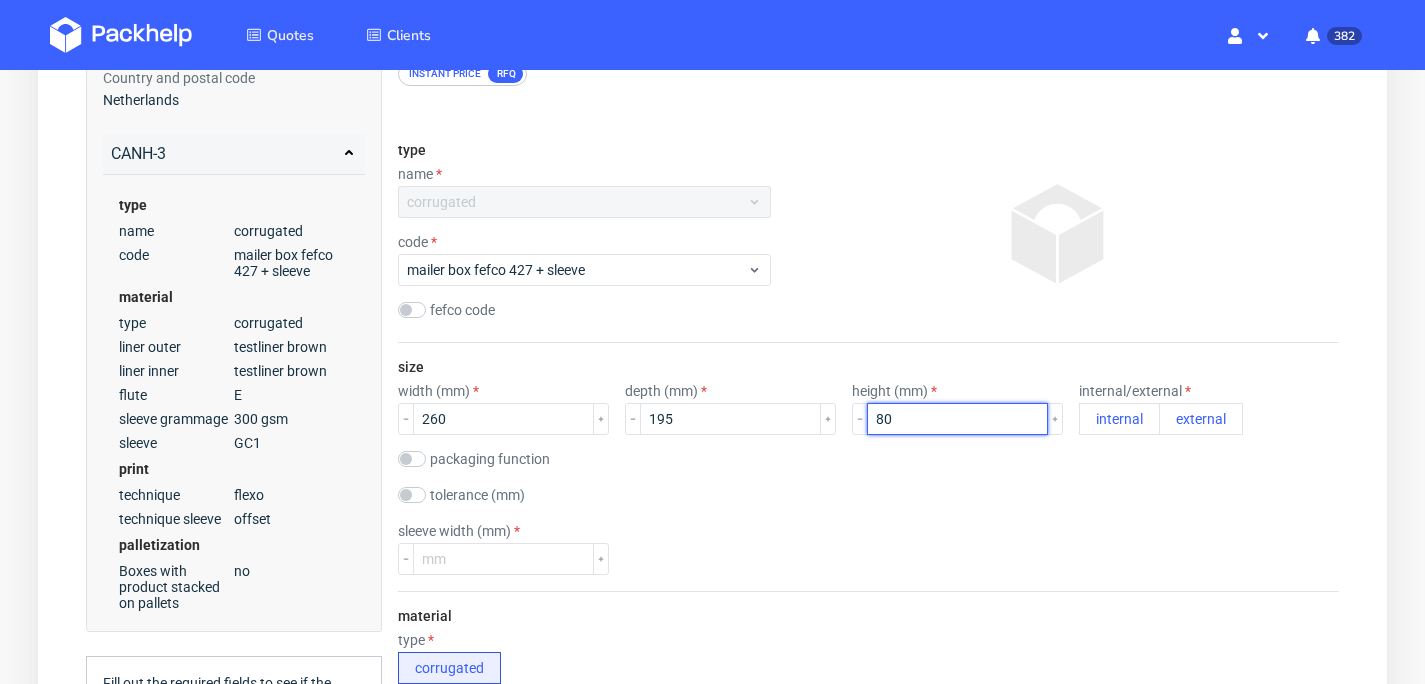 type on "80" 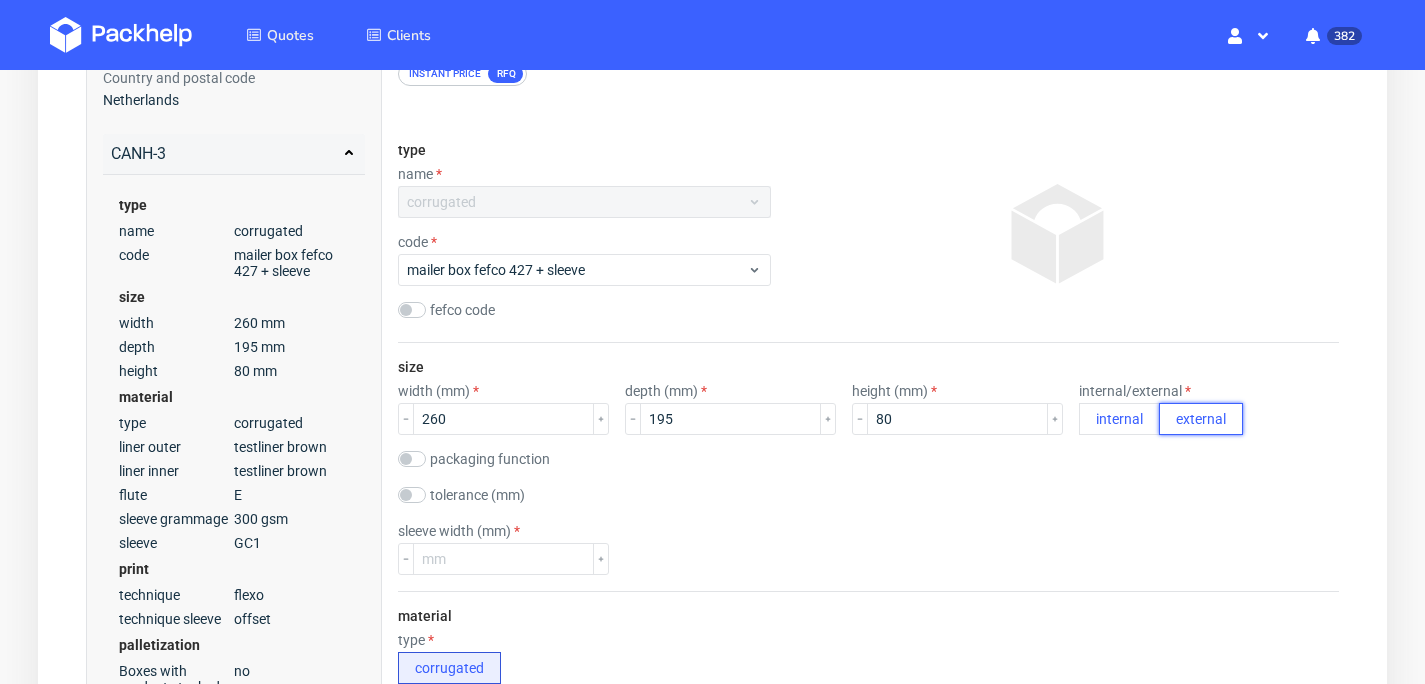 click on "external" at bounding box center [1201, 419] 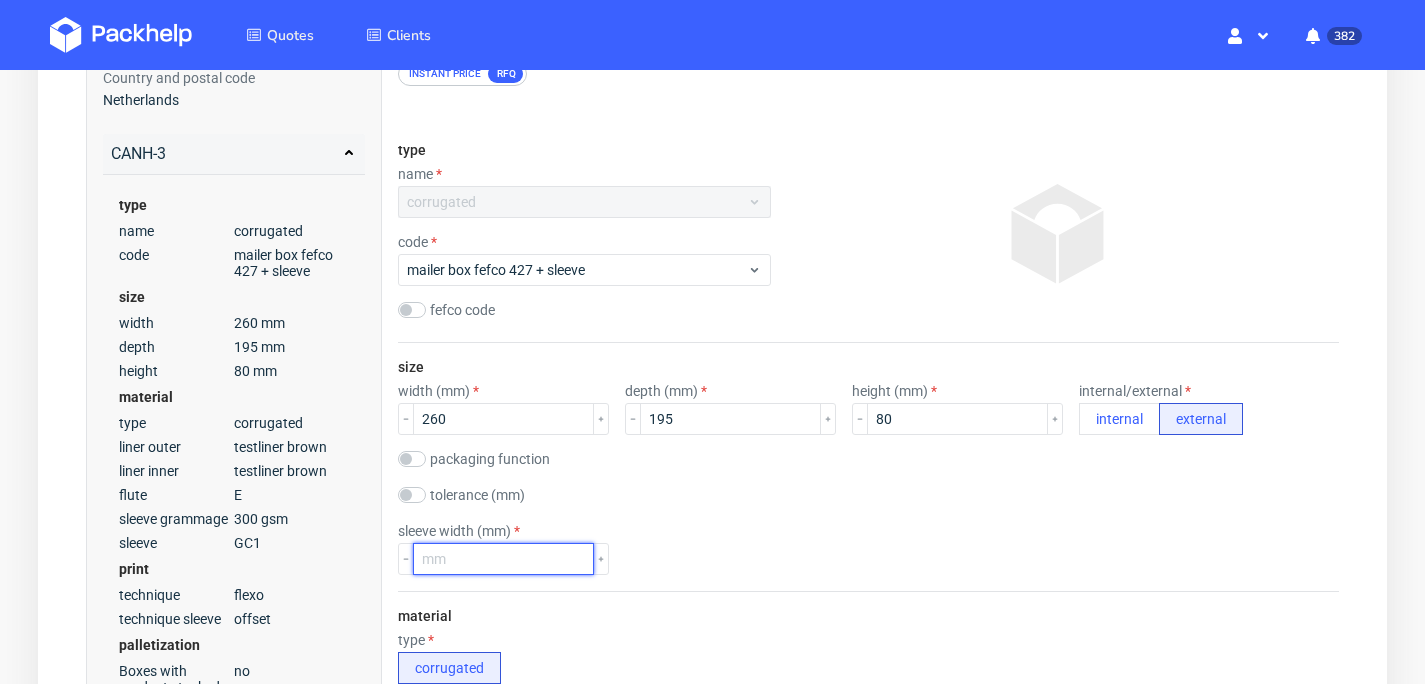 click at bounding box center [503, 559] 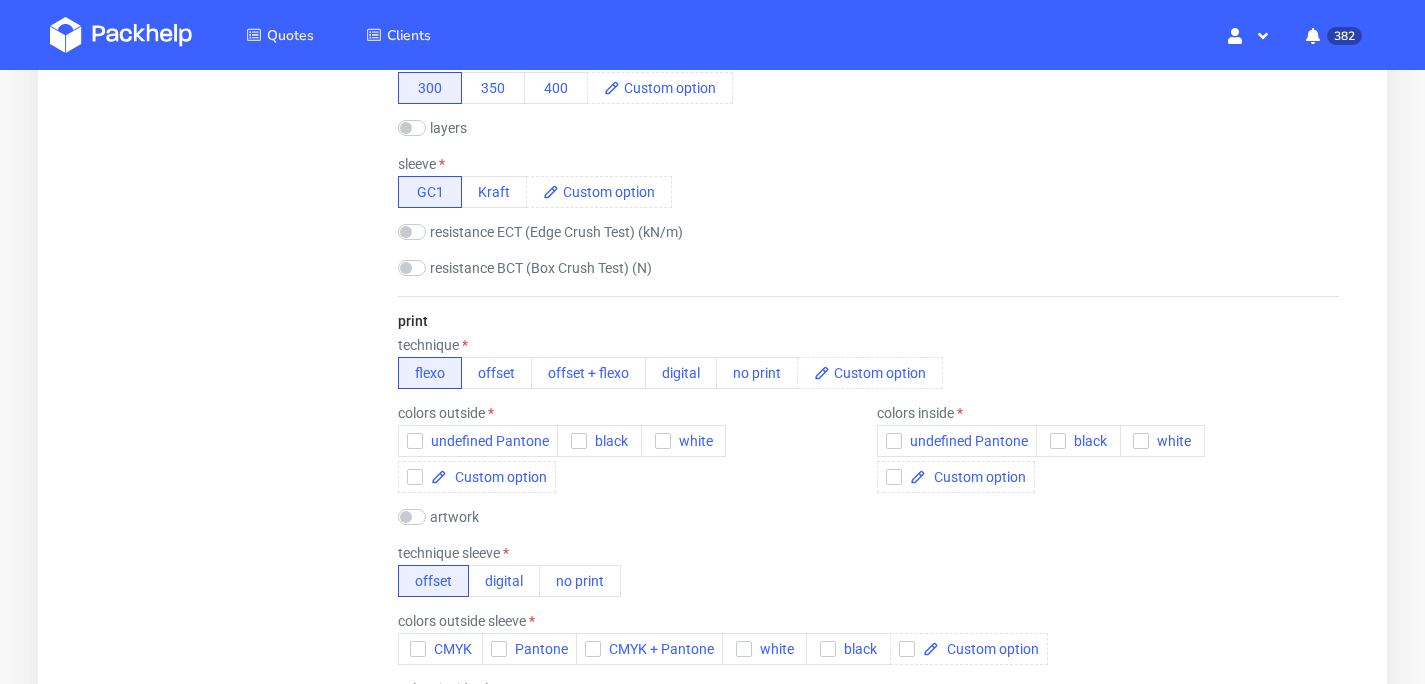 scroll, scrollTop: 1221, scrollLeft: 0, axis: vertical 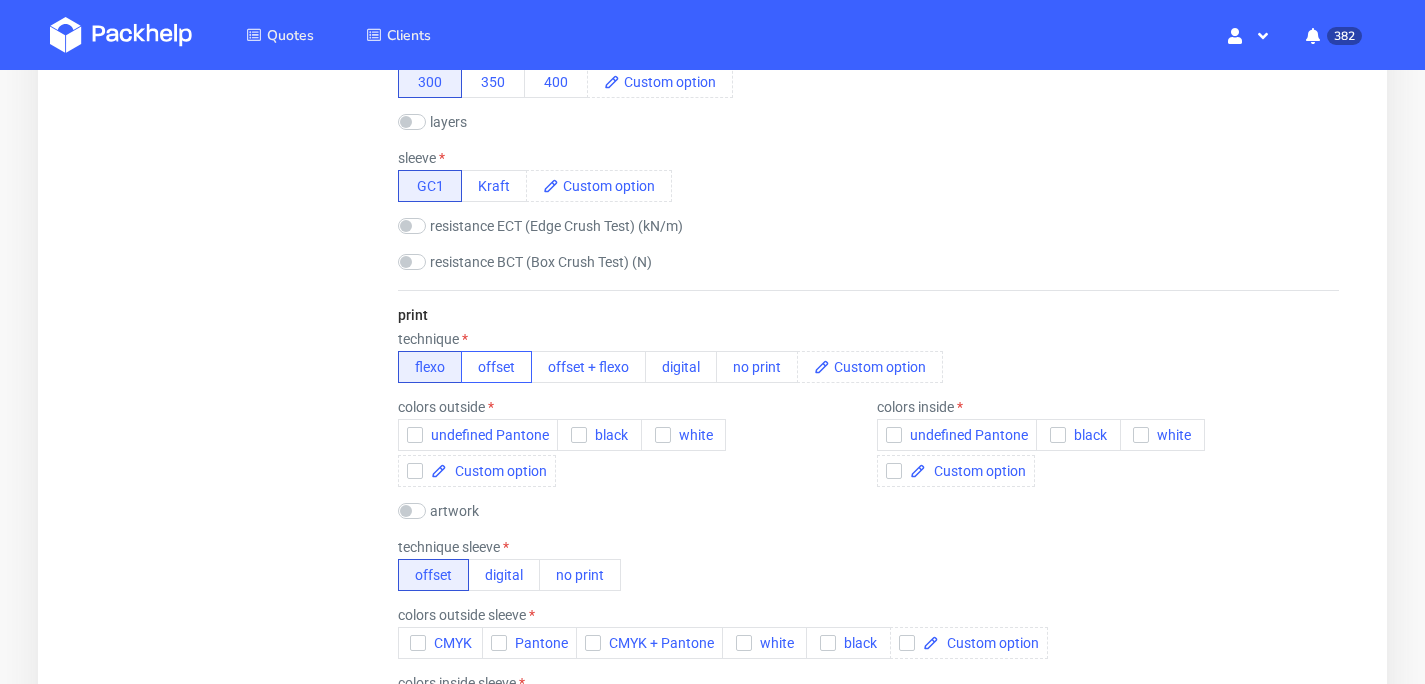 type on "80" 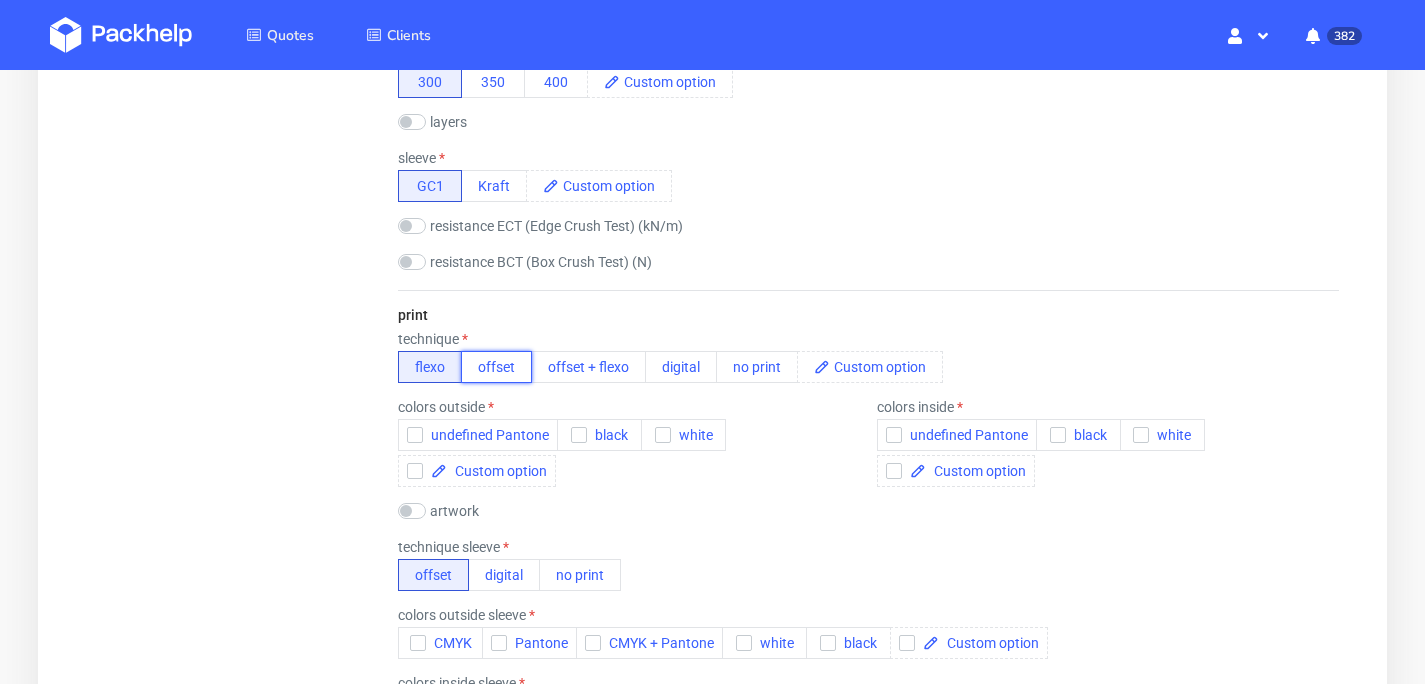 click on "offset" at bounding box center [496, 367] 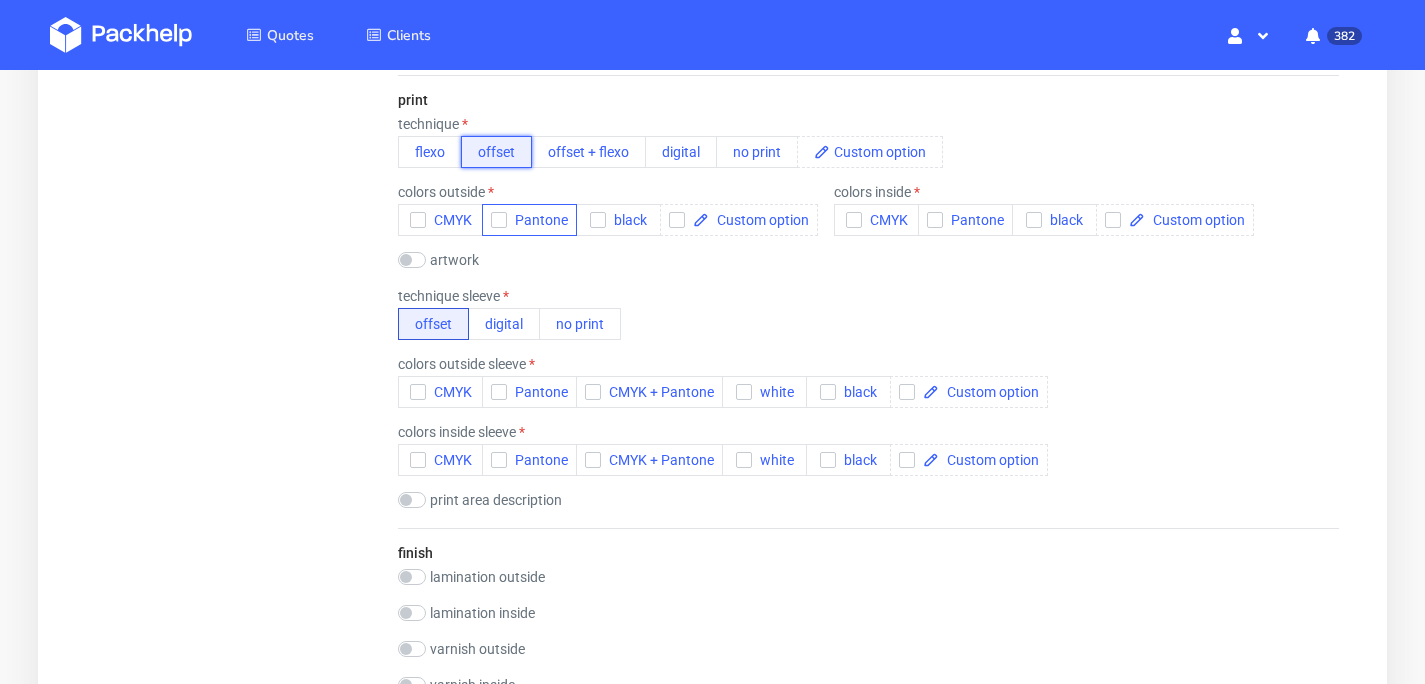 scroll, scrollTop: 1541, scrollLeft: 0, axis: vertical 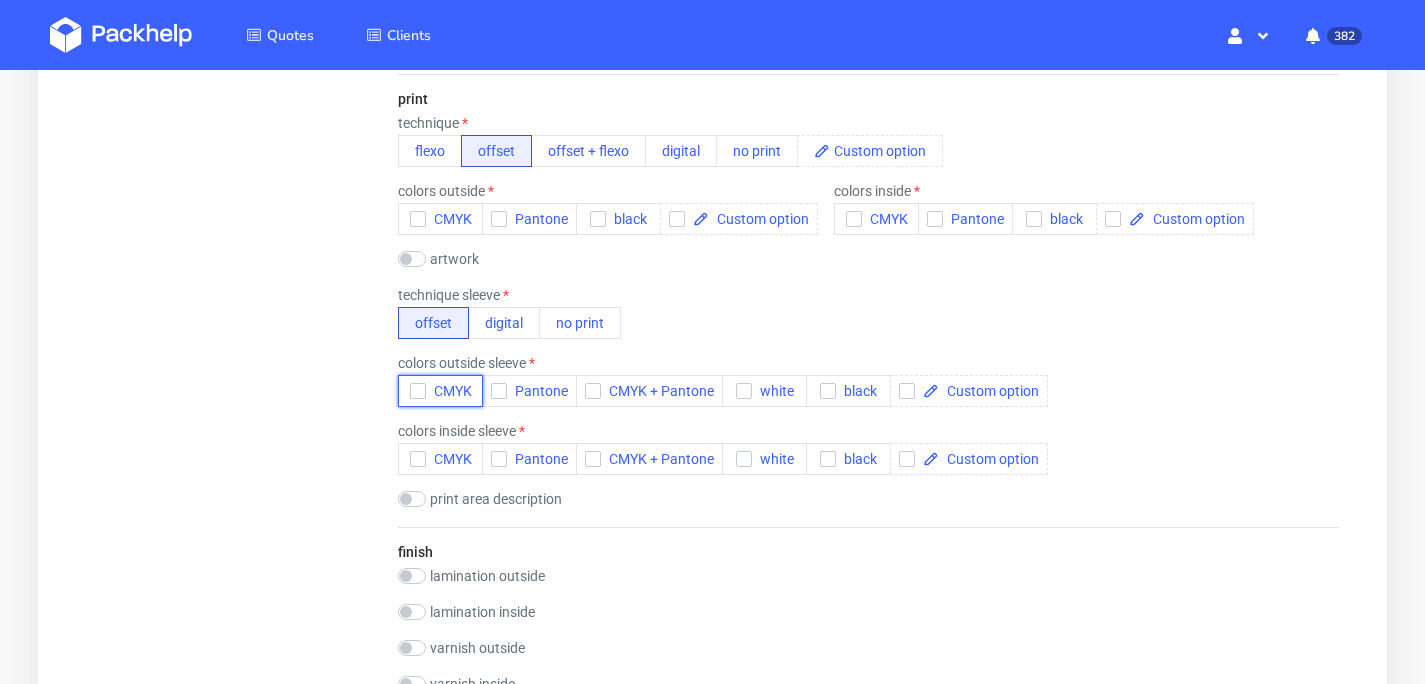 click on "CMYK" at bounding box center [449, 391] 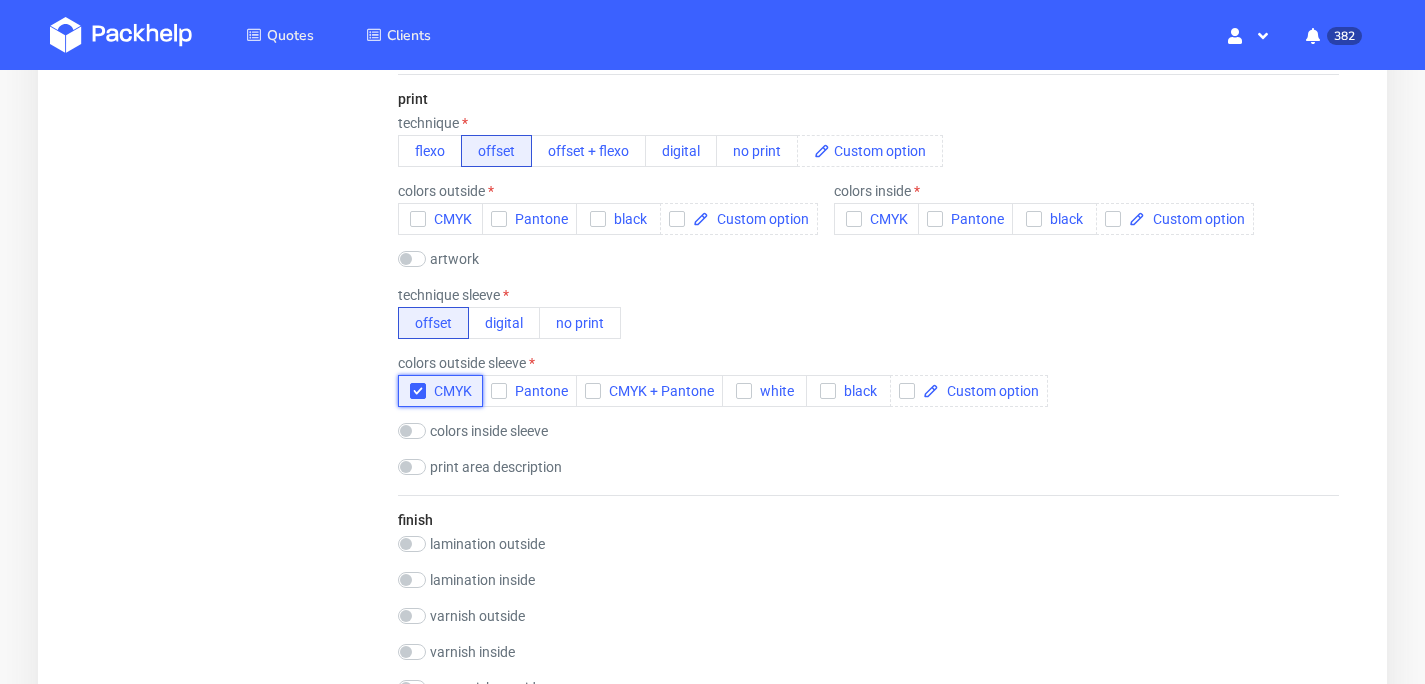 click on "CMYK" at bounding box center [449, 391] 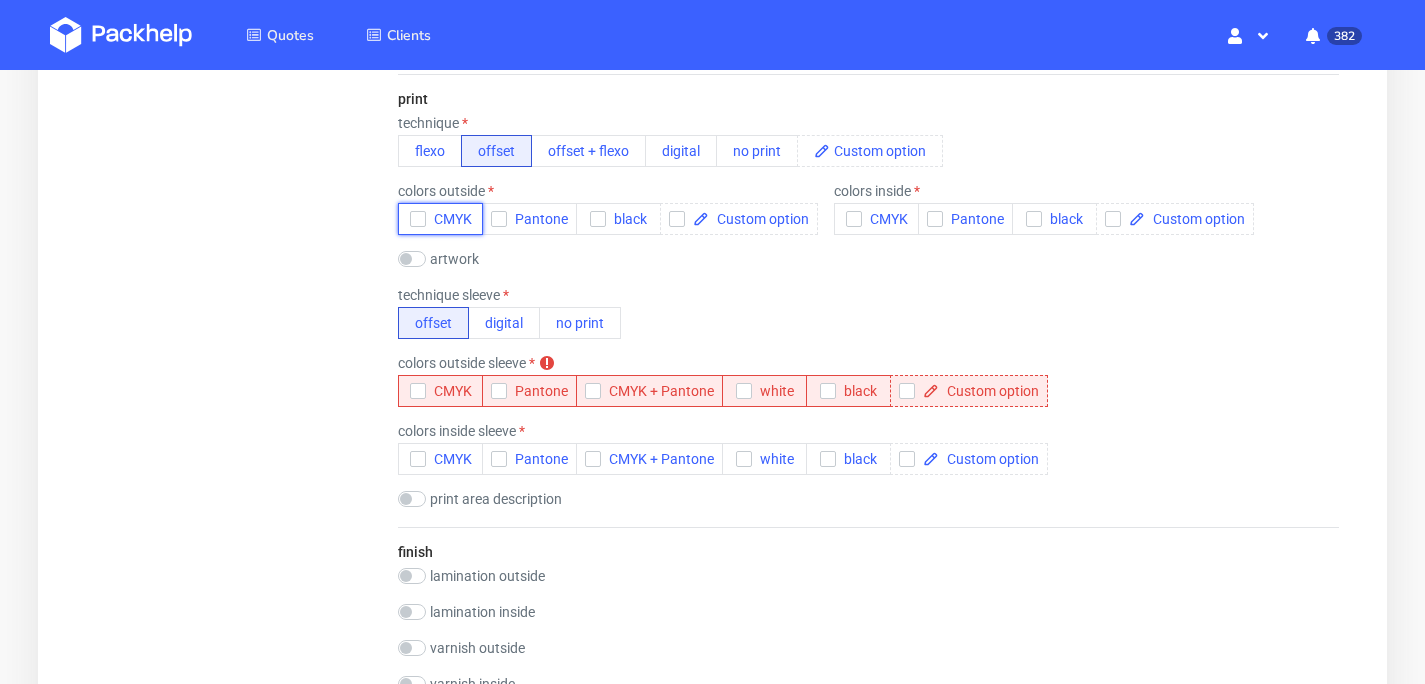 click on "CMYK" at bounding box center [449, 219] 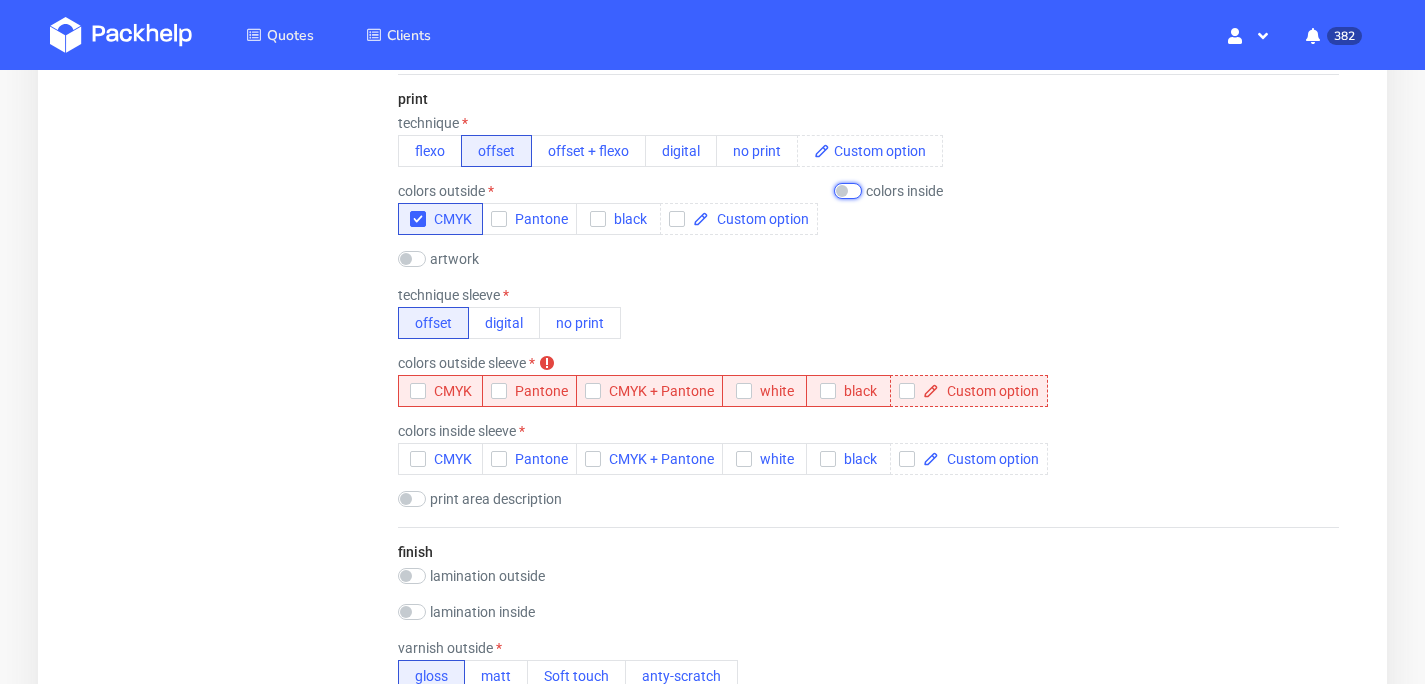 click at bounding box center (848, 191) 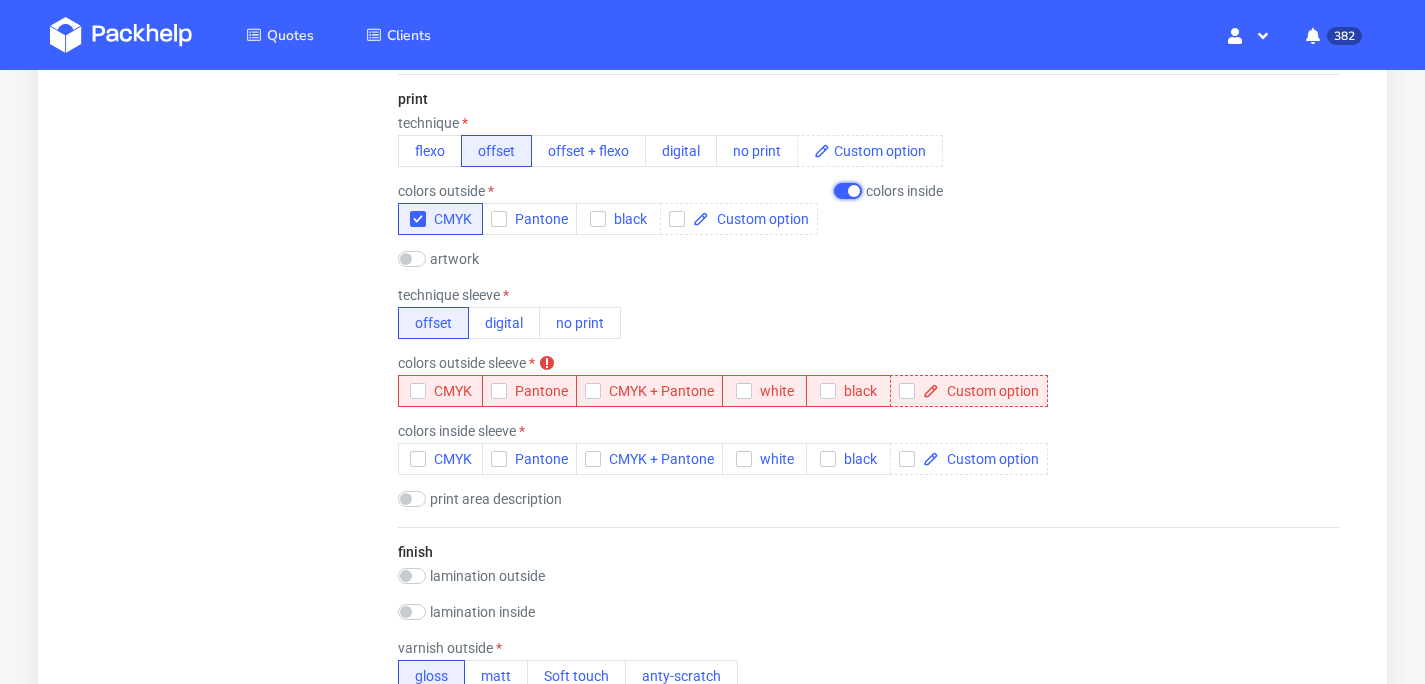 checkbox on "true" 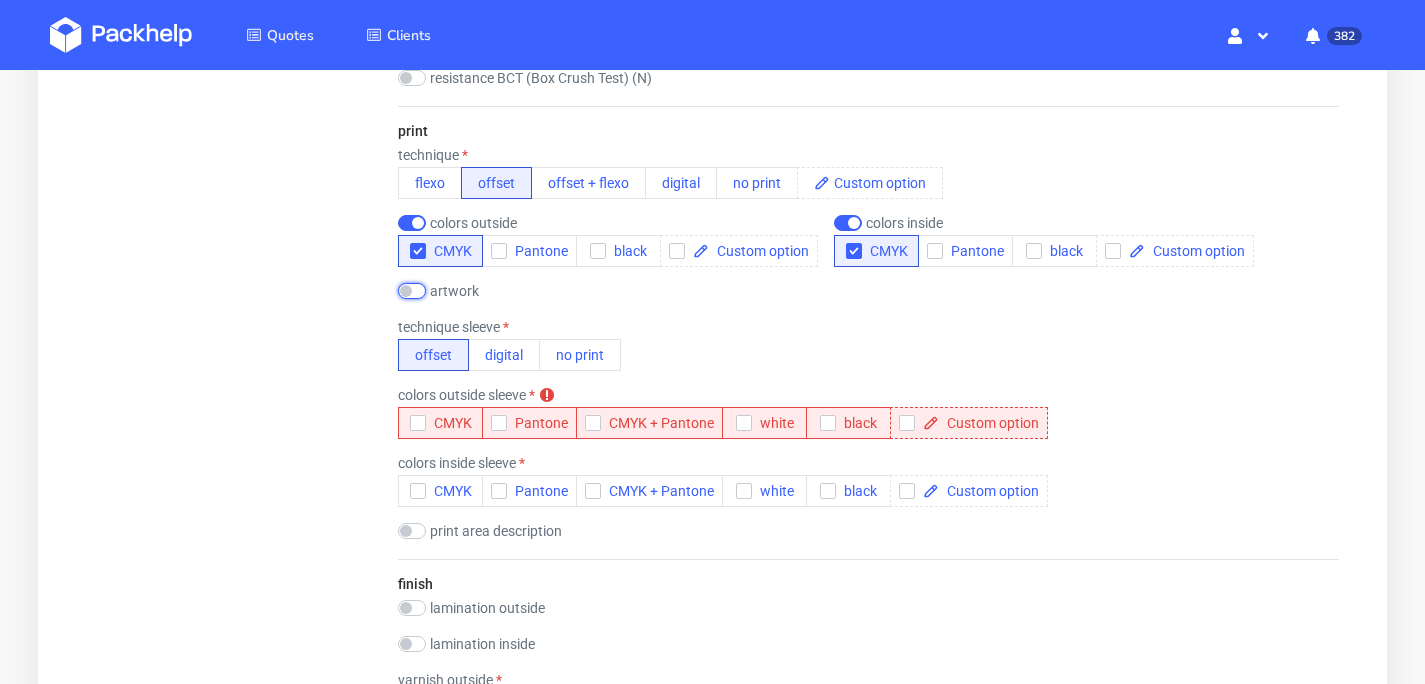 click at bounding box center [412, 291] 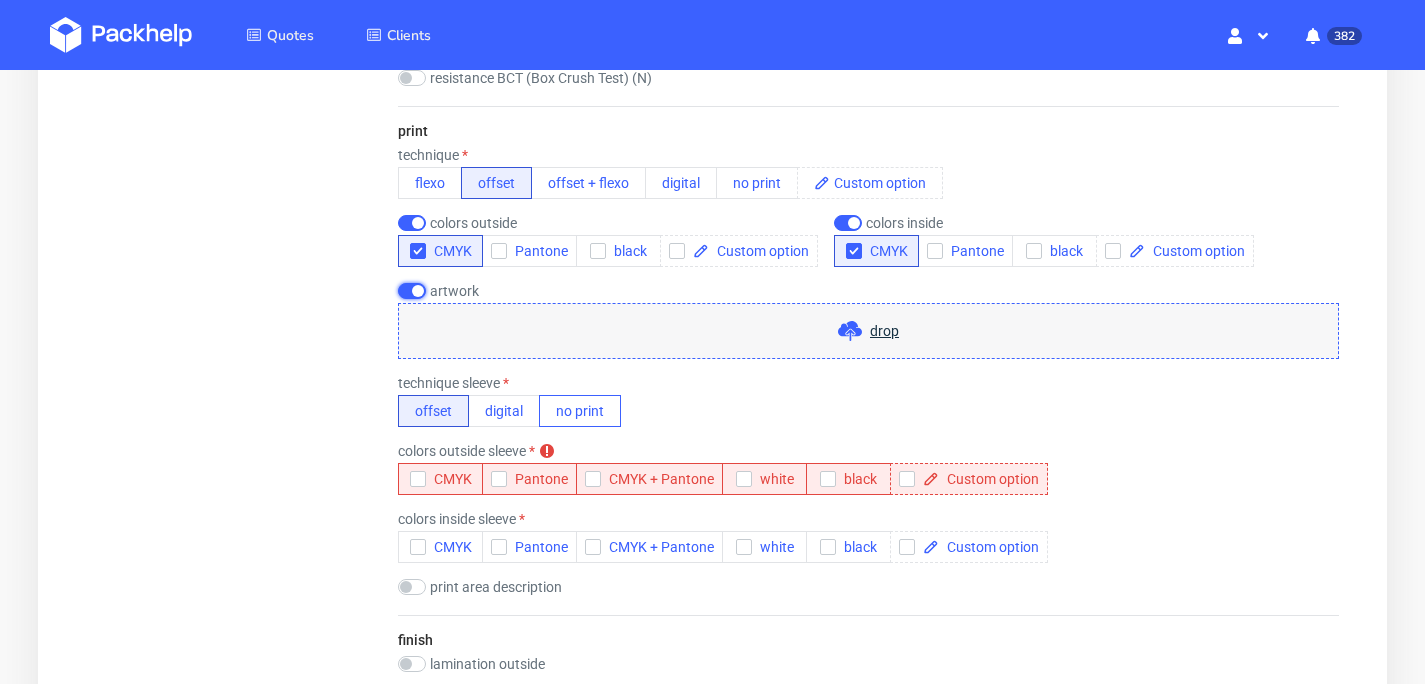 scroll, scrollTop: 1376, scrollLeft: 0, axis: vertical 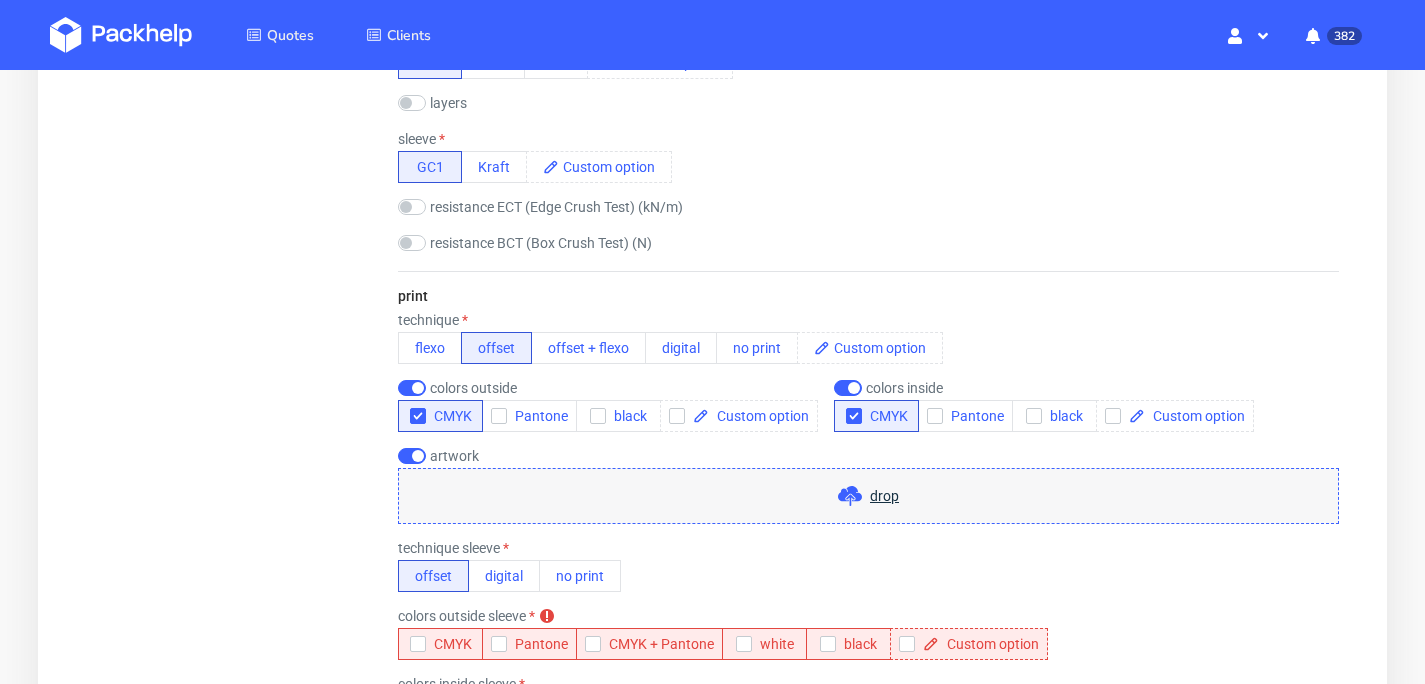 click on "drop" at bounding box center [884, 496] 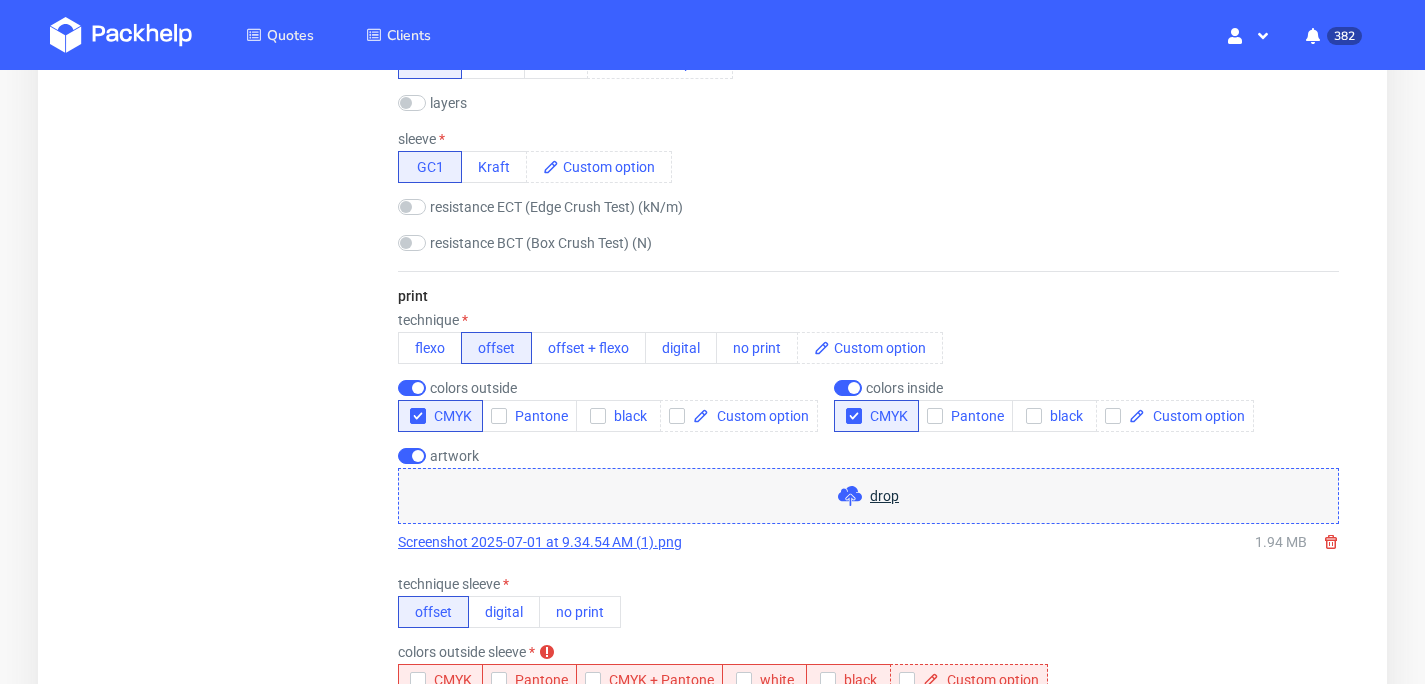 click on "drop" at bounding box center [884, 496] 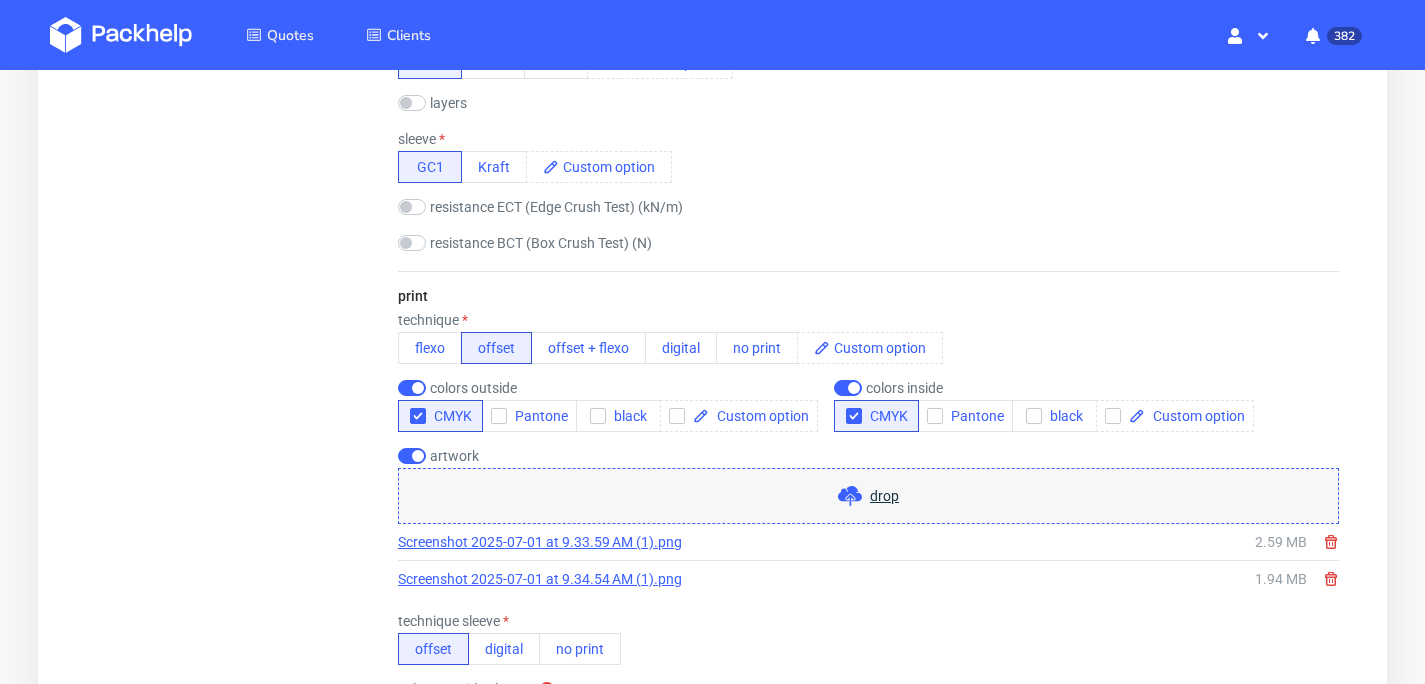 click on "drop" at bounding box center [884, 496] 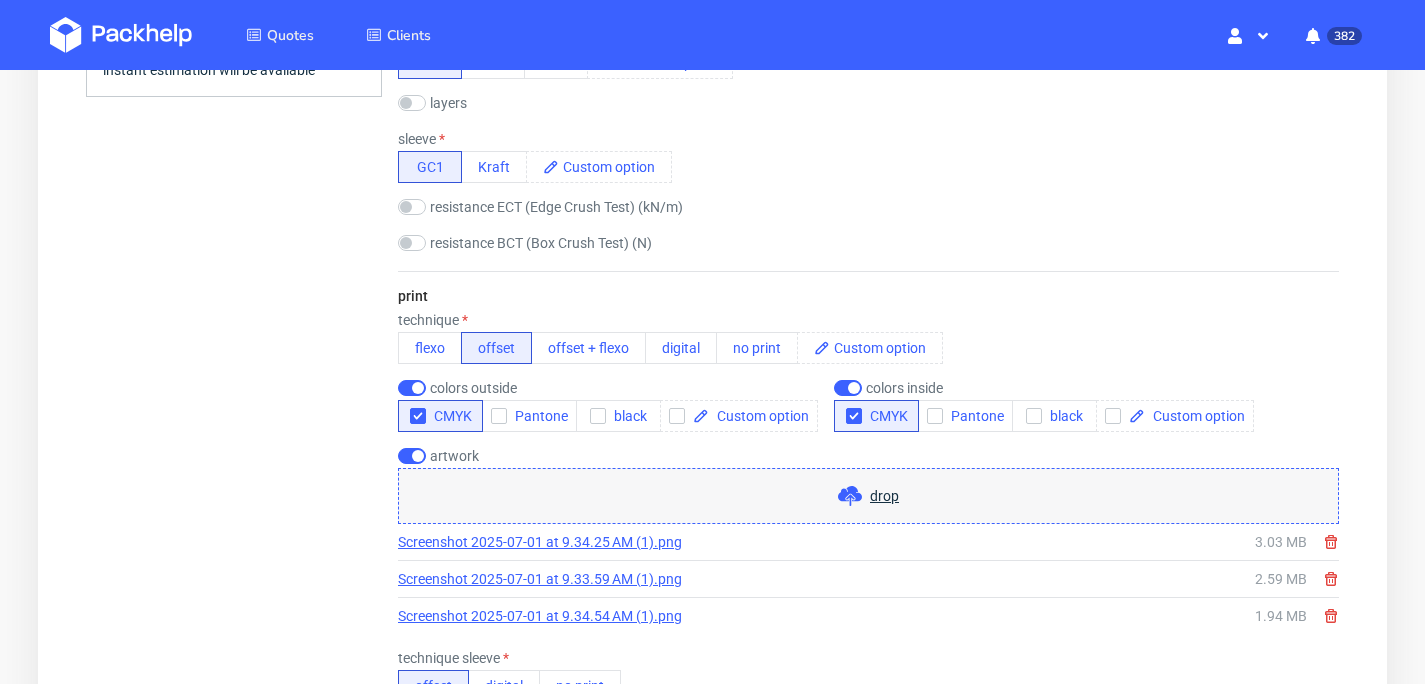 click on "drop" at bounding box center (884, 496) 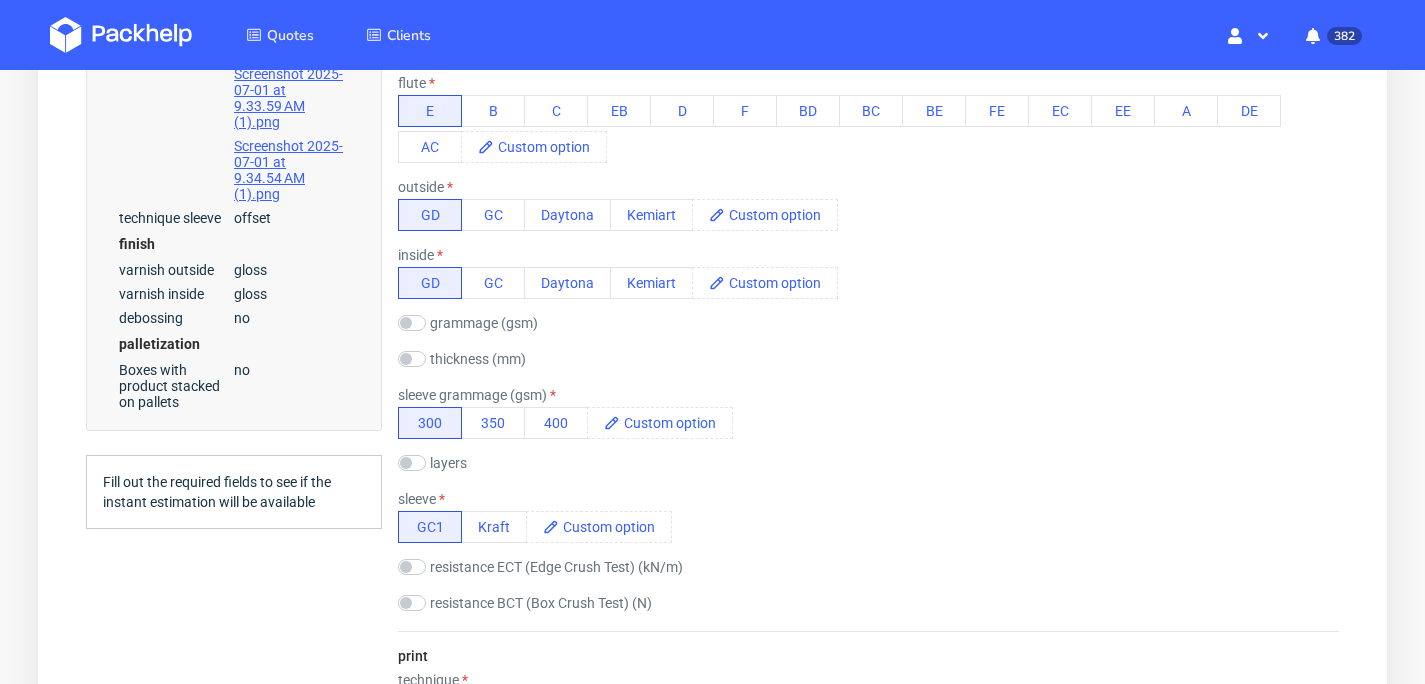 scroll, scrollTop: 1017, scrollLeft: 0, axis: vertical 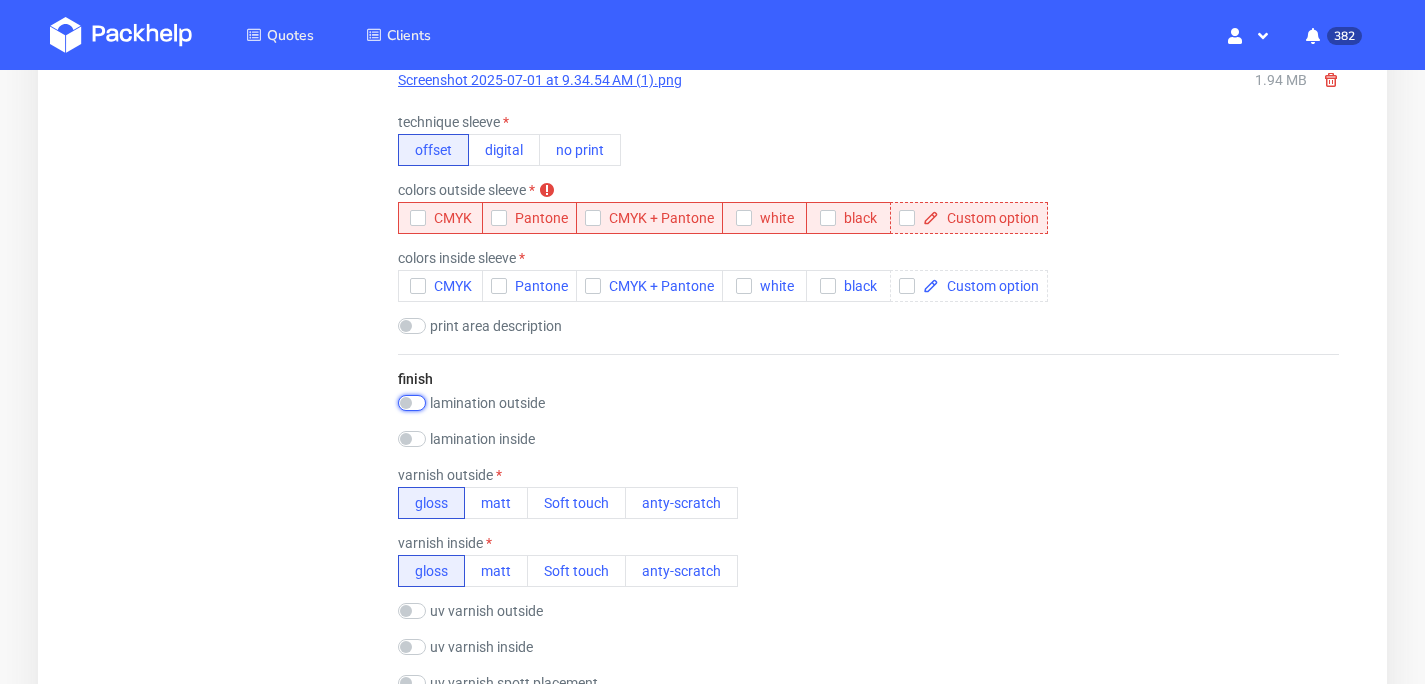 click at bounding box center [412, 403] 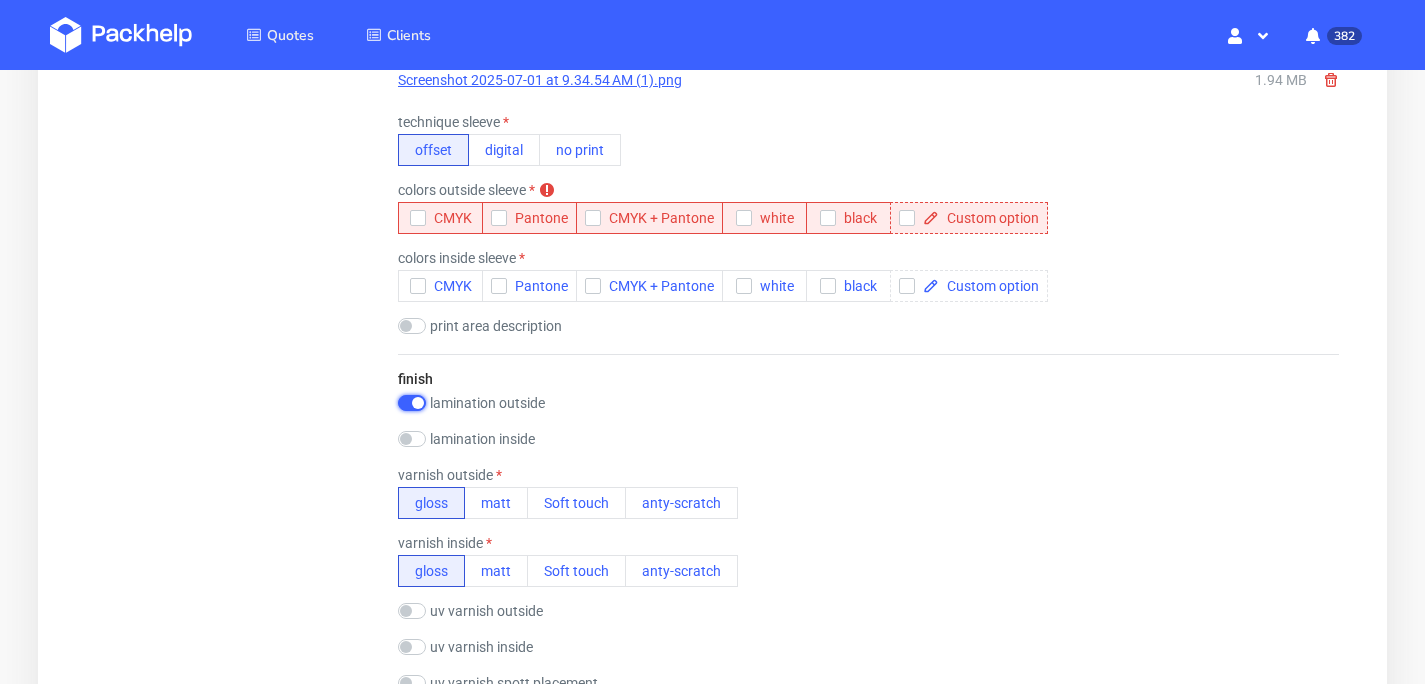 checkbox on "true" 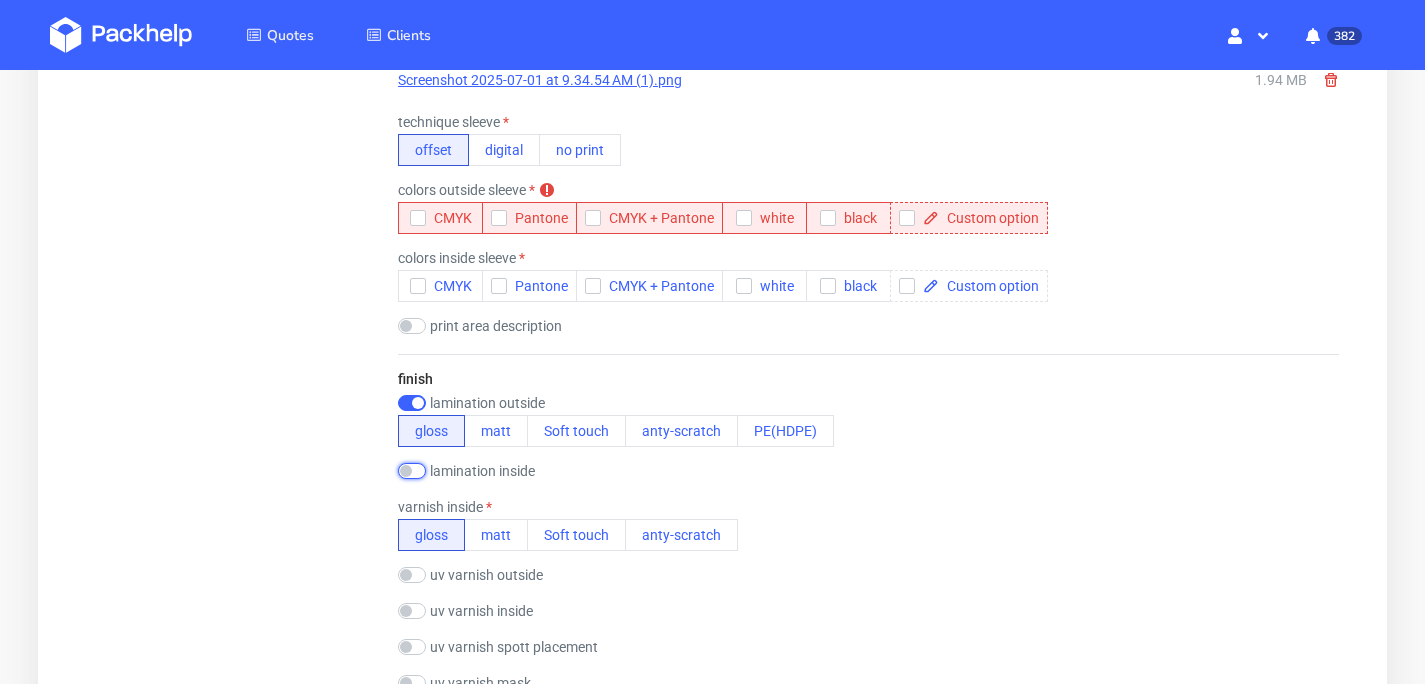 click at bounding box center (412, 471) 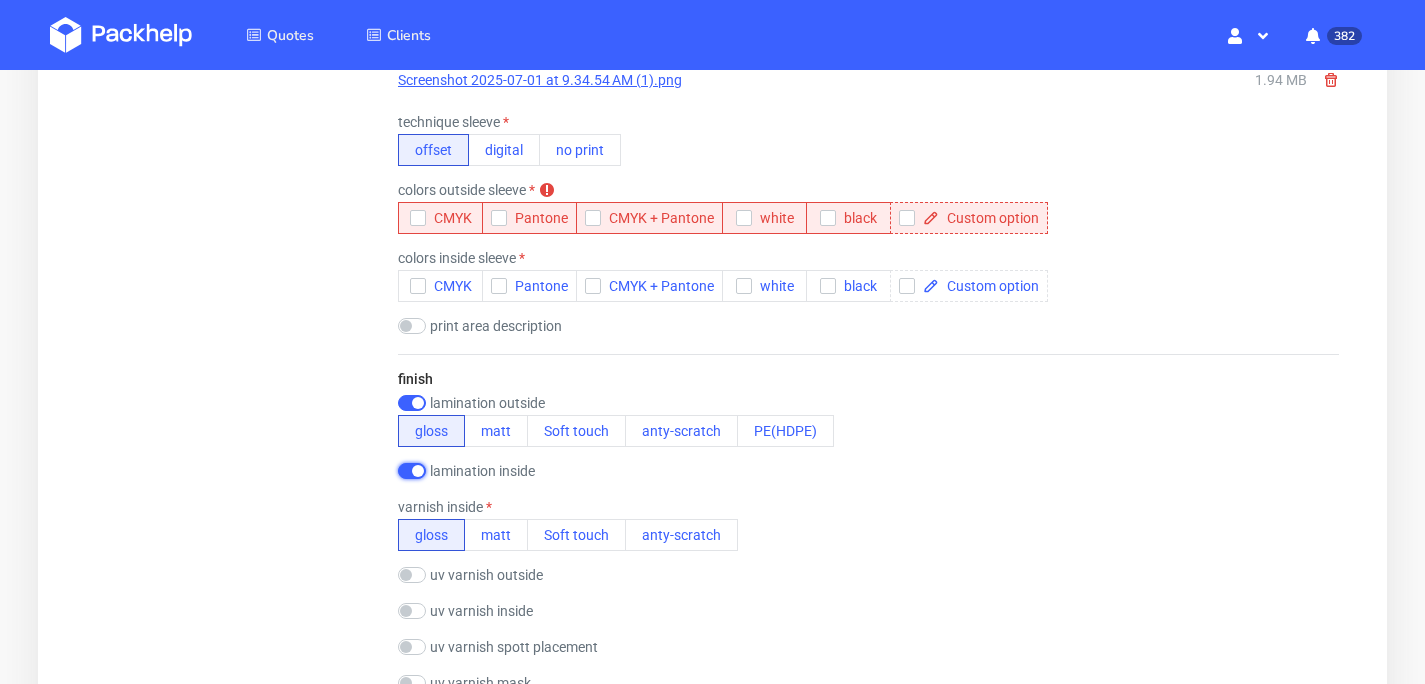 checkbox on "true" 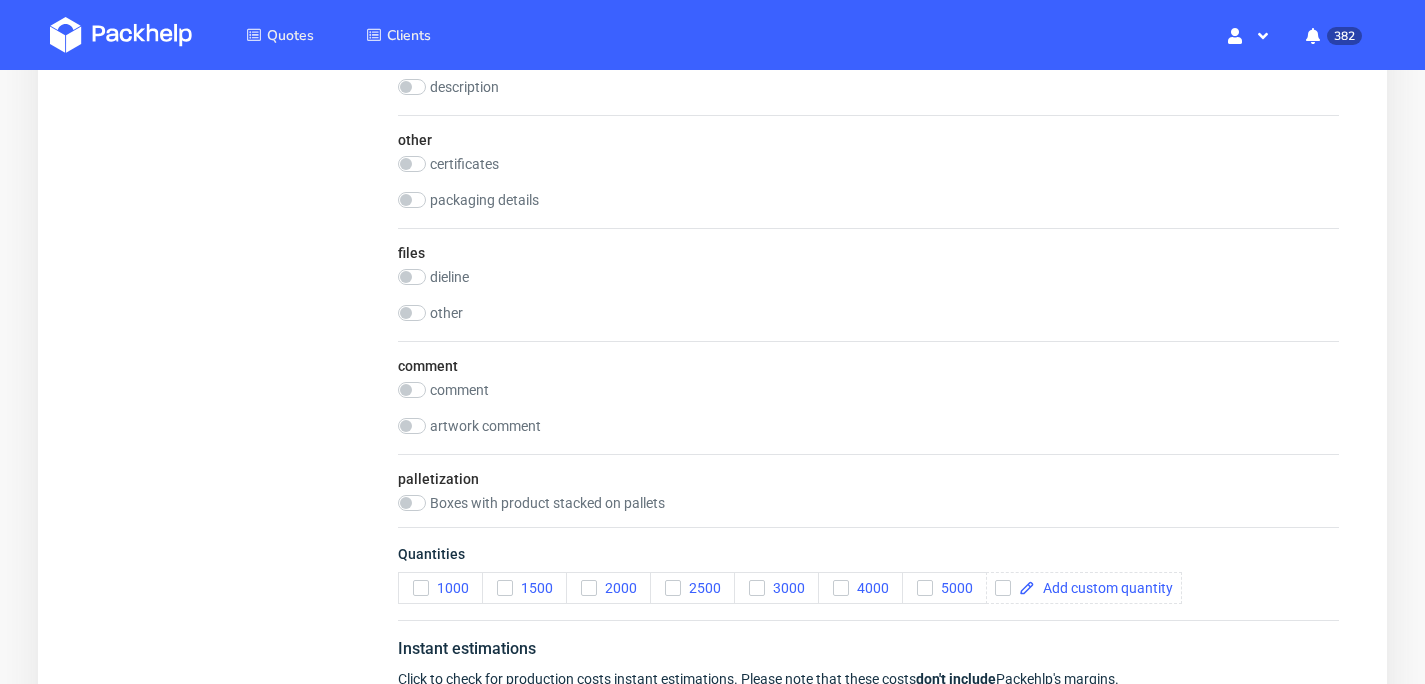 scroll, scrollTop: 3097, scrollLeft: 0, axis: vertical 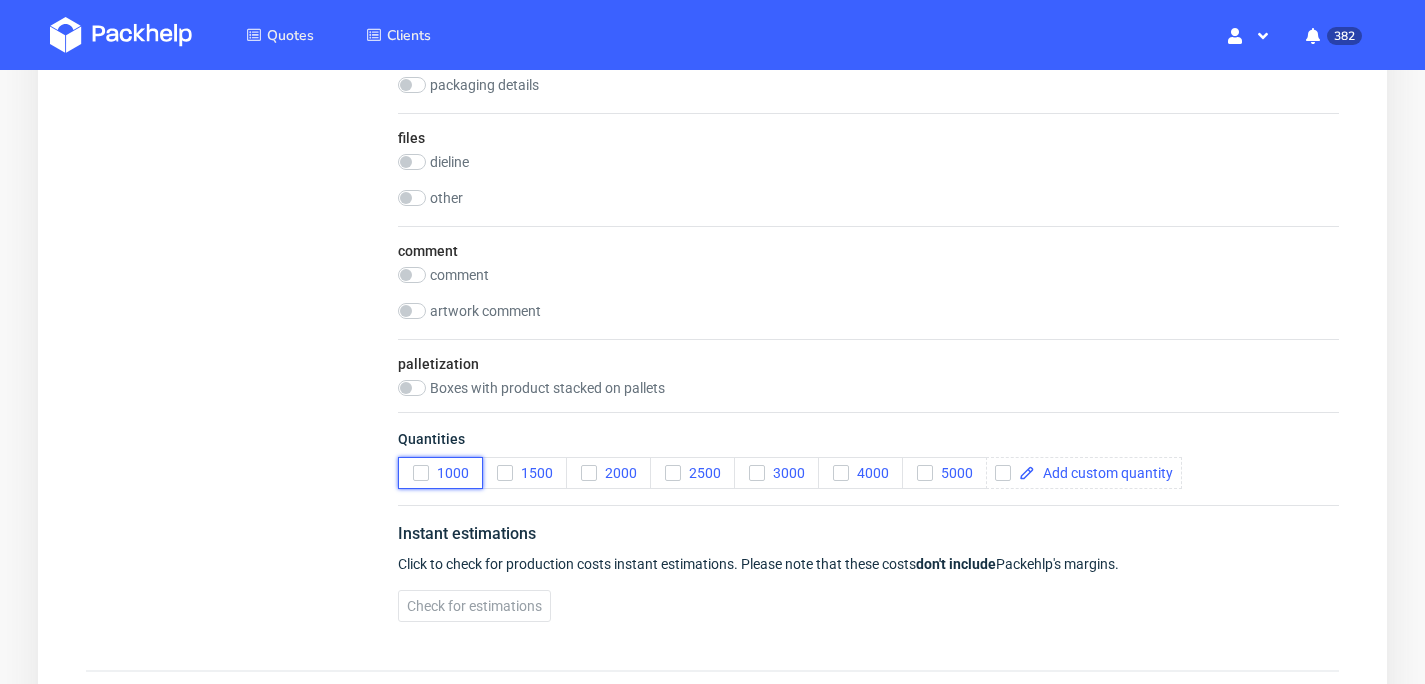 click on "1000" at bounding box center [440, 473] 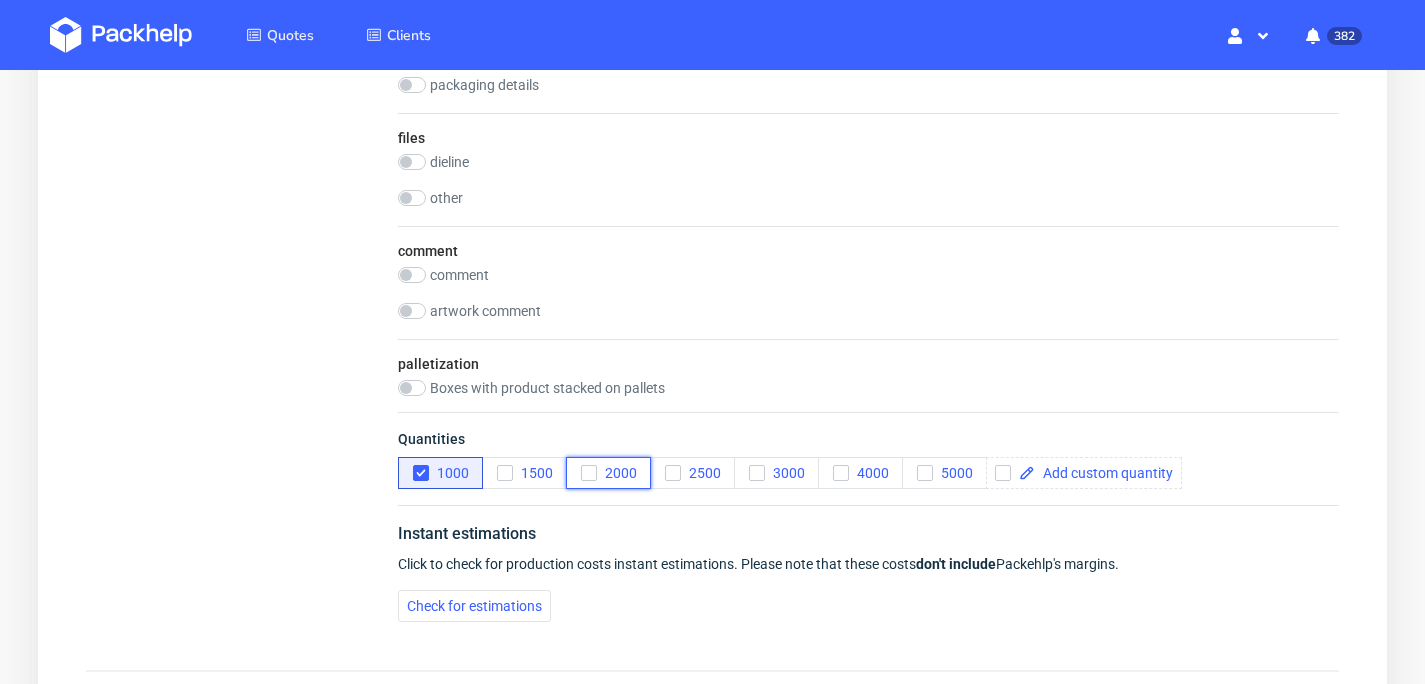 click on "2000" at bounding box center [617, 473] 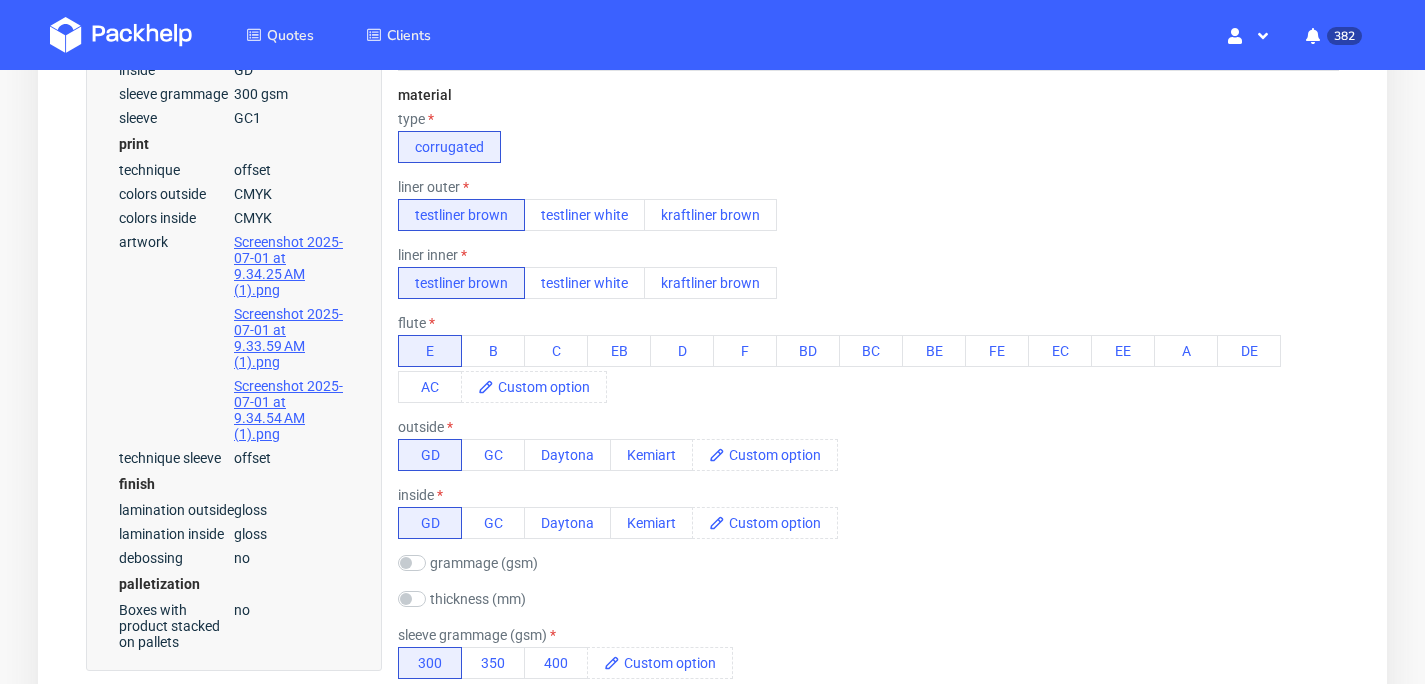 scroll, scrollTop: 888, scrollLeft: 0, axis: vertical 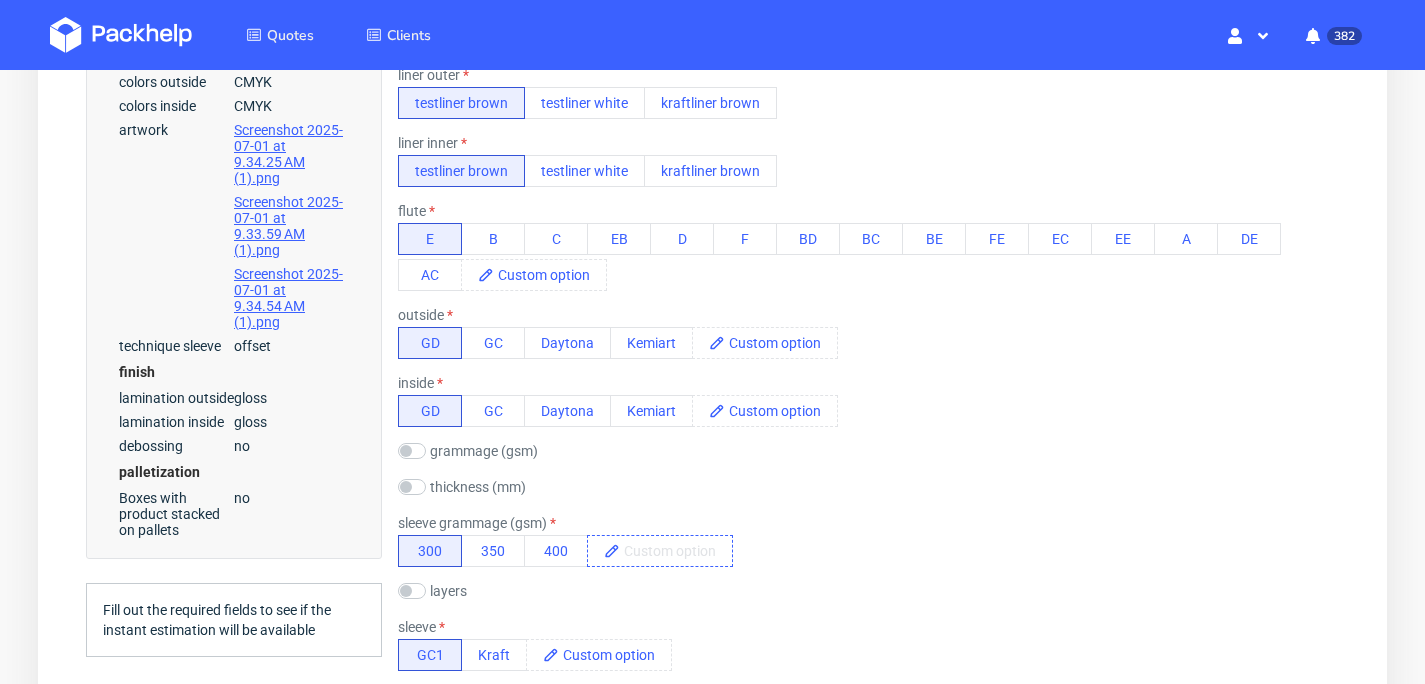 click at bounding box center (676, 551) 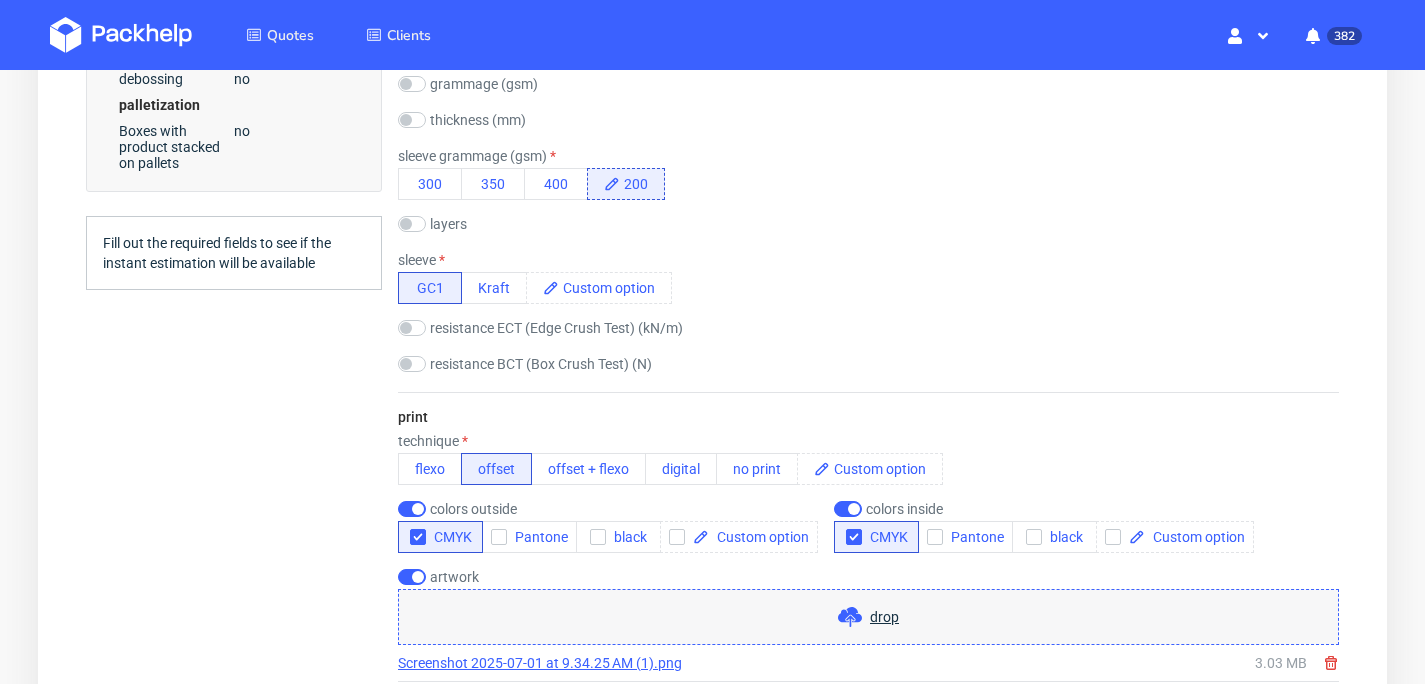 scroll, scrollTop: 1304, scrollLeft: 0, axis: vertical 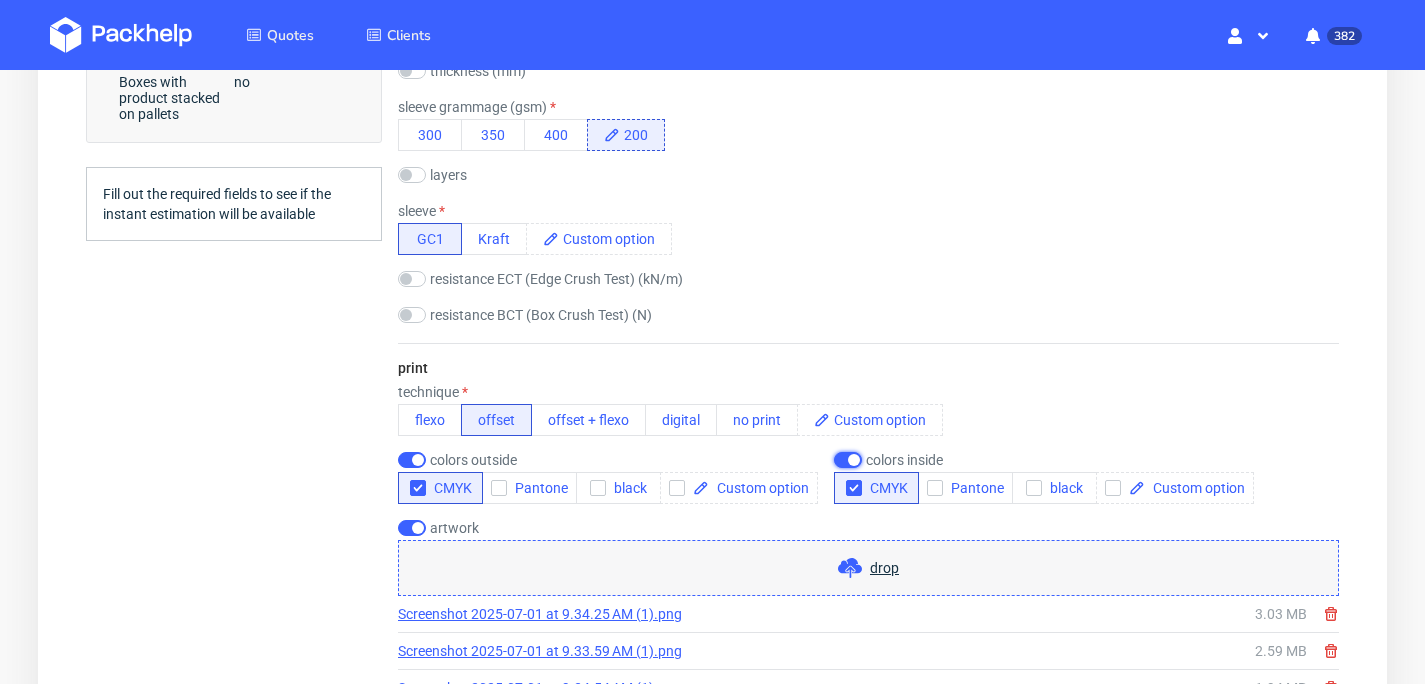 click at bounding box center [848, 460] 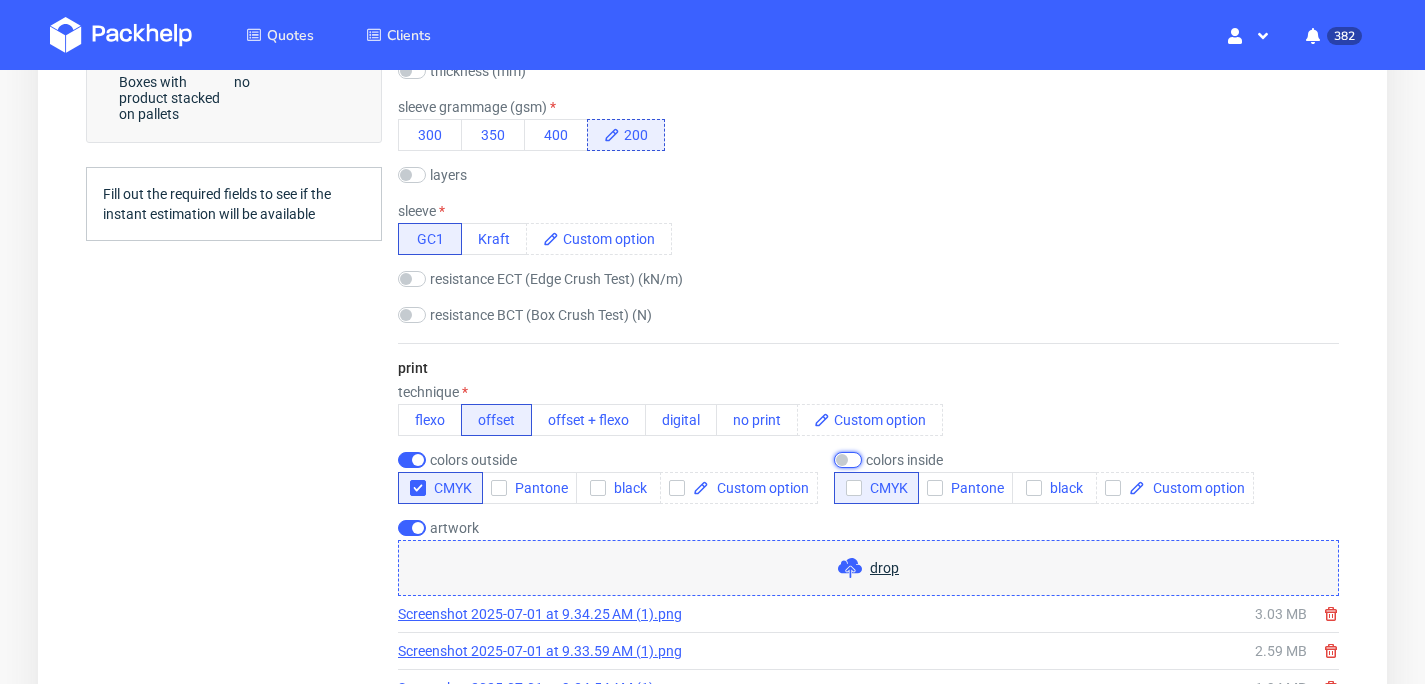 checkbox on "false" 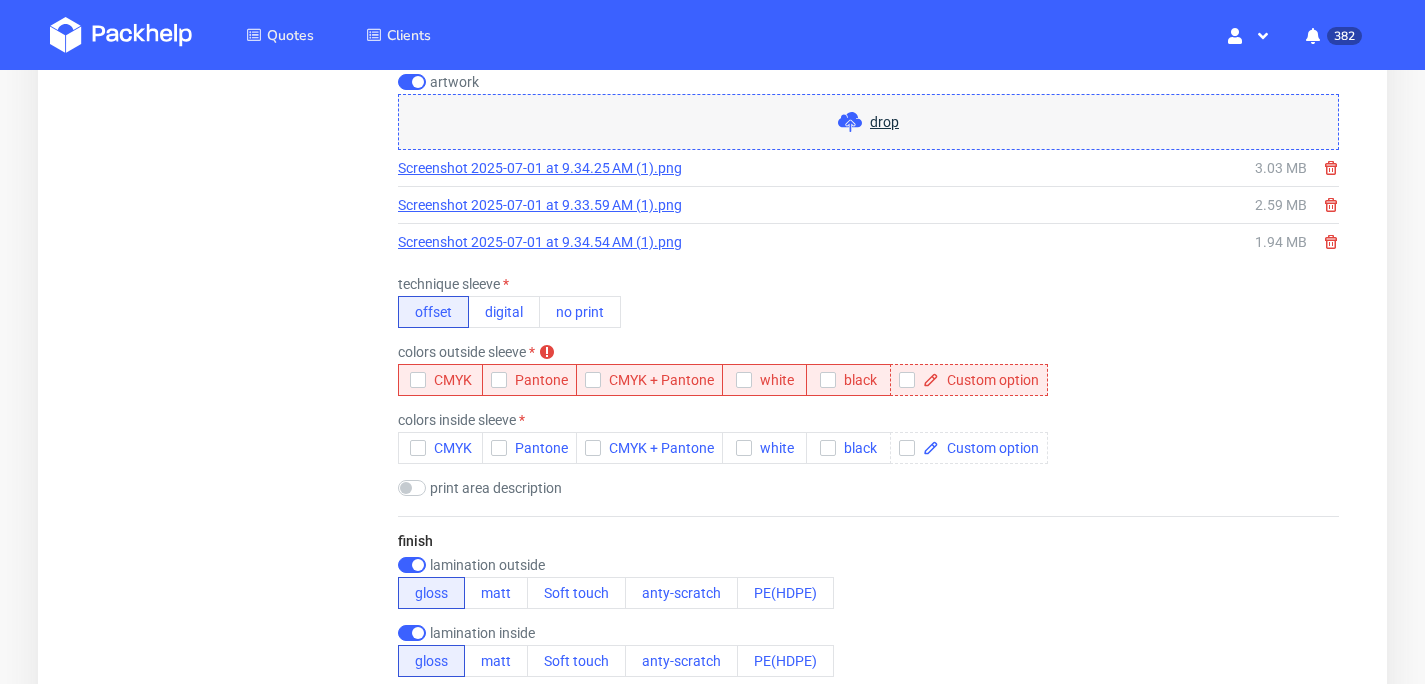 scroll, scrollTop: 1889, scrollLeft: 0, axis: vertical 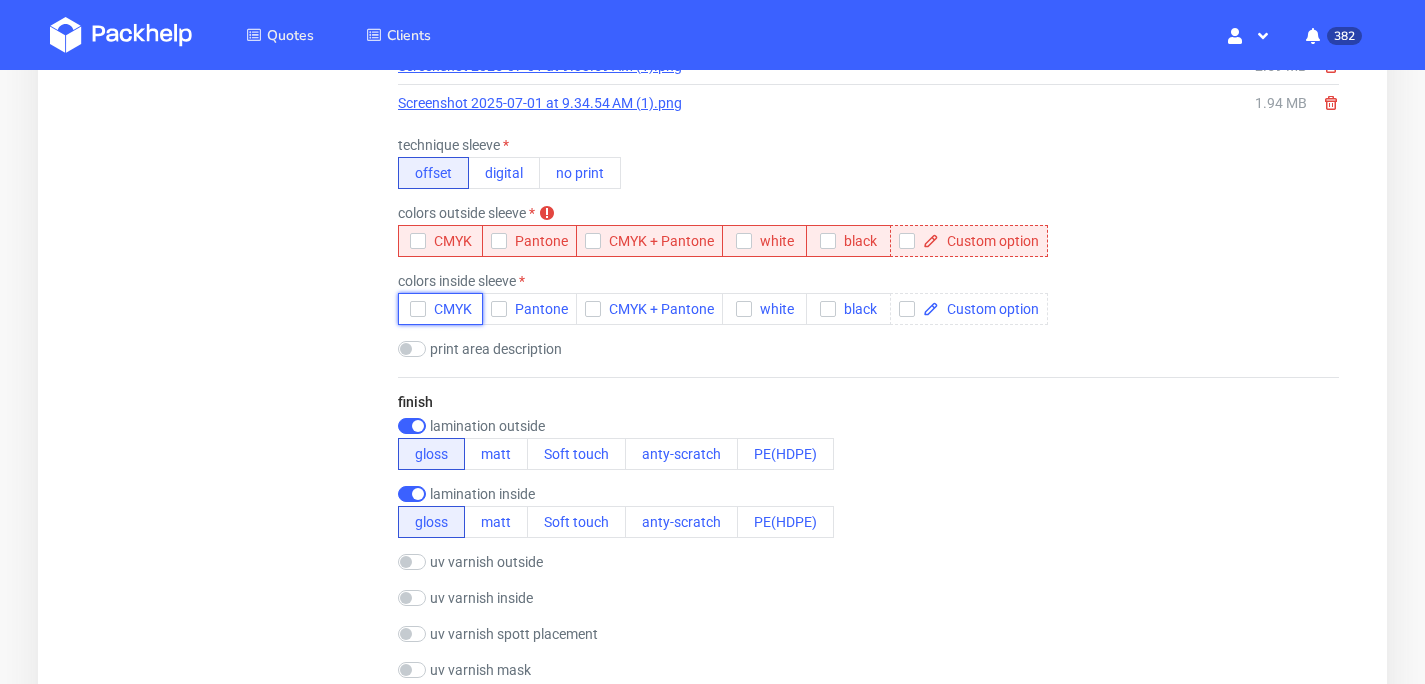 click on "CMYK" at bounding box center [440, 309] 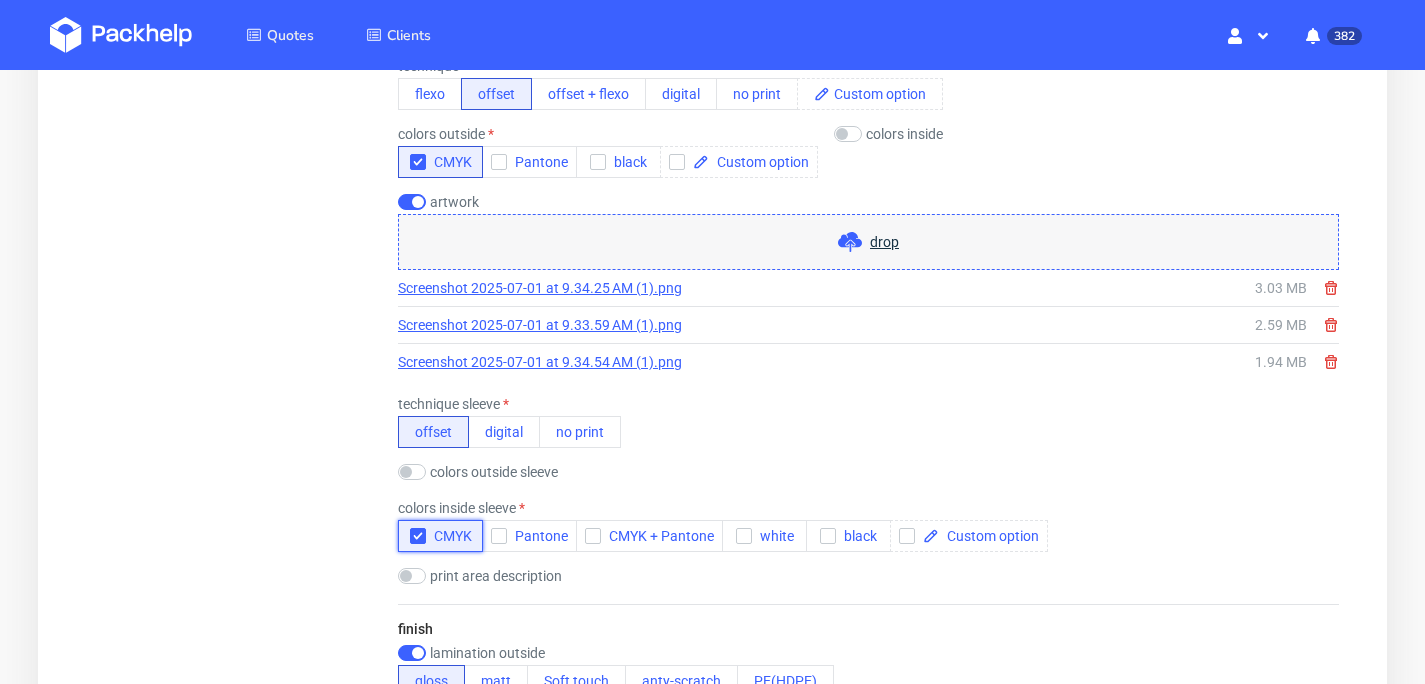 scroll, scrollTop: 1356, scrollLeft: 0, axis: vertical 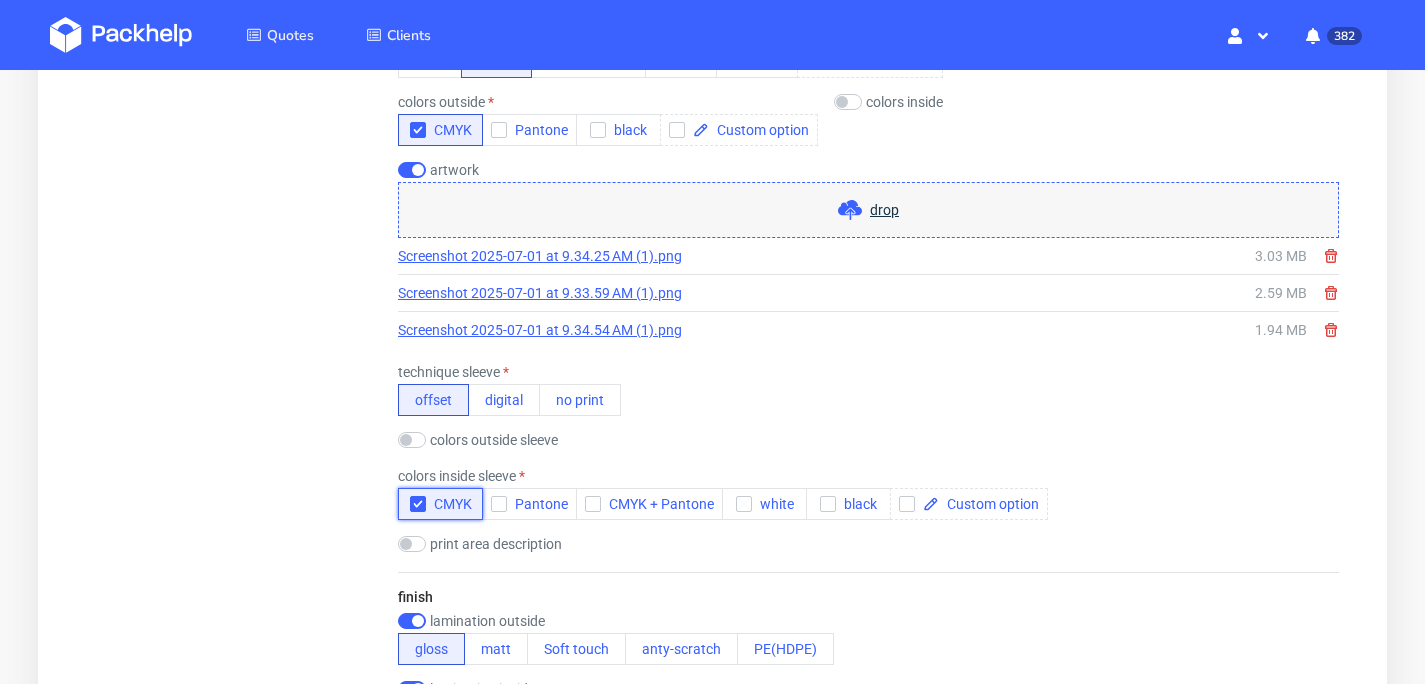 click on "CMYK" at bounding box center (449, 504) 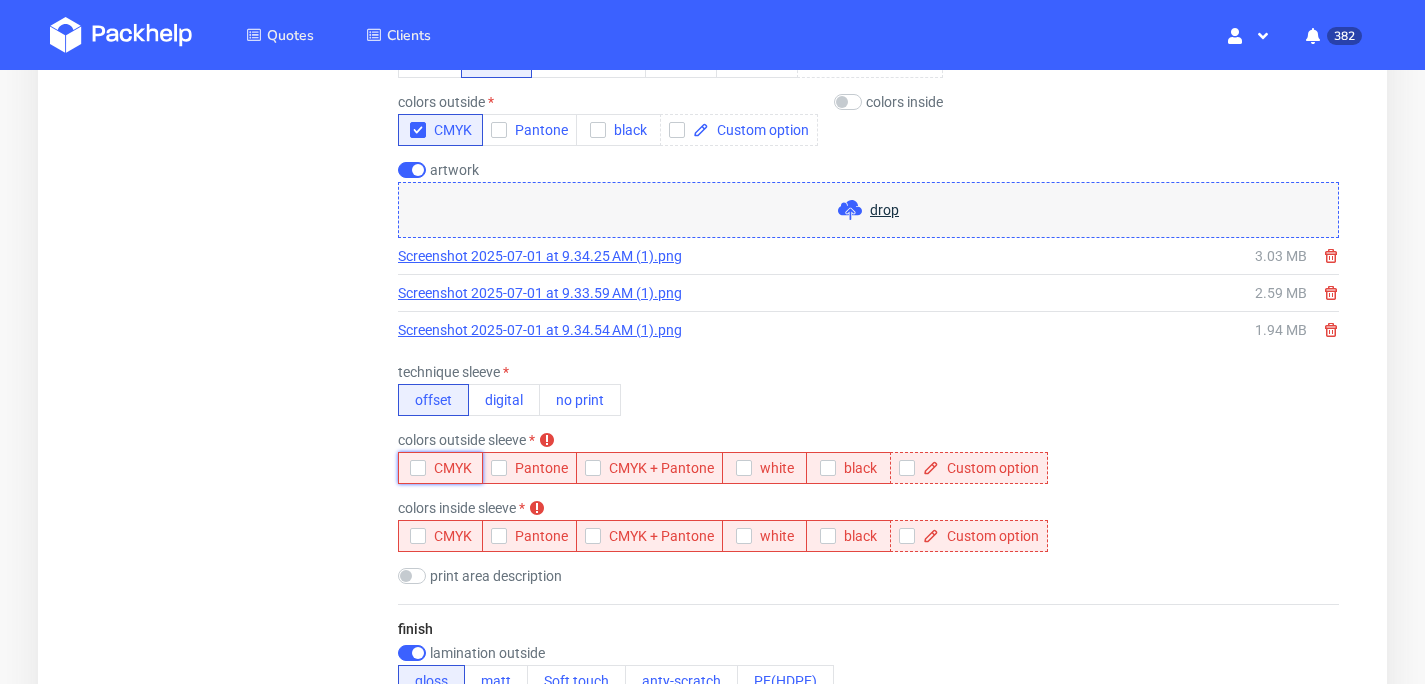 click on "CMYK" at bounding box center [449, 468] 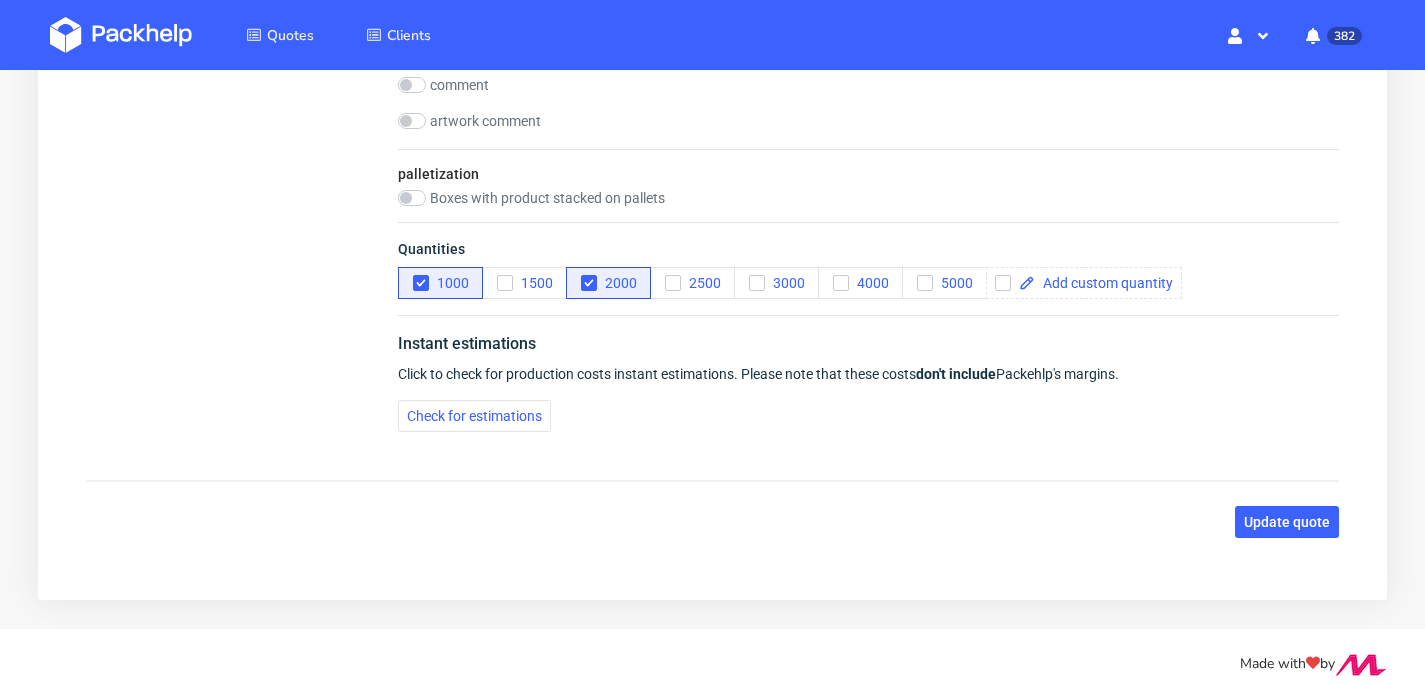 scroll, scrollTop: 3270, scrollLeft: 0, axis: vertical 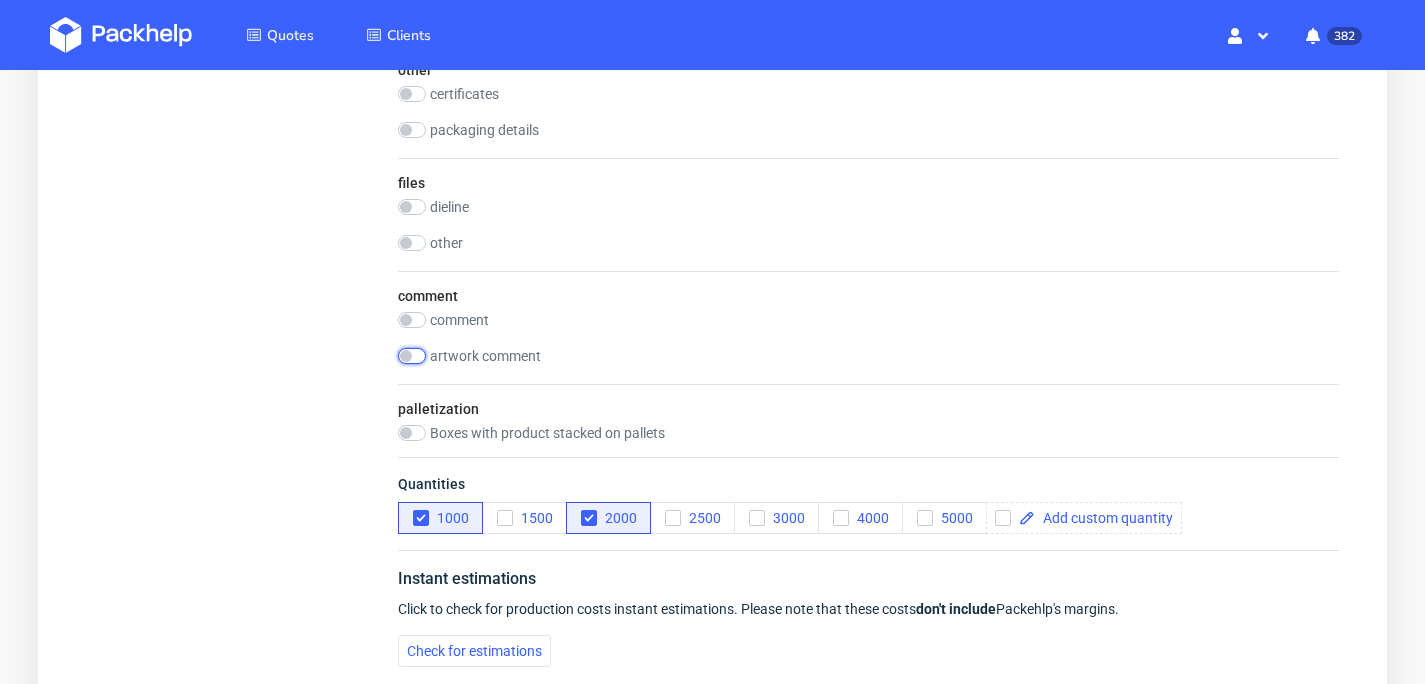 click at bounding box center [412, 356] 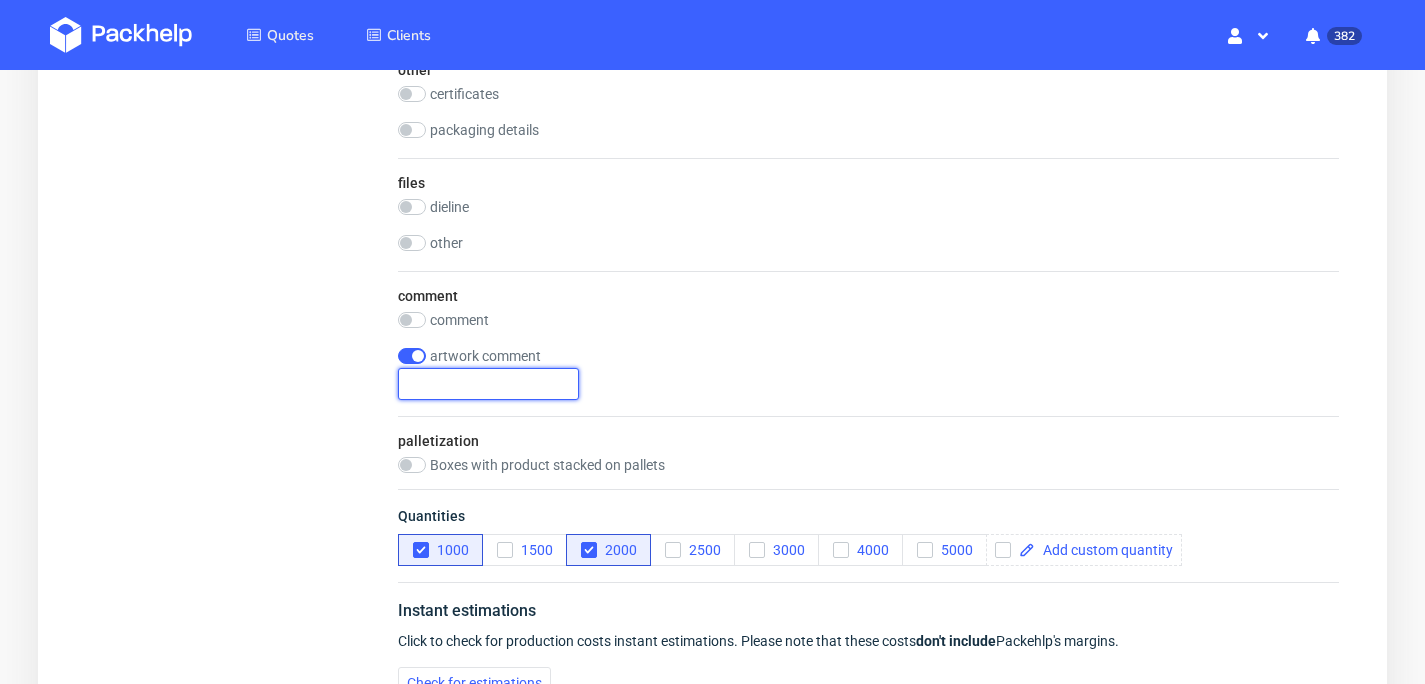 click at bounding box center [488, 384] 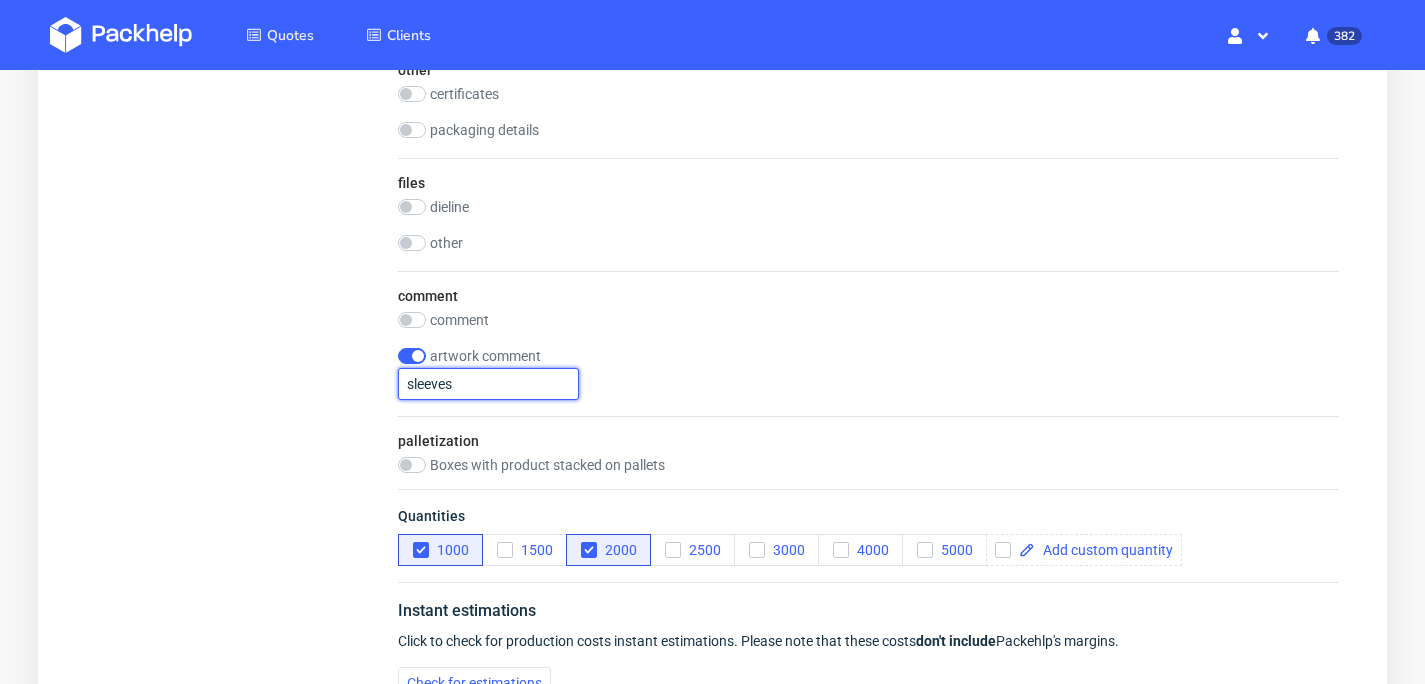paste on "(1600 and 400 pcs)" 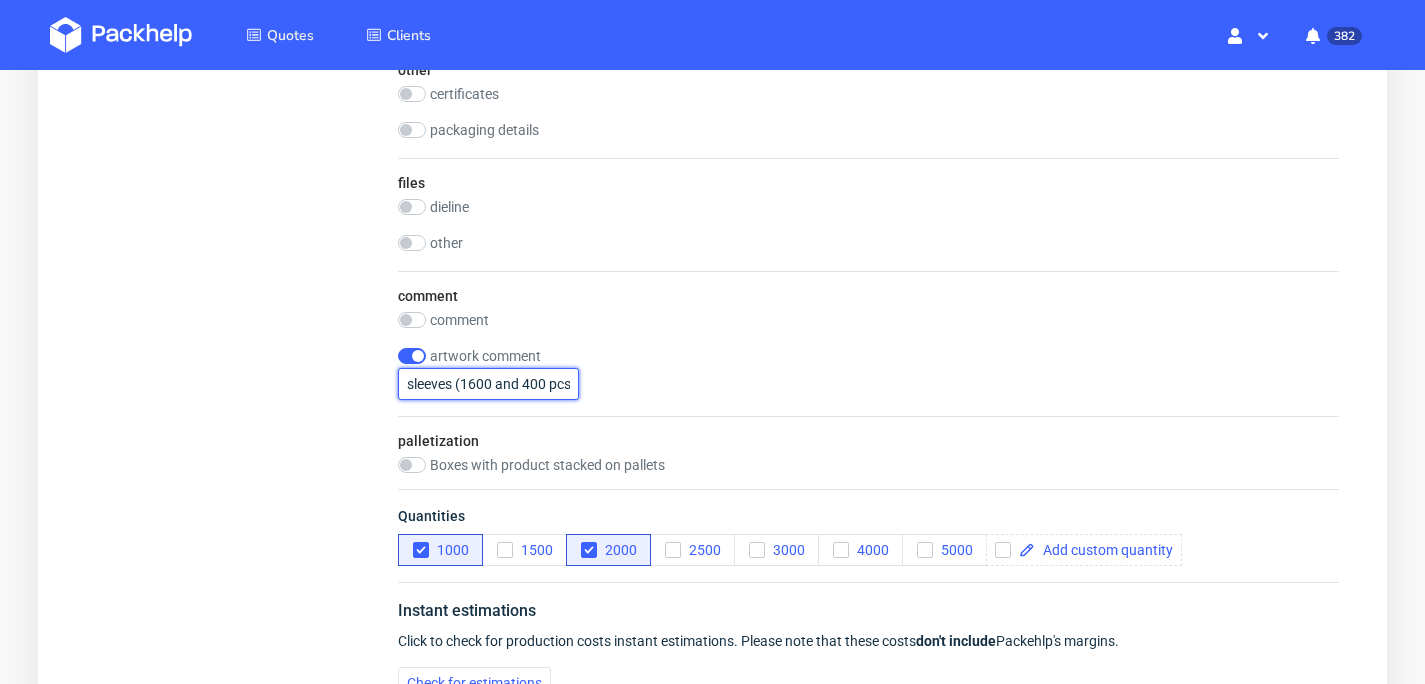 scroll, scrollTop: 0, scrollLeft: 25, axis: horizontal 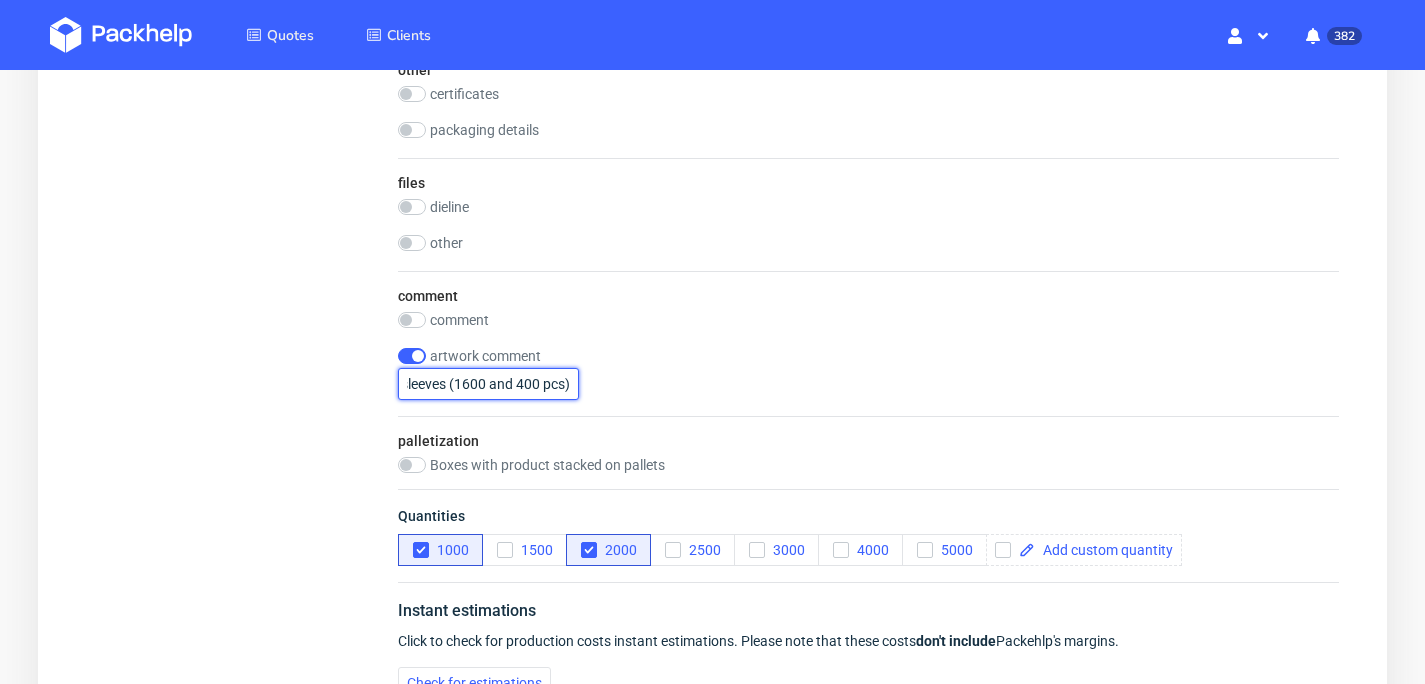click on "sleeves (1600 and 400 pcs)" at bounding box center [488, 384] 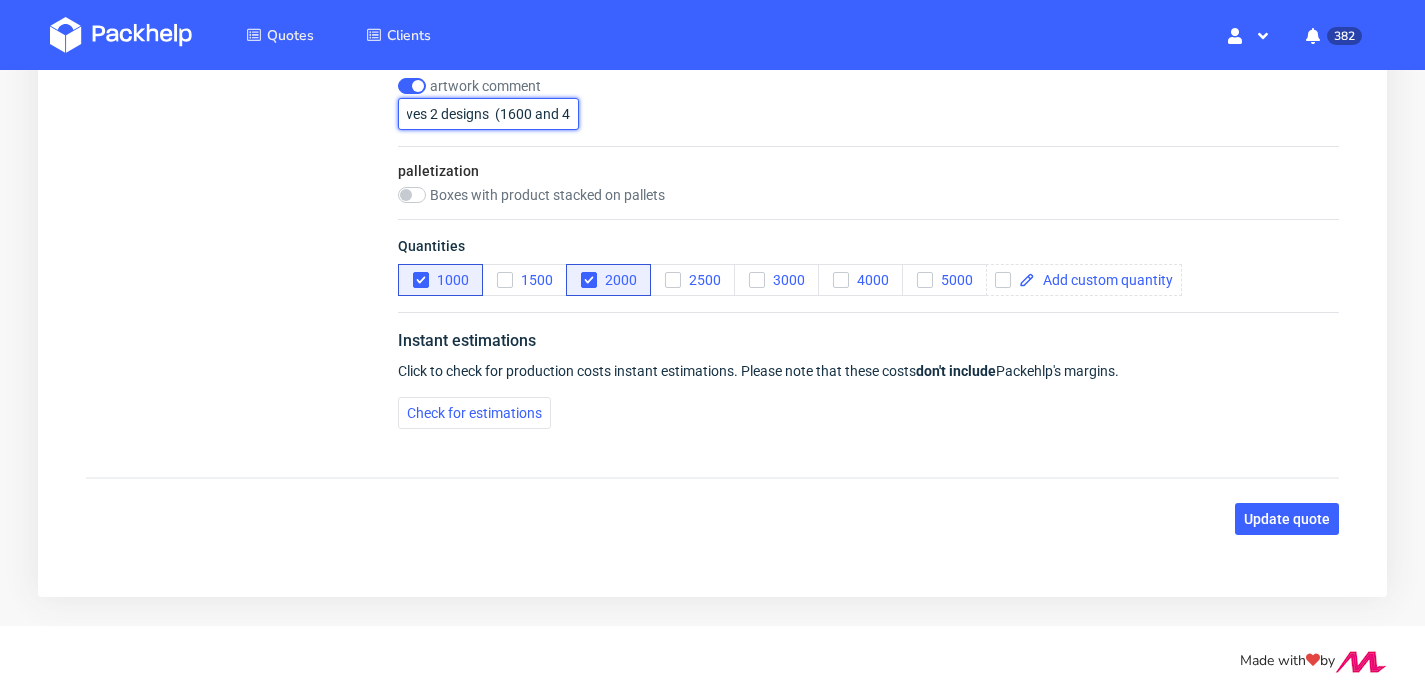 scroll, scrollTop: 3302, scrollLeft: 0, axis: vertical 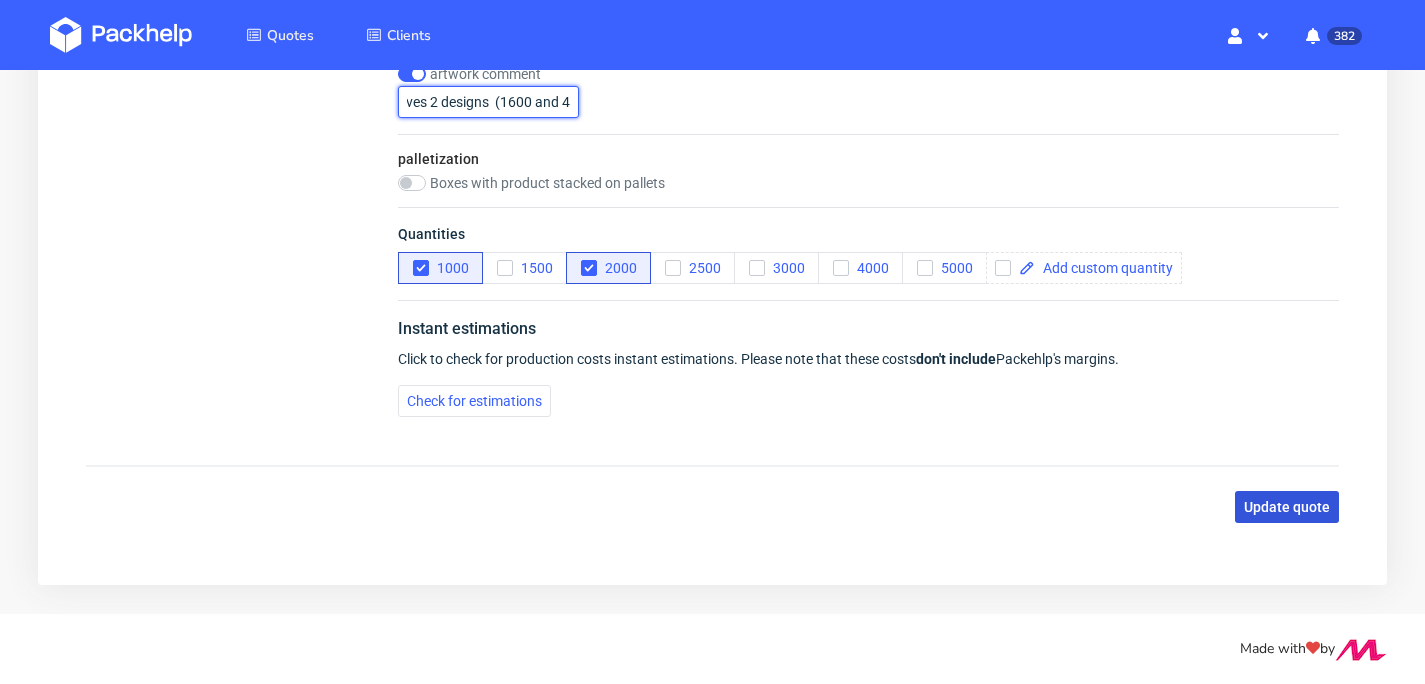 type on "sleeves 2 designs  (1600 and 400 pcs)" 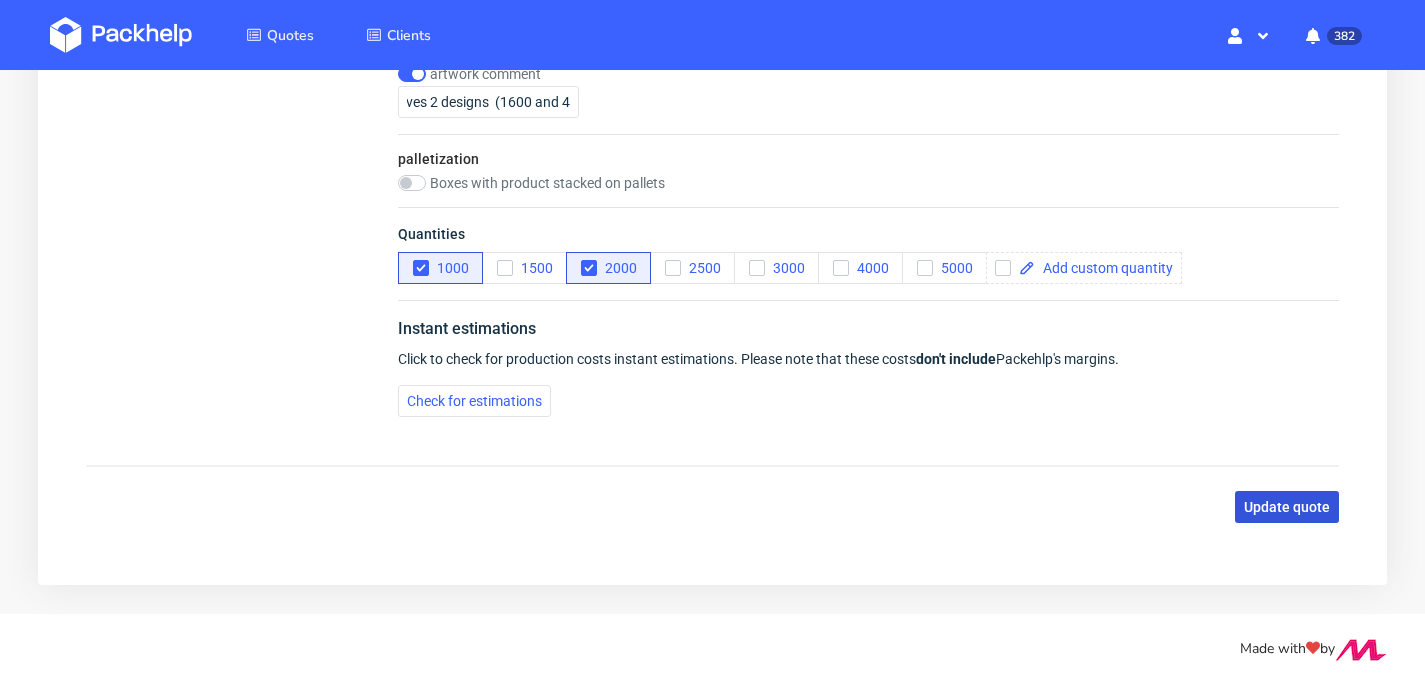click on "Update quote" at bounding box center (1287, 507) 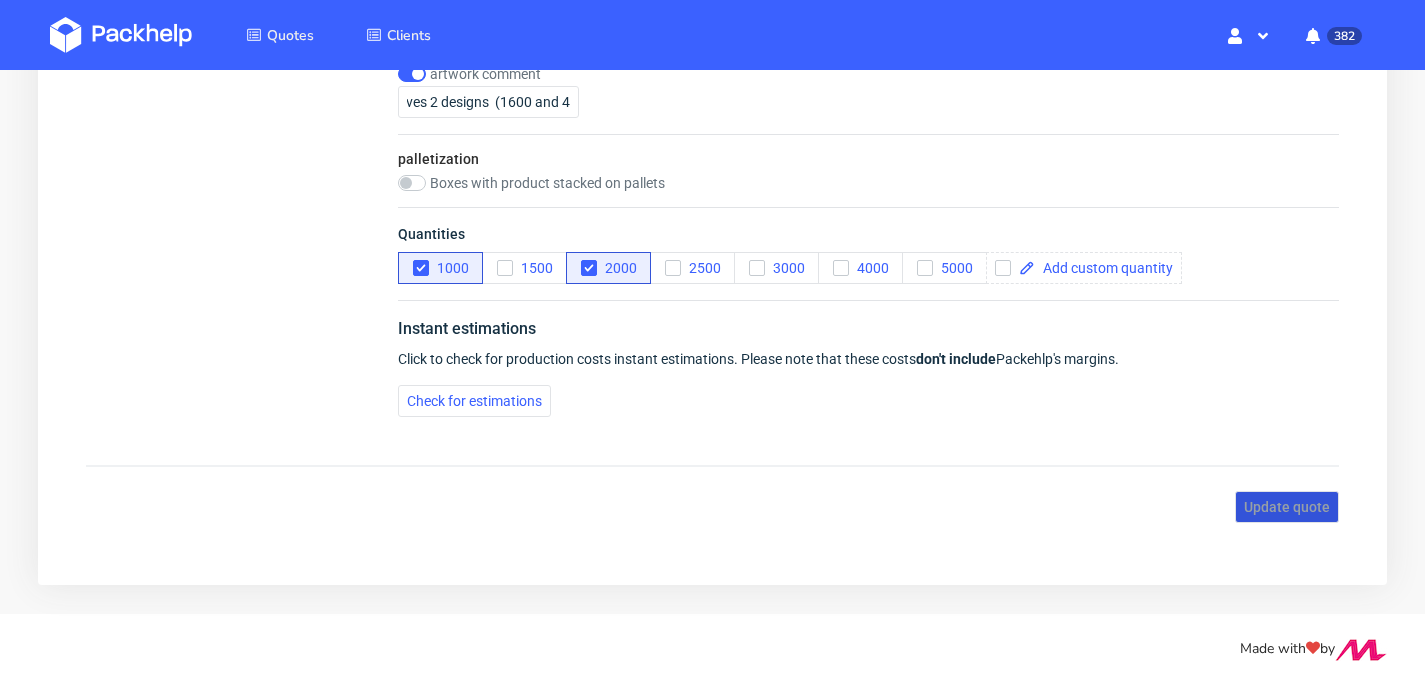 scroll, scrollTop: 0, scrollLeft: 0, axis: both 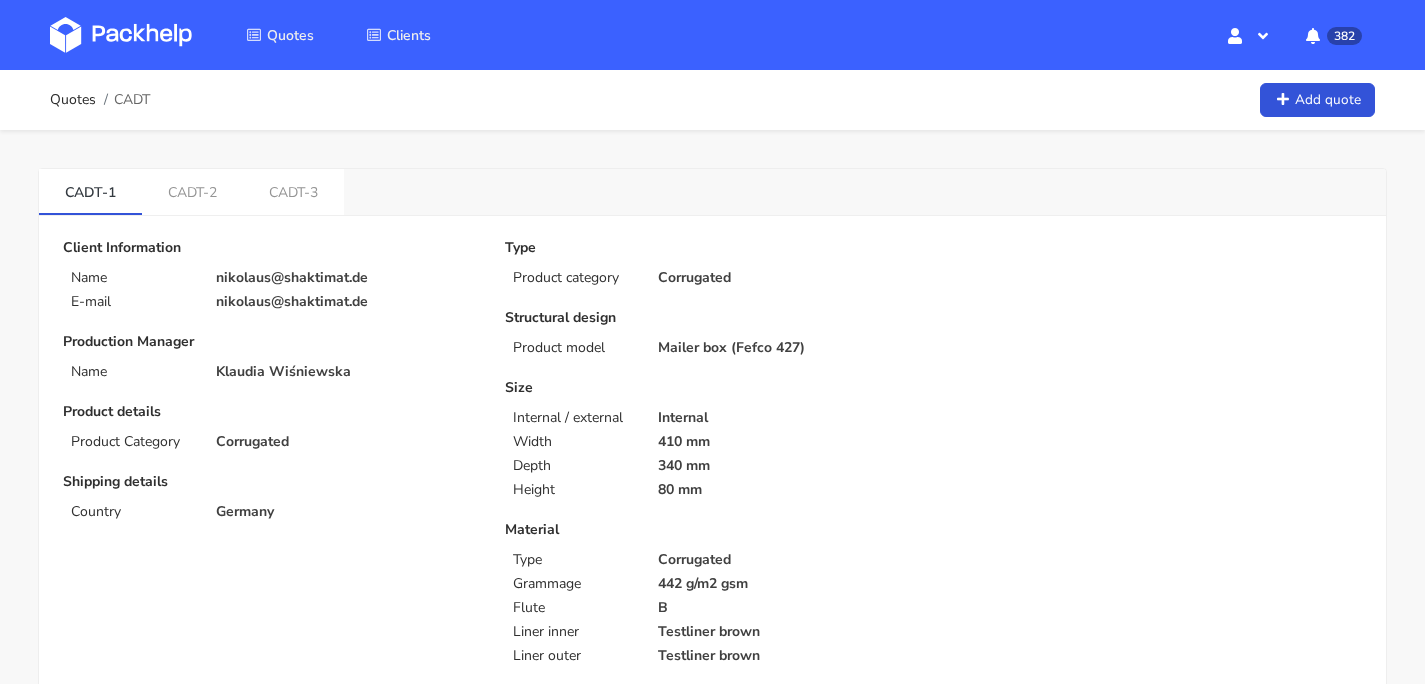 click at bounding box center (121, 35) 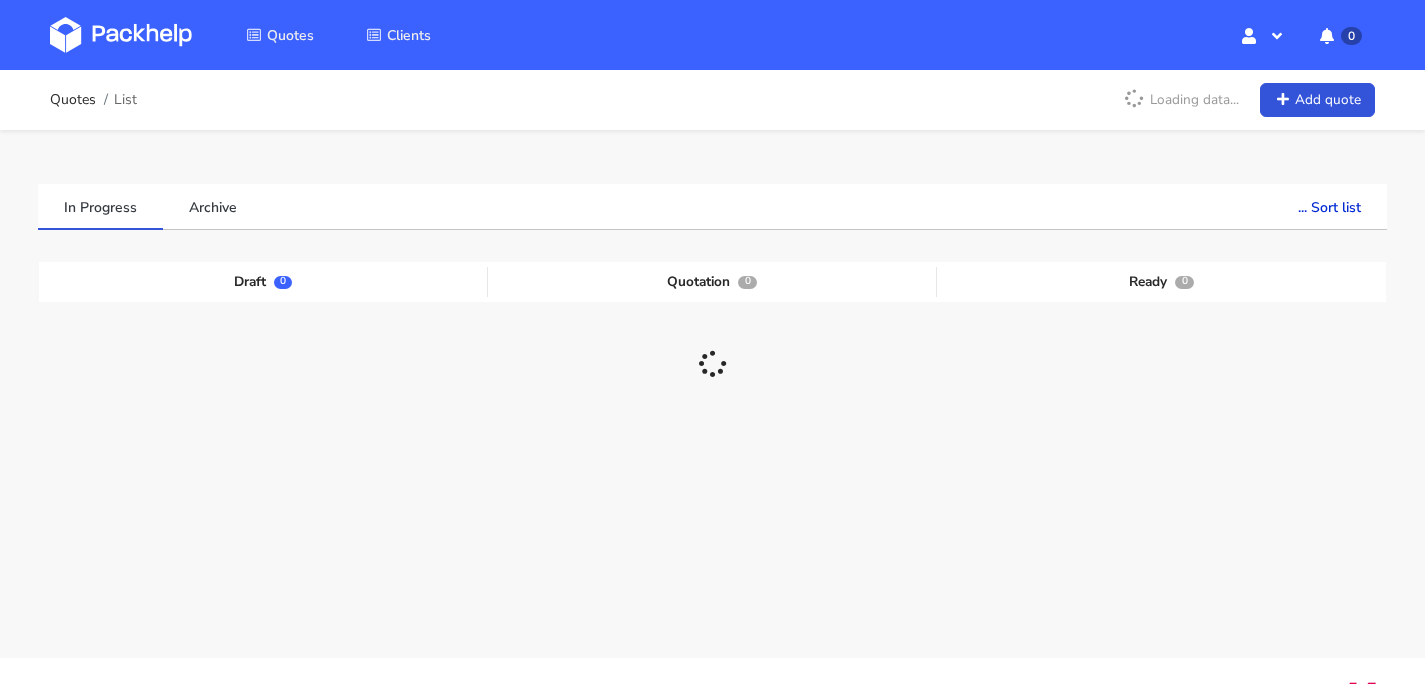 scroll, scrollTop: 0, scrollLeft: 0, axis: both 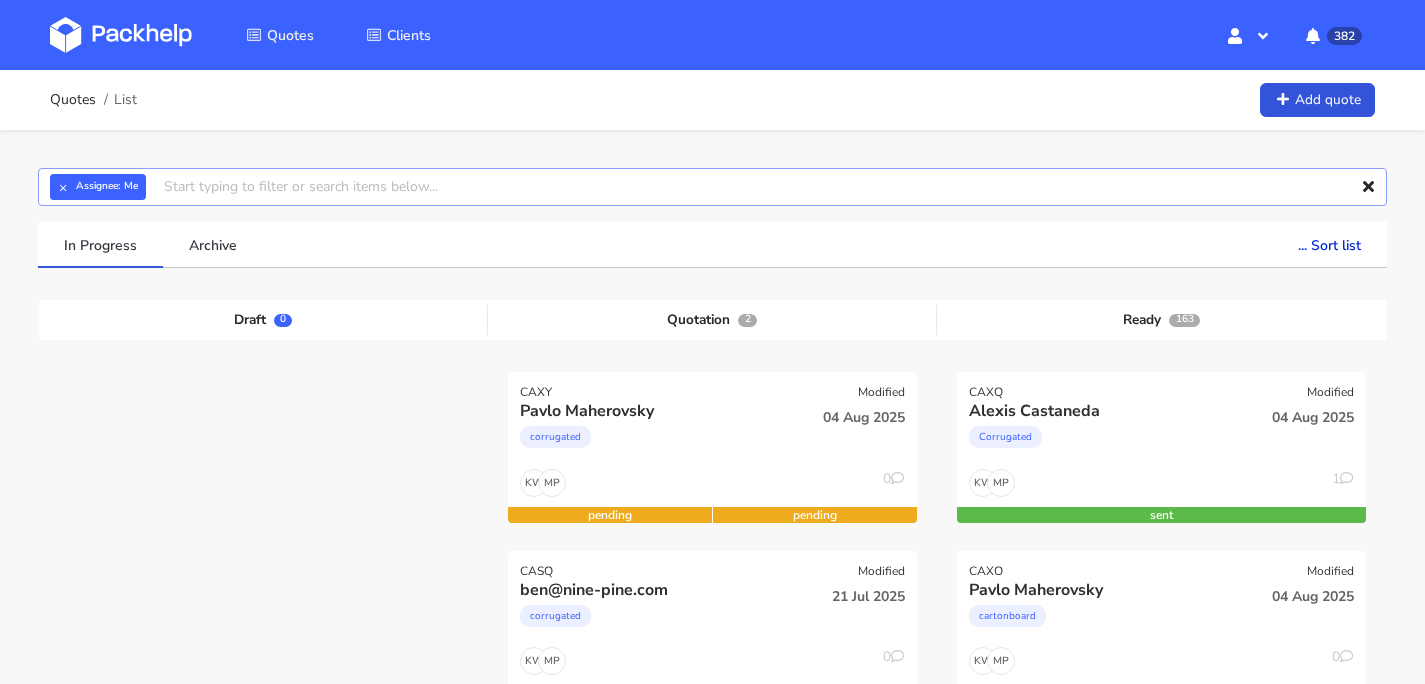 click at bounding box center (712, 187) 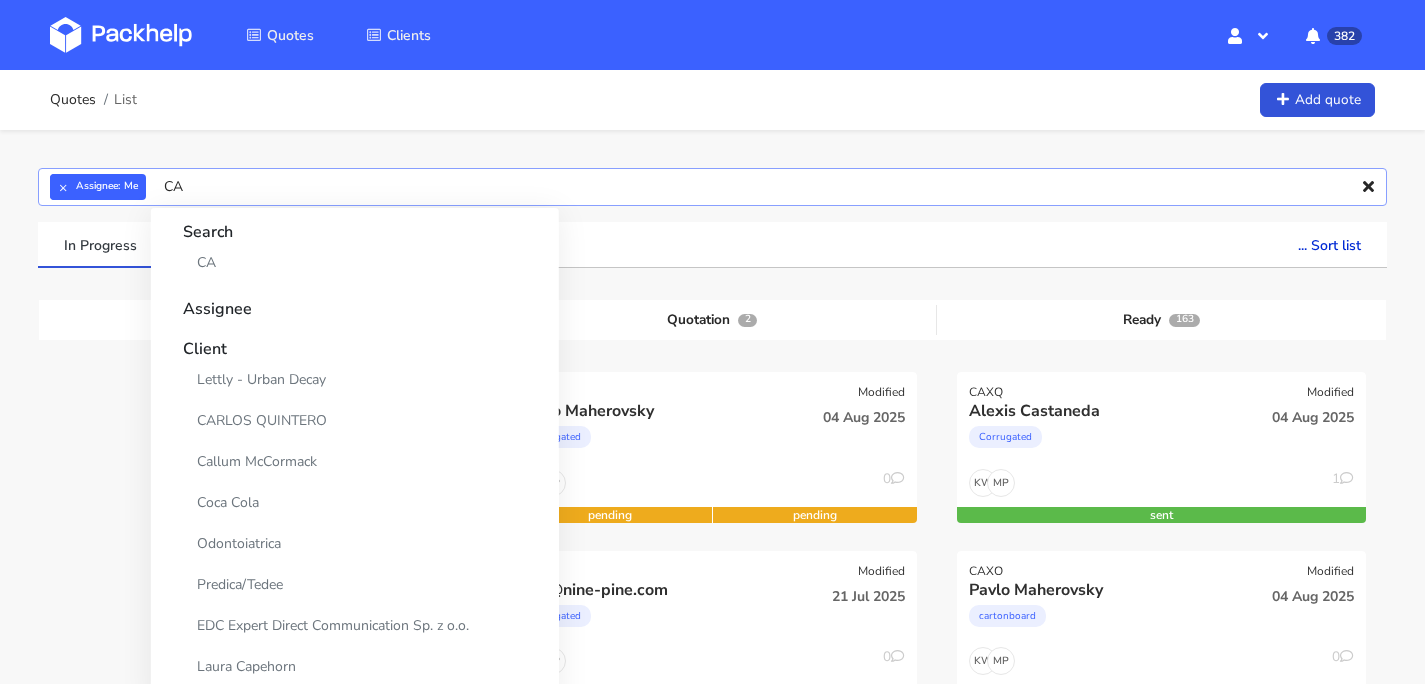 click on "CA" at bounding box center (712, 187) 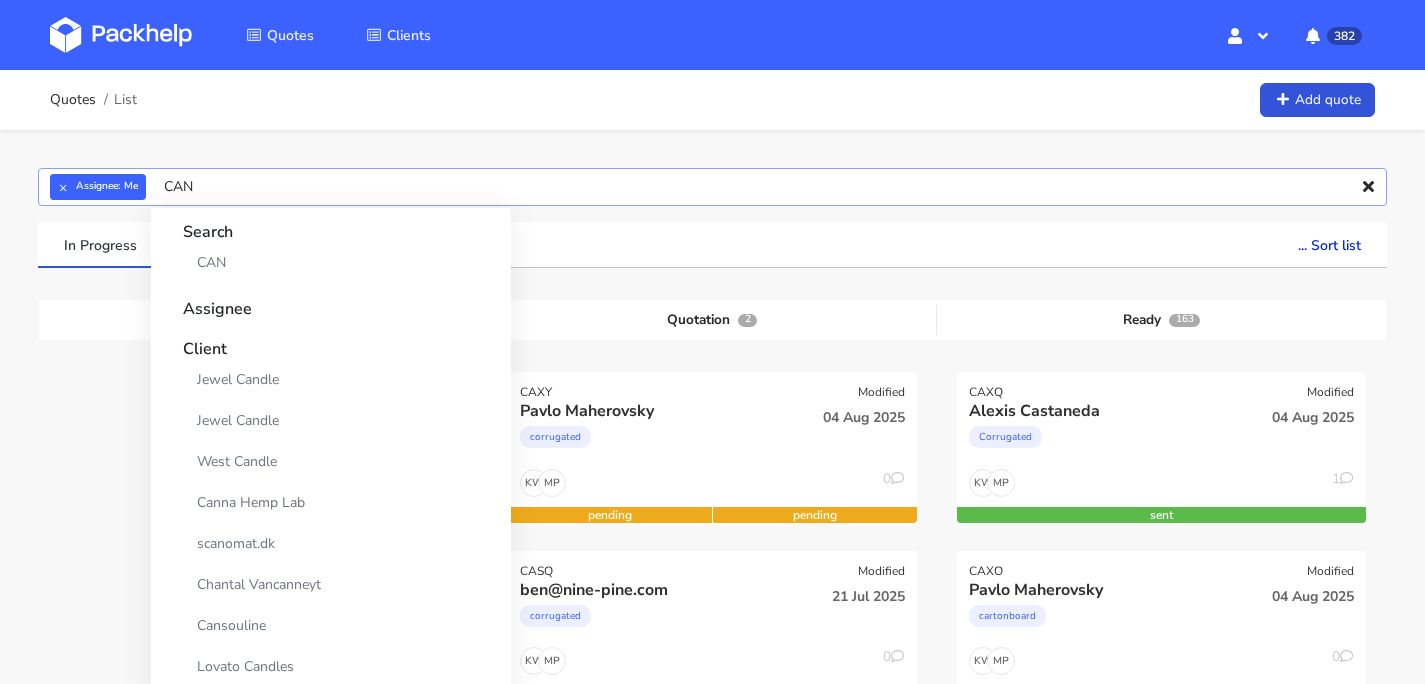 type on "CANH" 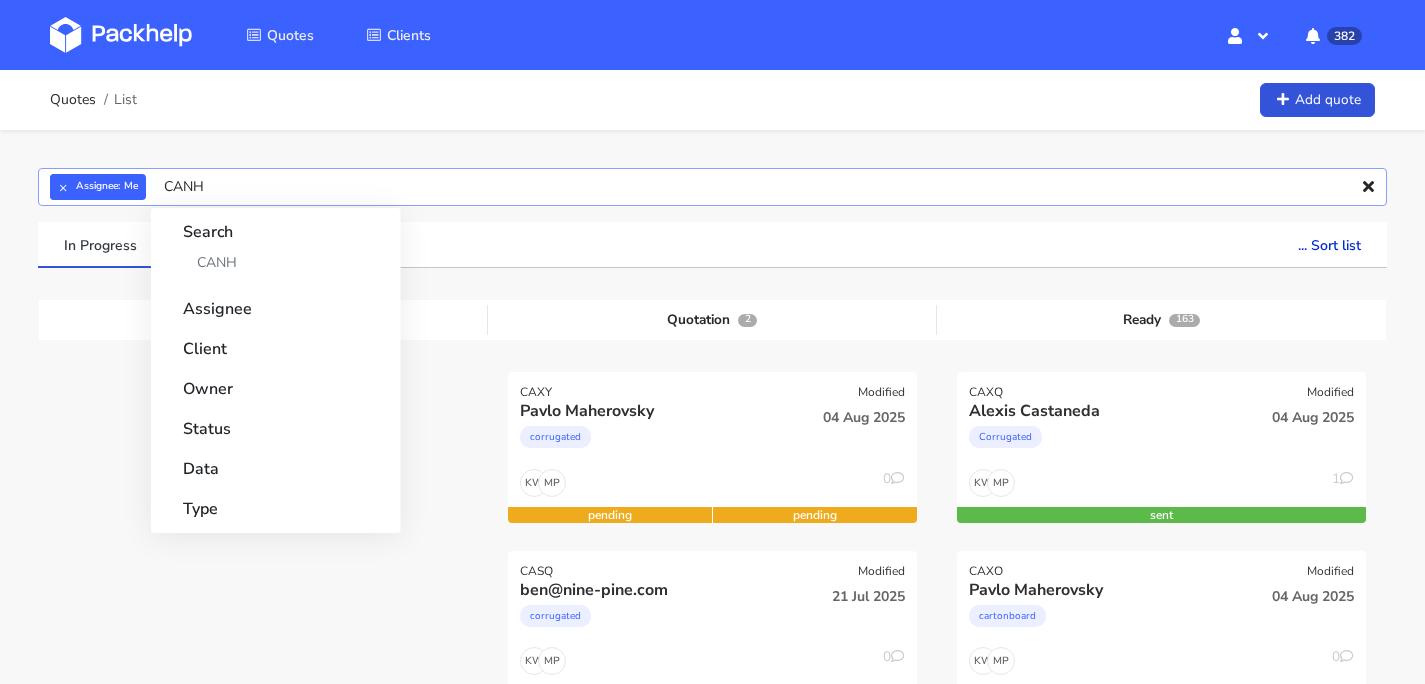 type 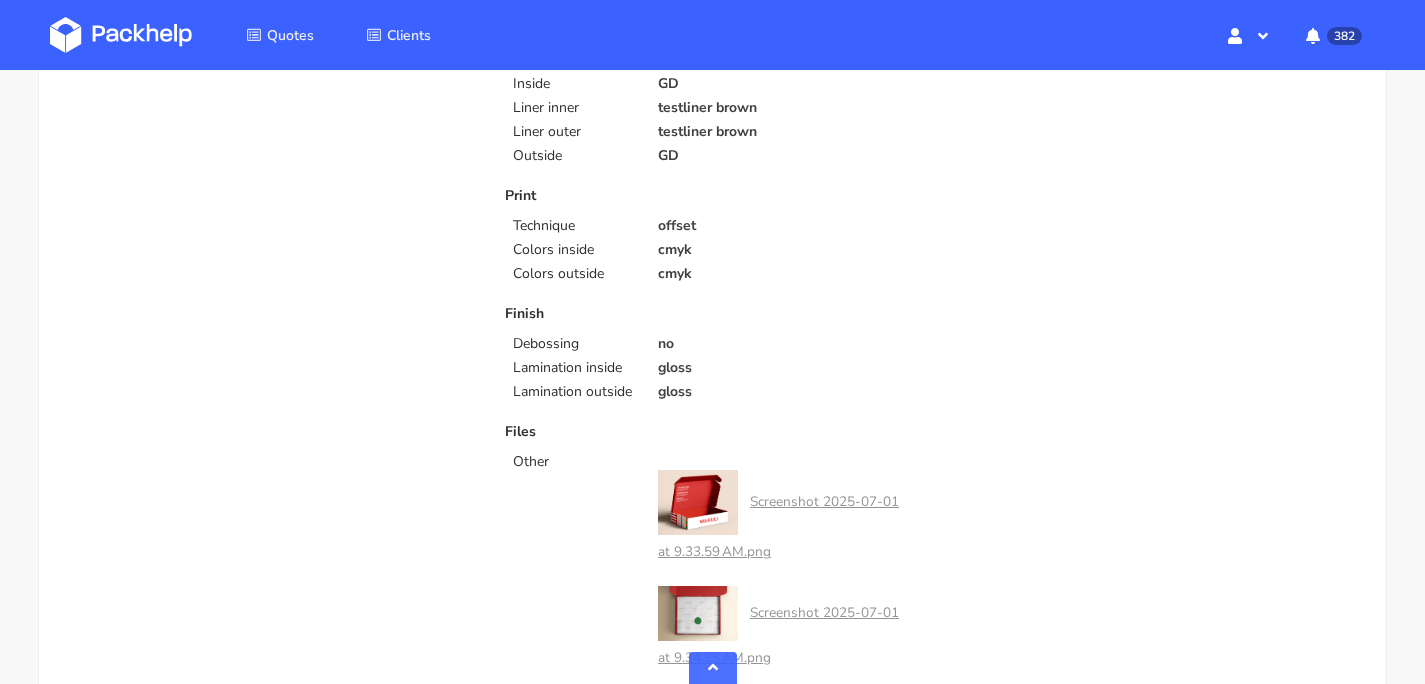 scroll, scrollTop: 771, scrollLeft: 0, axis: vertical 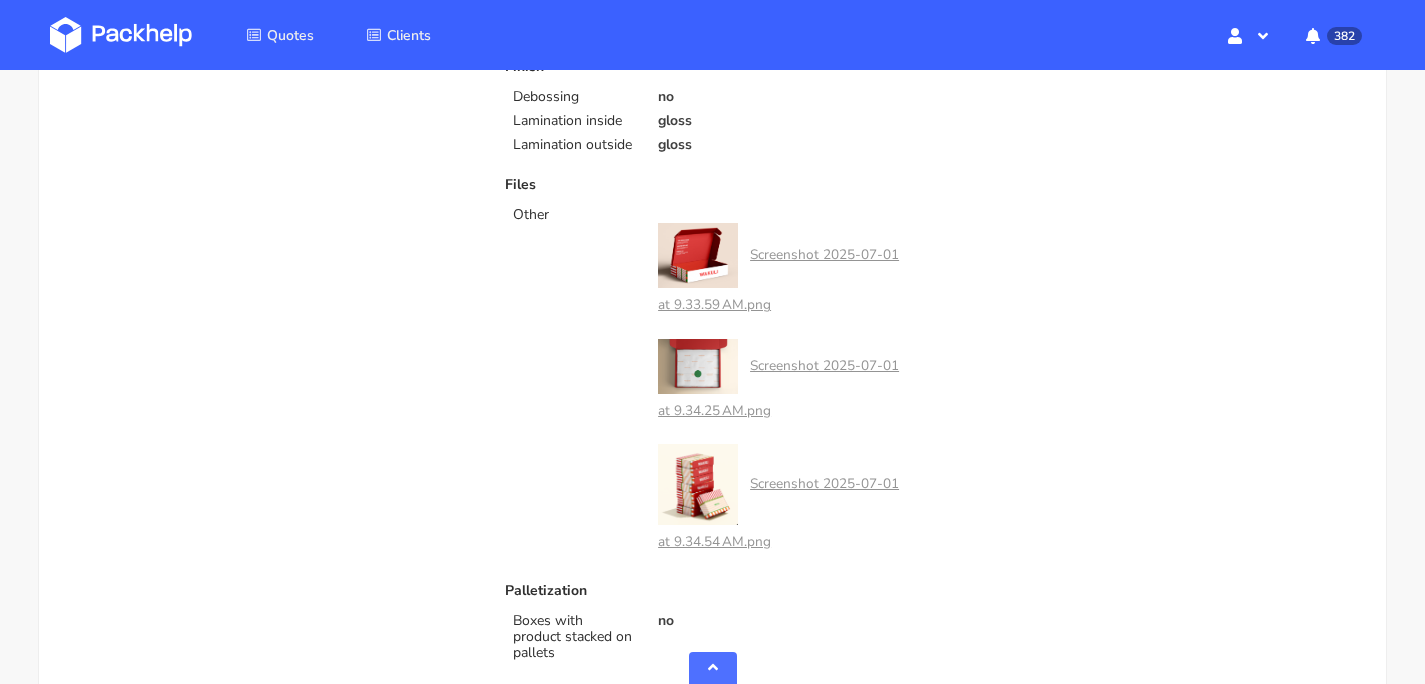 click on "Screenshot 2025-07-01 at 9.33.59 AM.png" at bounding box center [778, 279] 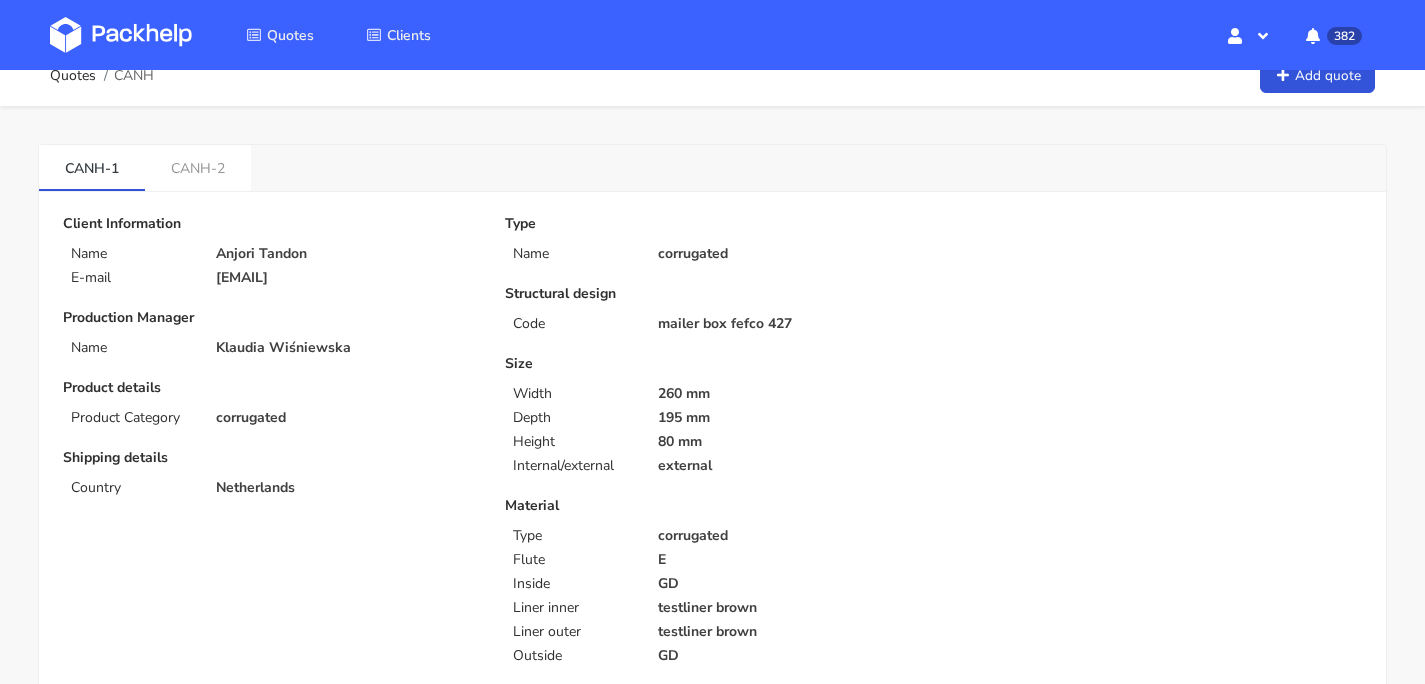scroll, scrollTop: 25, scrollLeft: 0, axis: vertical 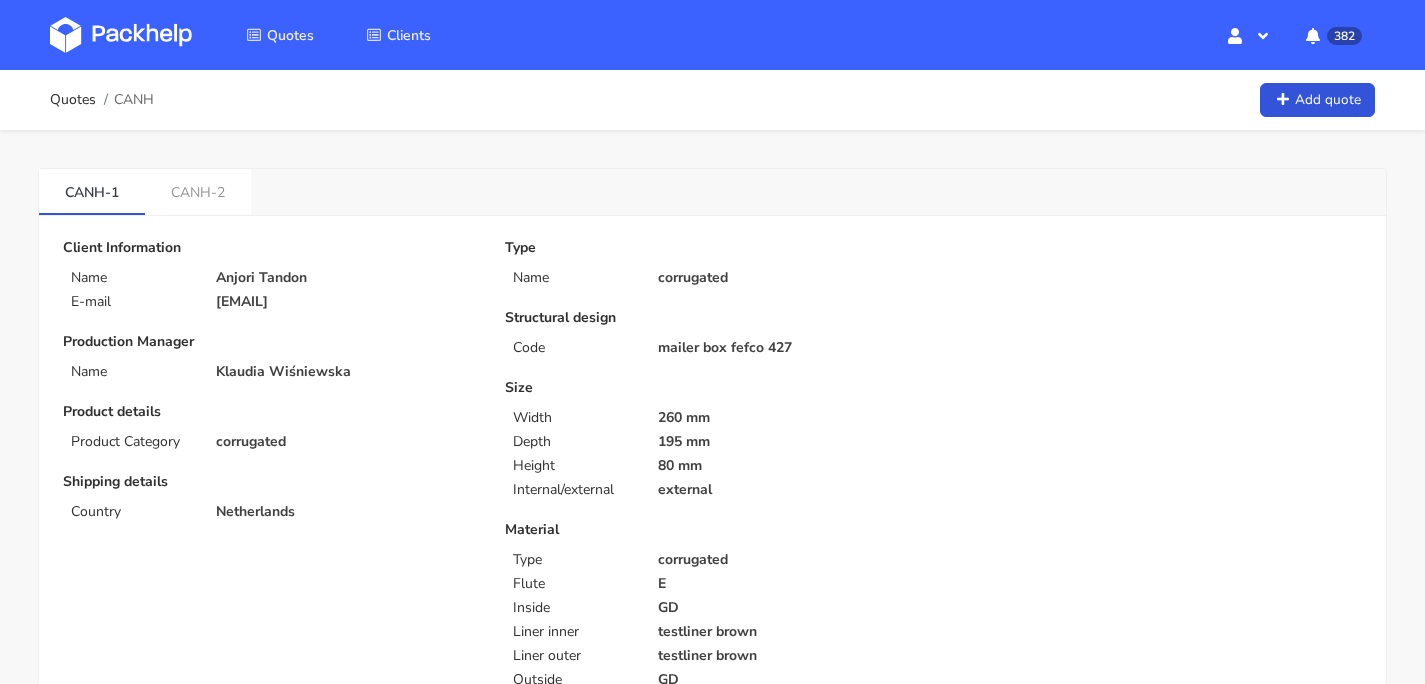 click at bounding box center (121, 35) 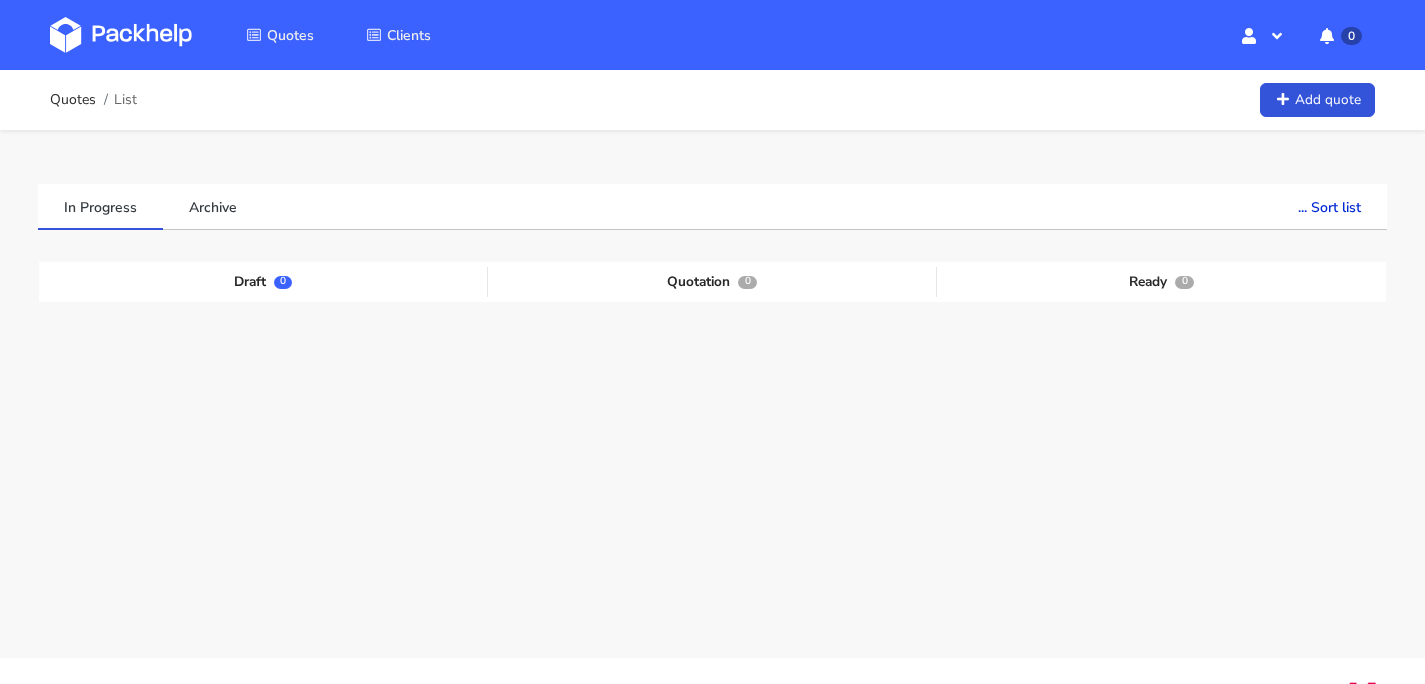 scroll, scrollTop: 0, scrollLeft: 0, axis: both 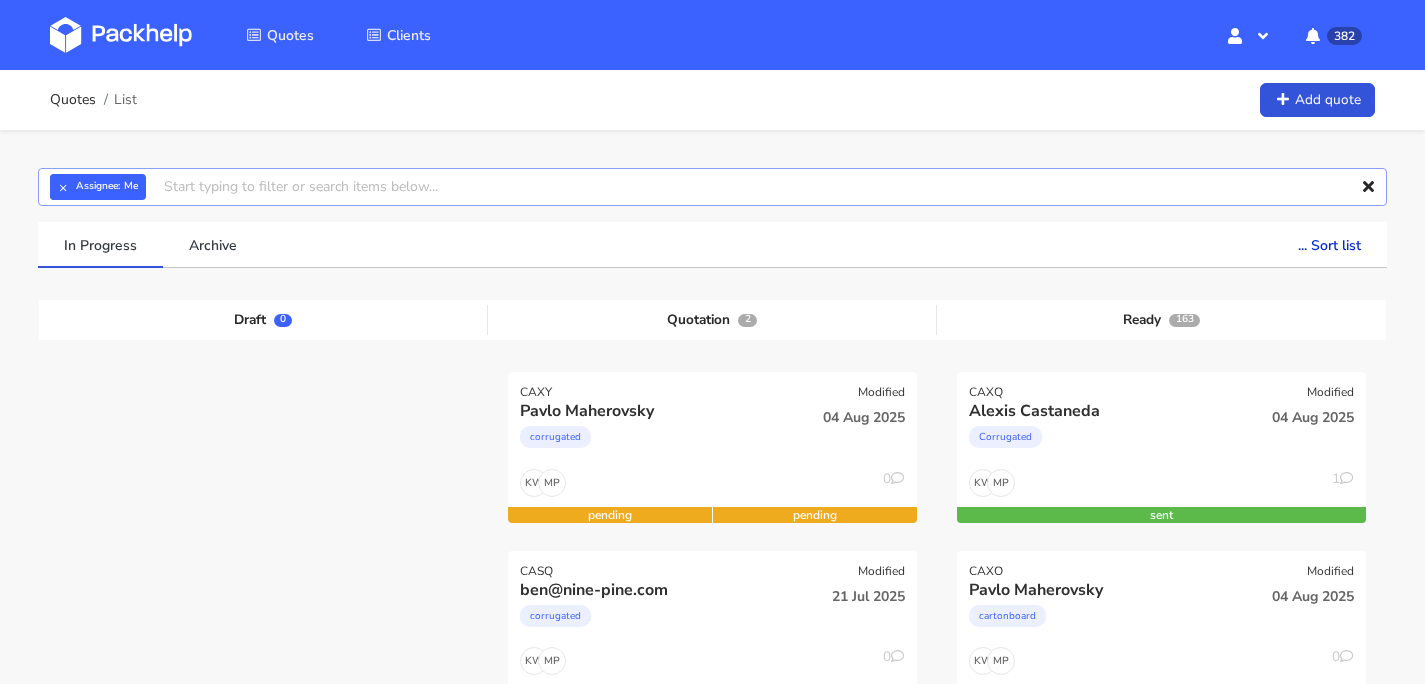 click at bounding box center [712, 187] 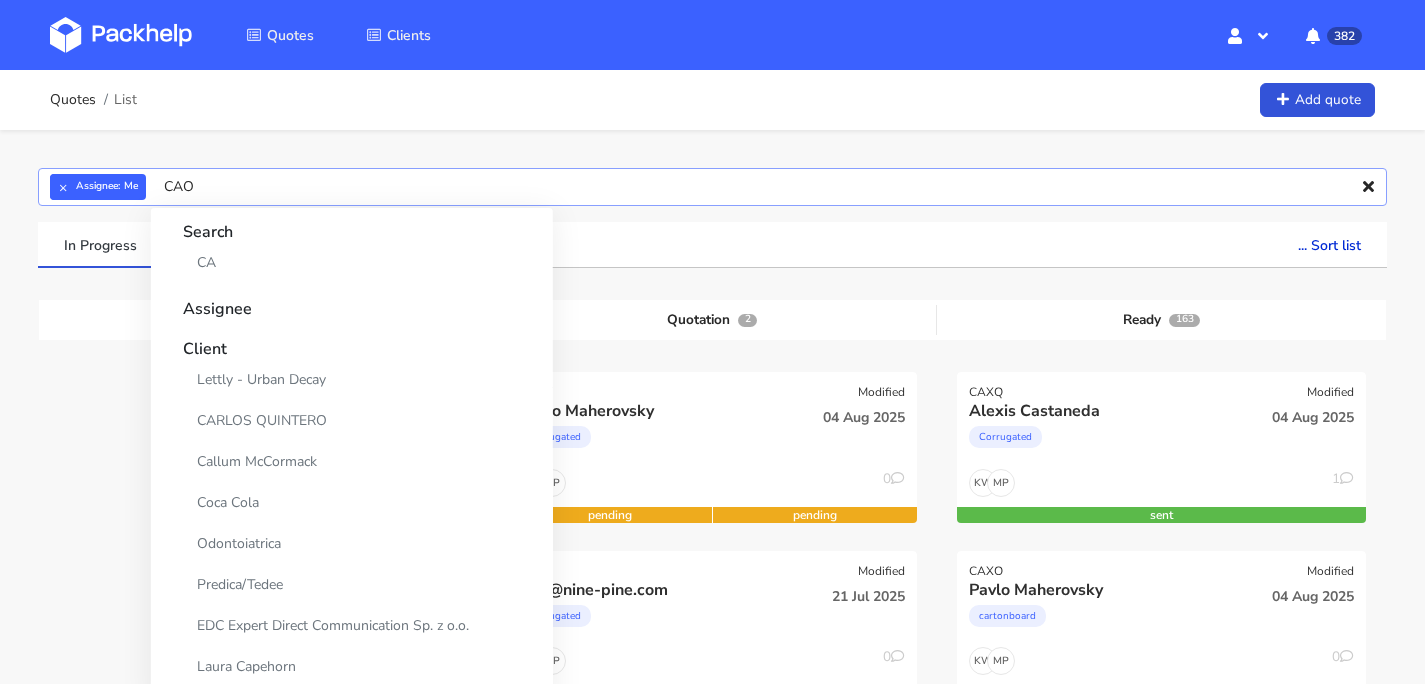 type on "CAOK" 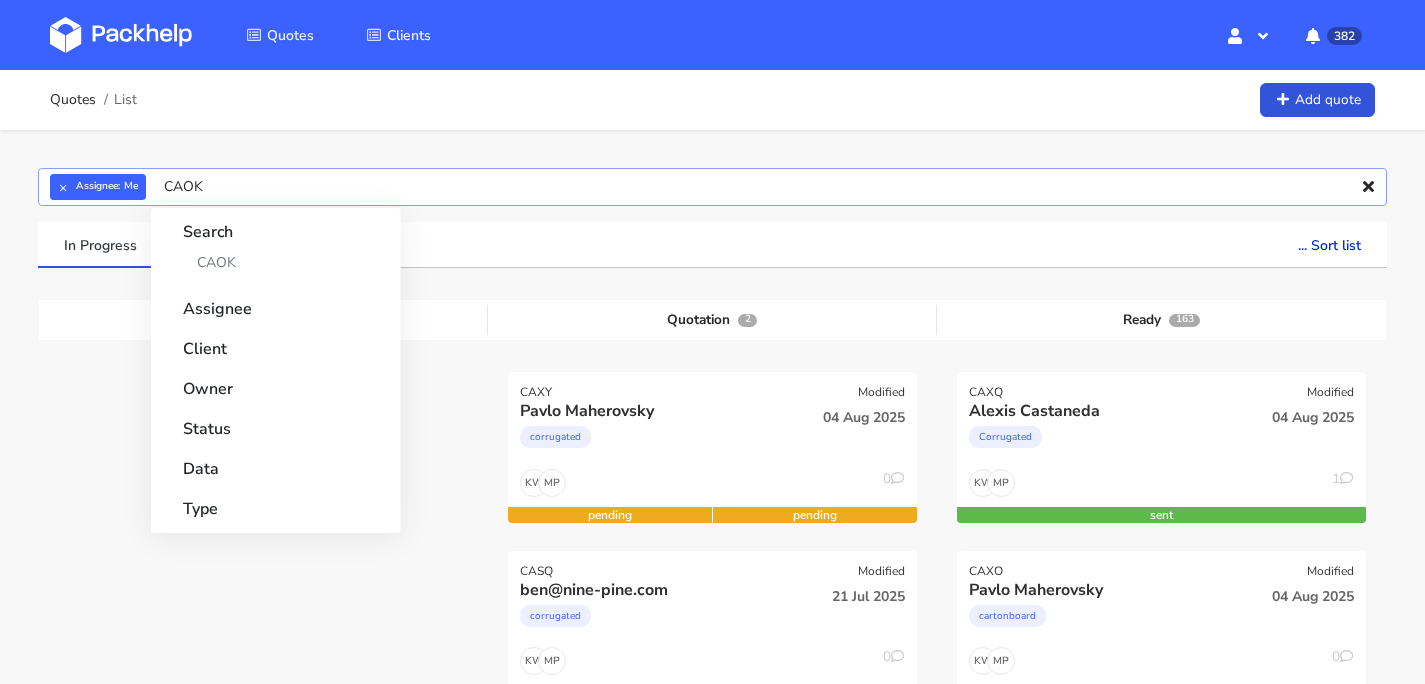 type 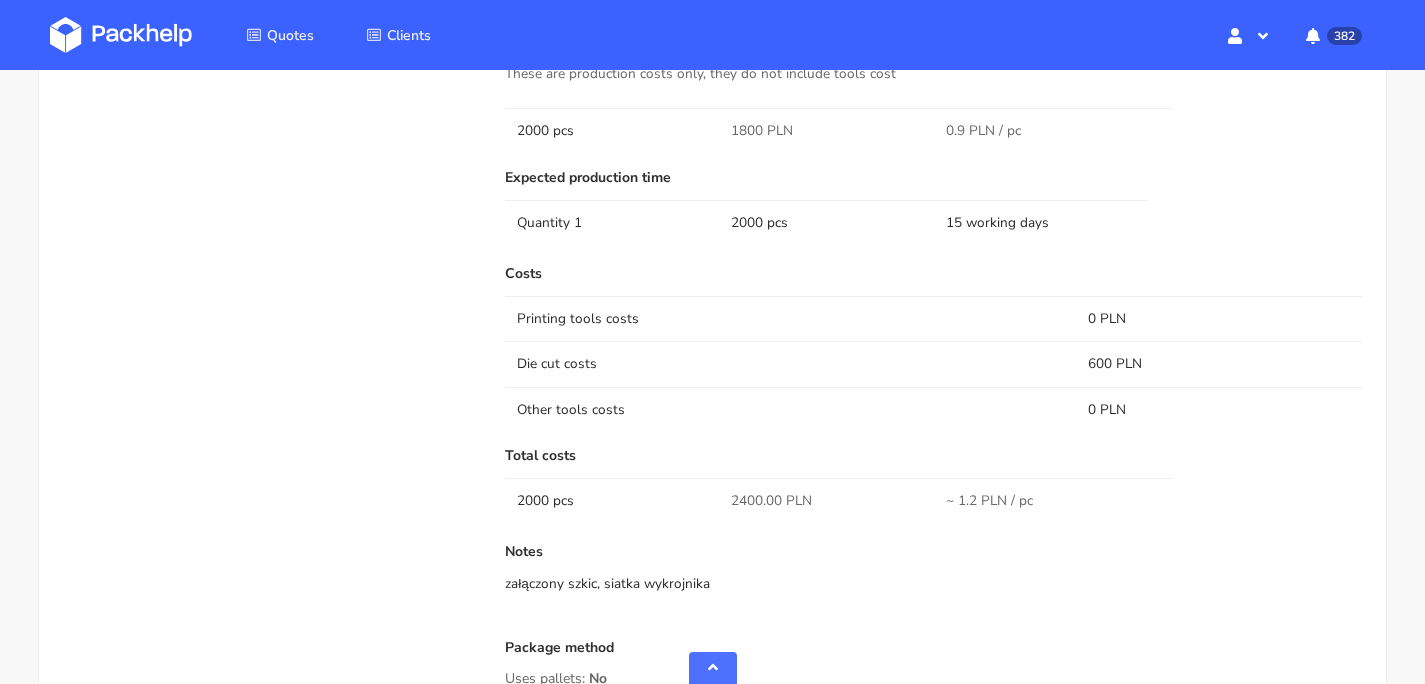 scroll, scrollTop: 1614, scrollLeft: 0, axis: vertical 